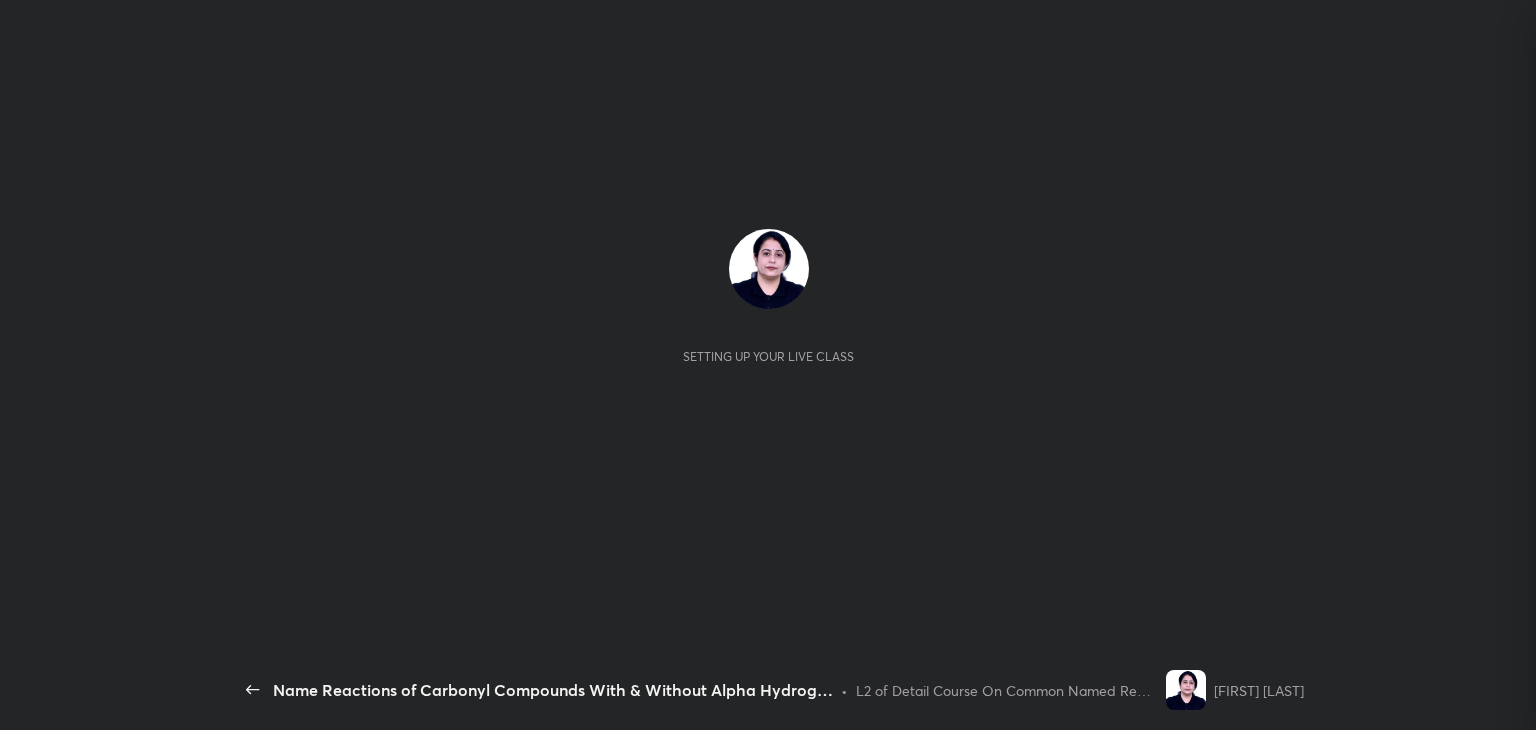 scroll, scrollTop: 0, scrollLeft: 0, axis: both 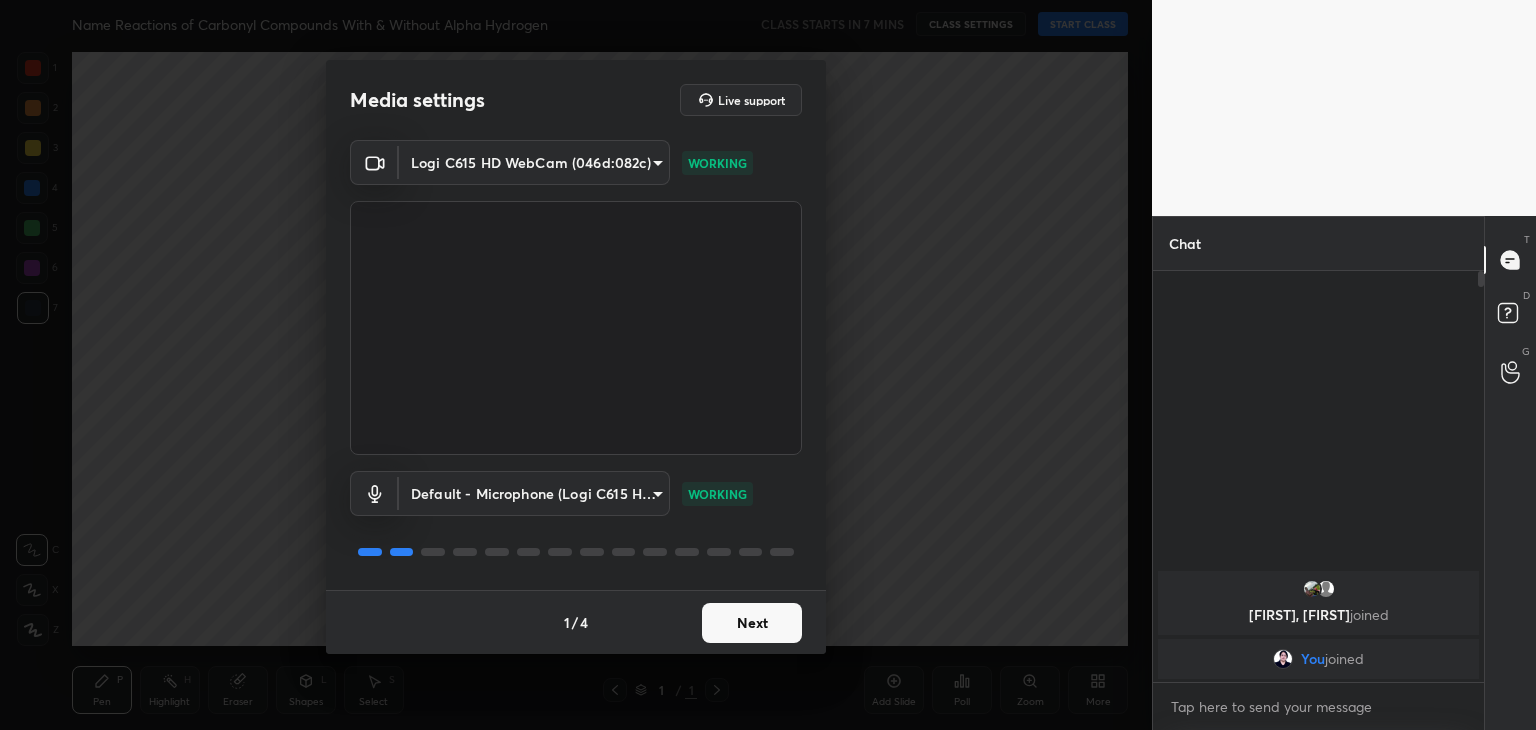click on "Next" at bounding box center (752, 623) 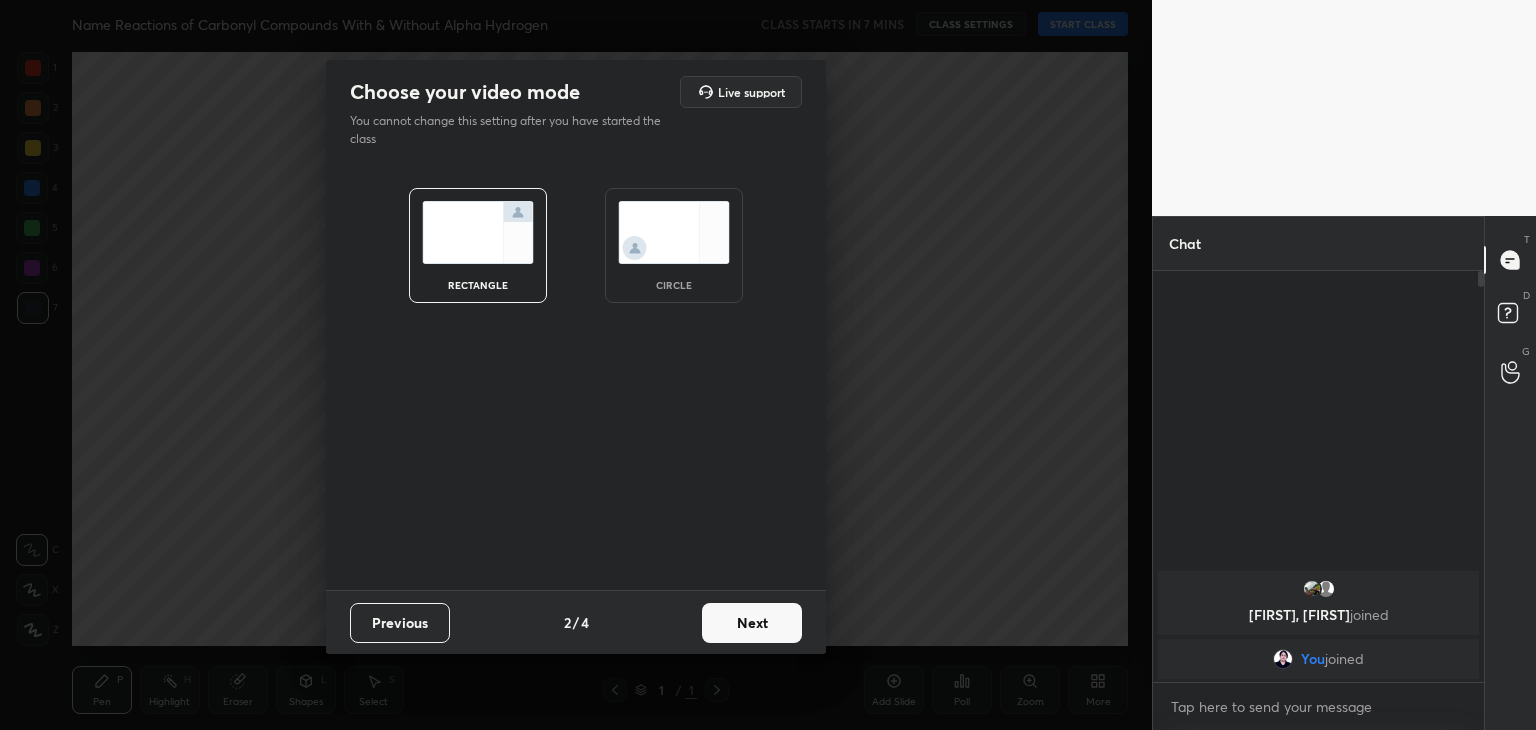 click at bounding box center (674, 232) 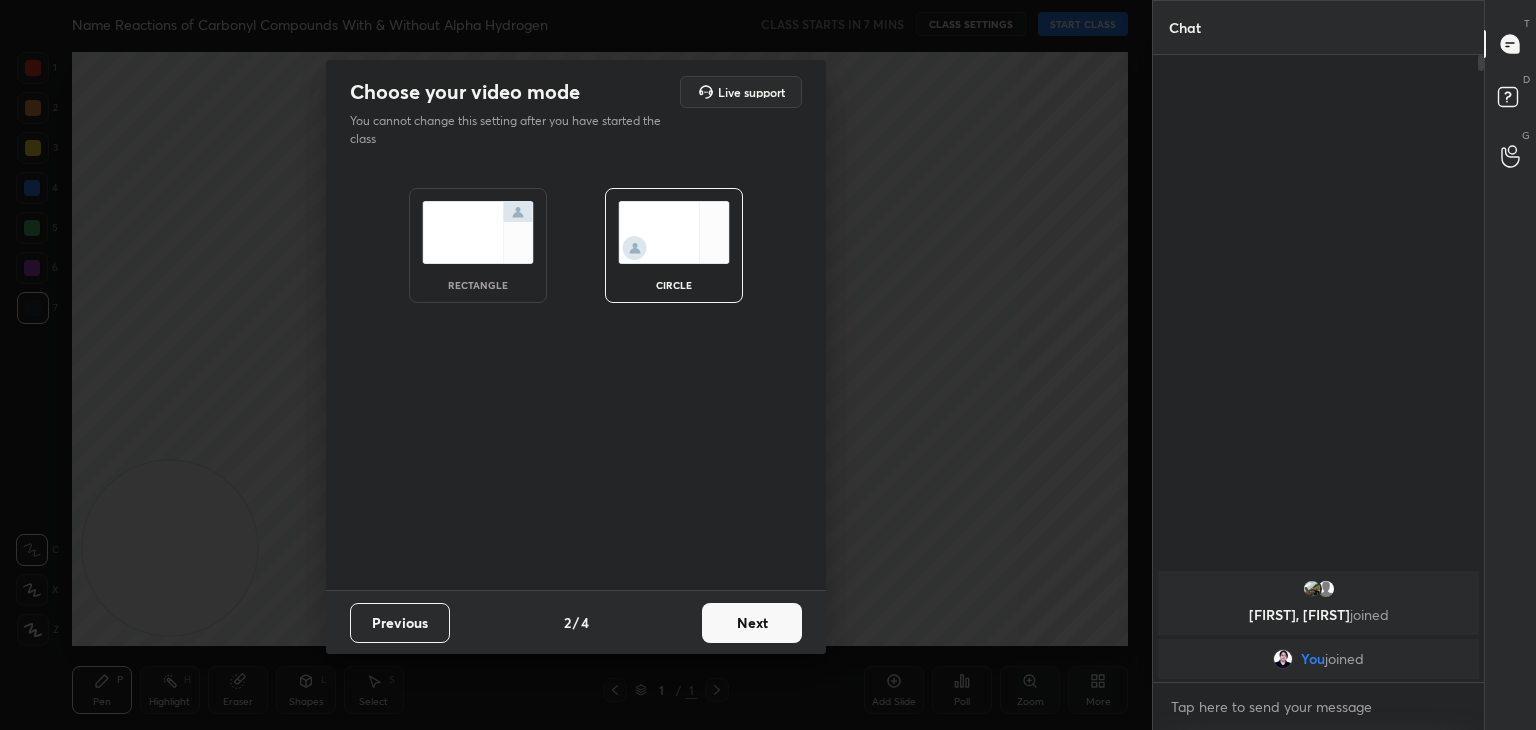 click on "Next" at bounding box center [752, 623] 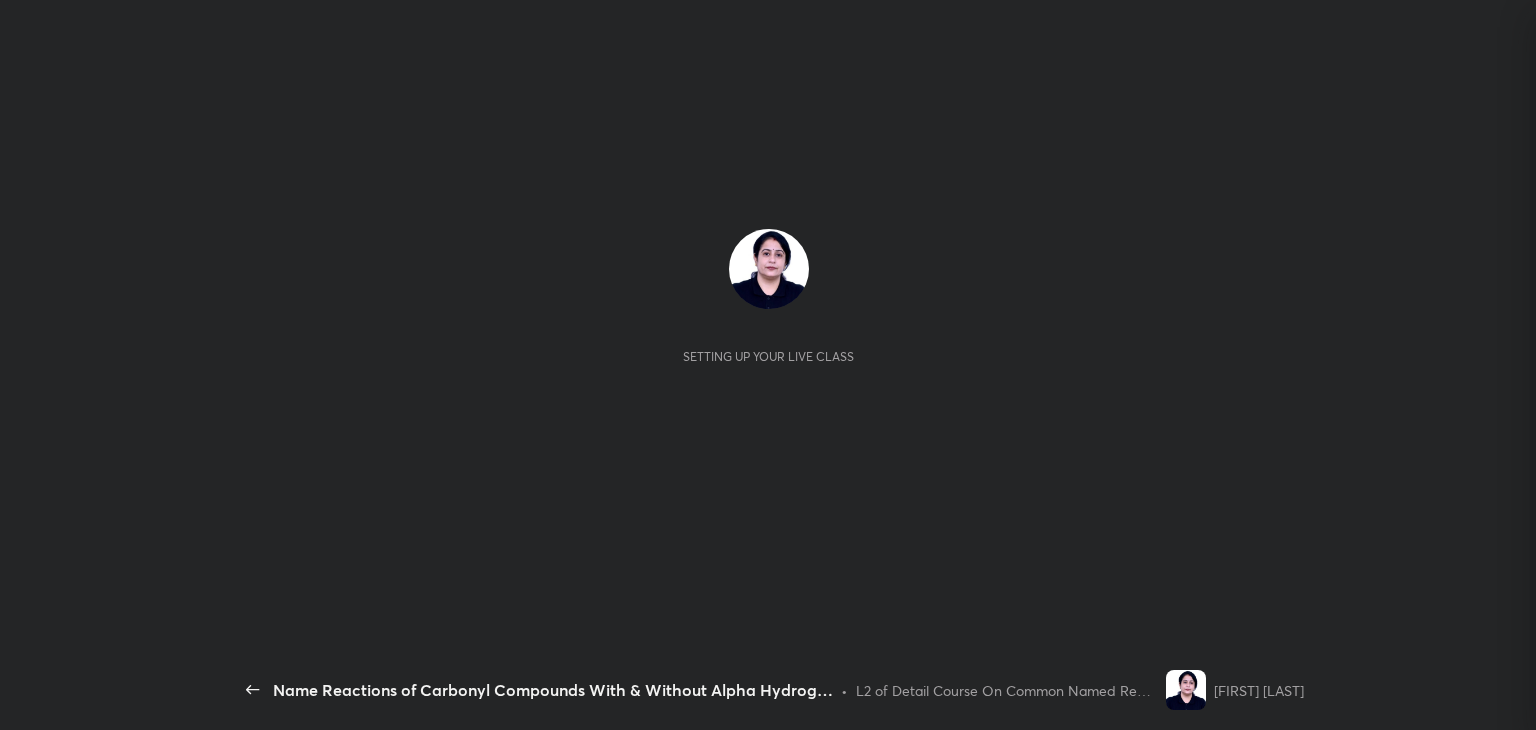 scroll, scrollTop: 0, scrollLeft: 0, axis: both 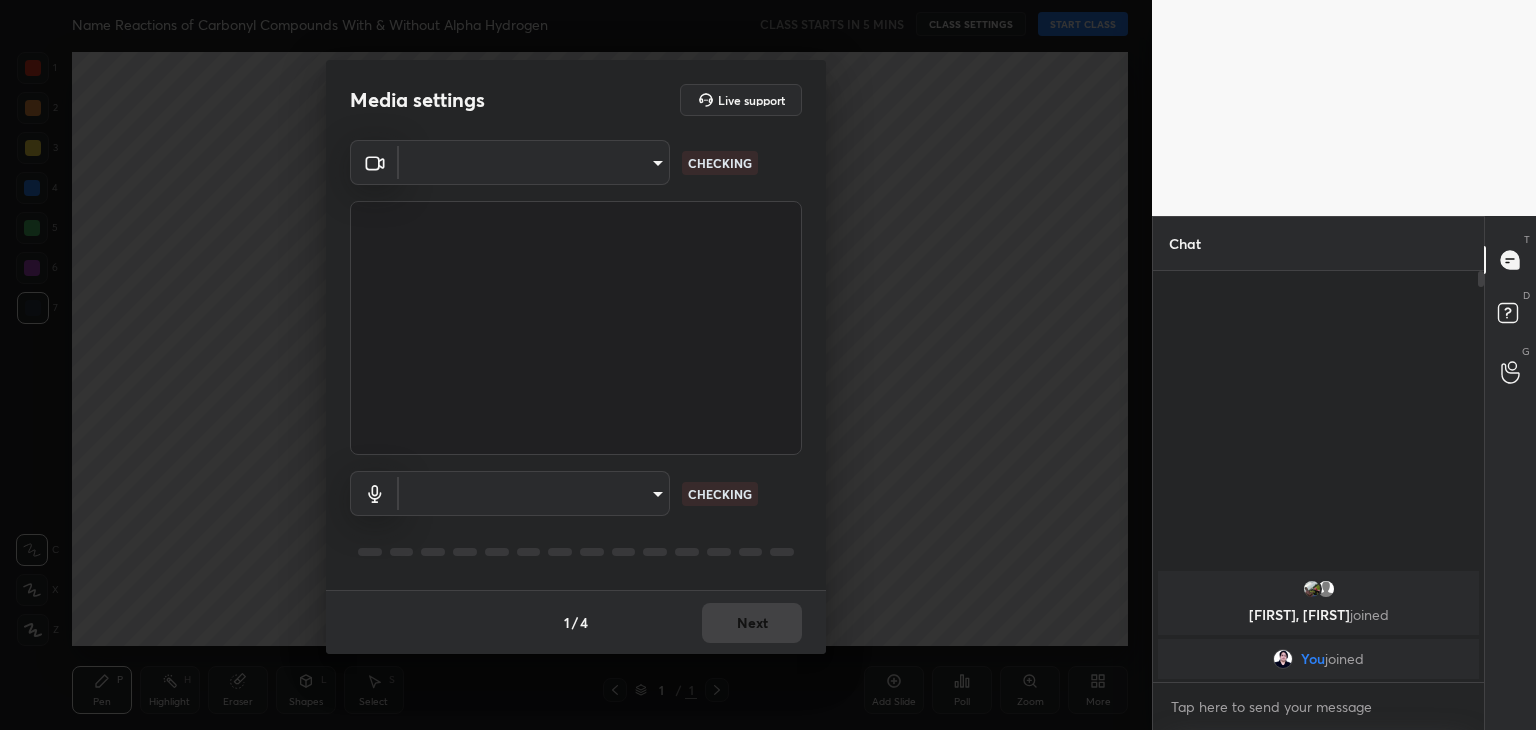 type on "de4106b95c37677a6120efb3dcf24c81f0ccba0b1220b41a6e765030ece4eabf" 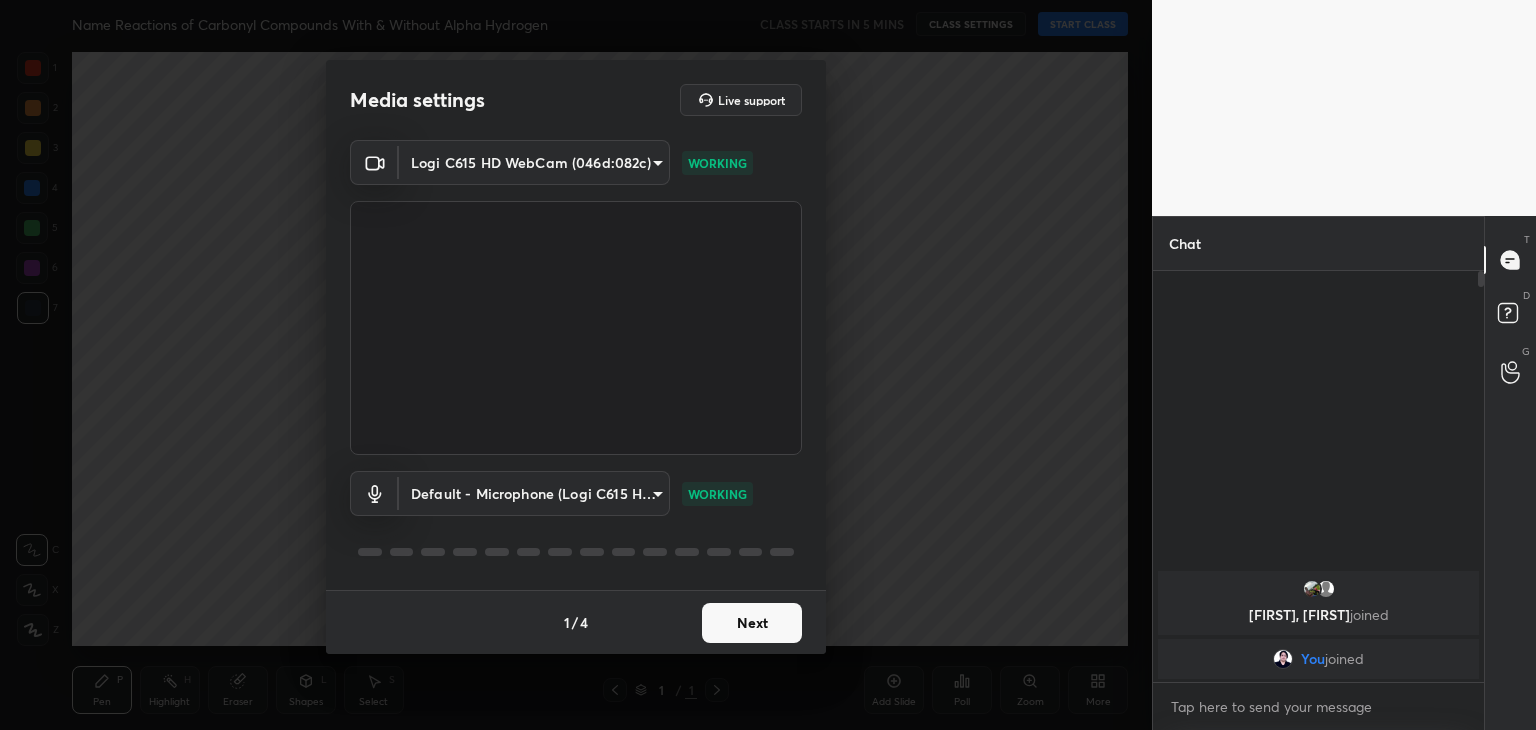 click on "Next" at bounding box center [752, 623] 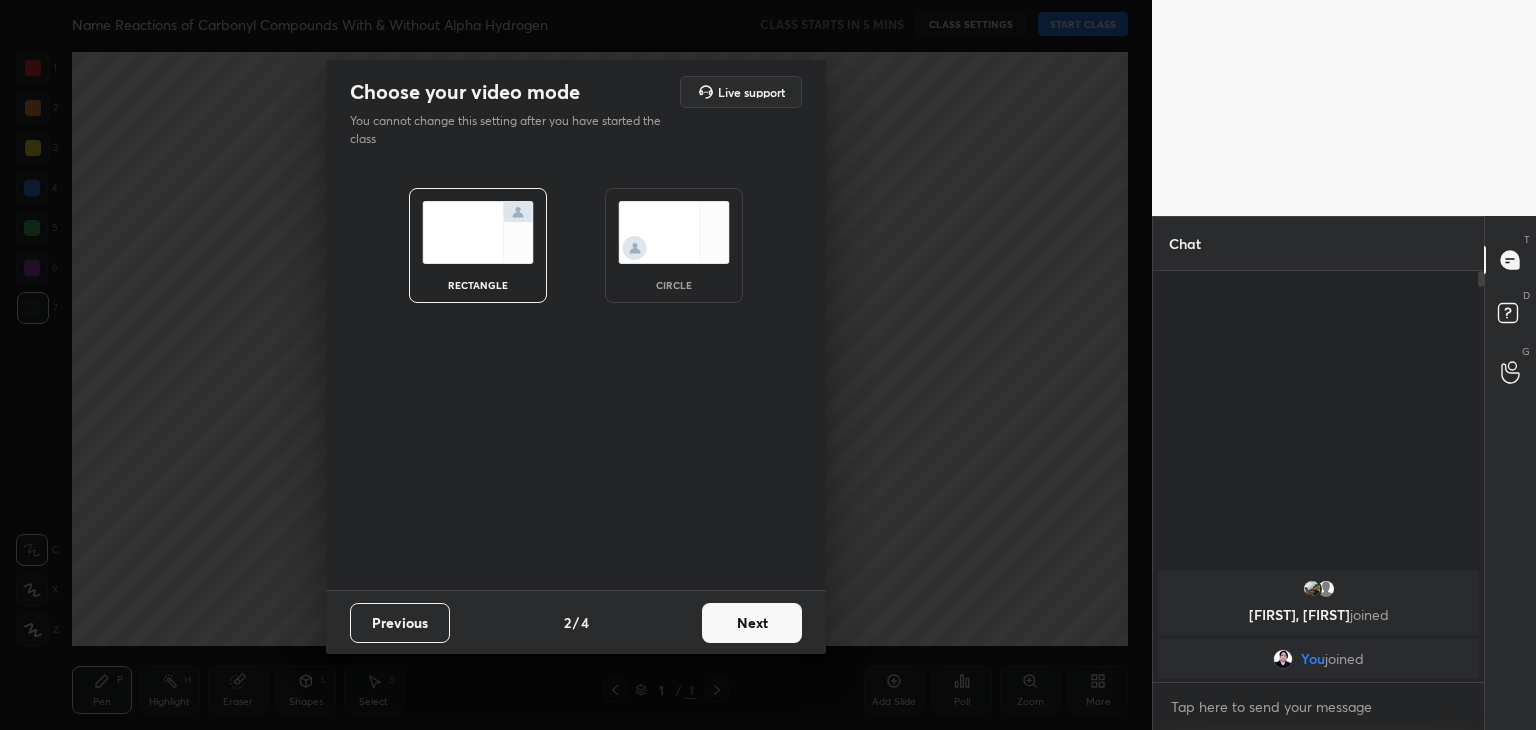 click at bounding box center (674, 232) 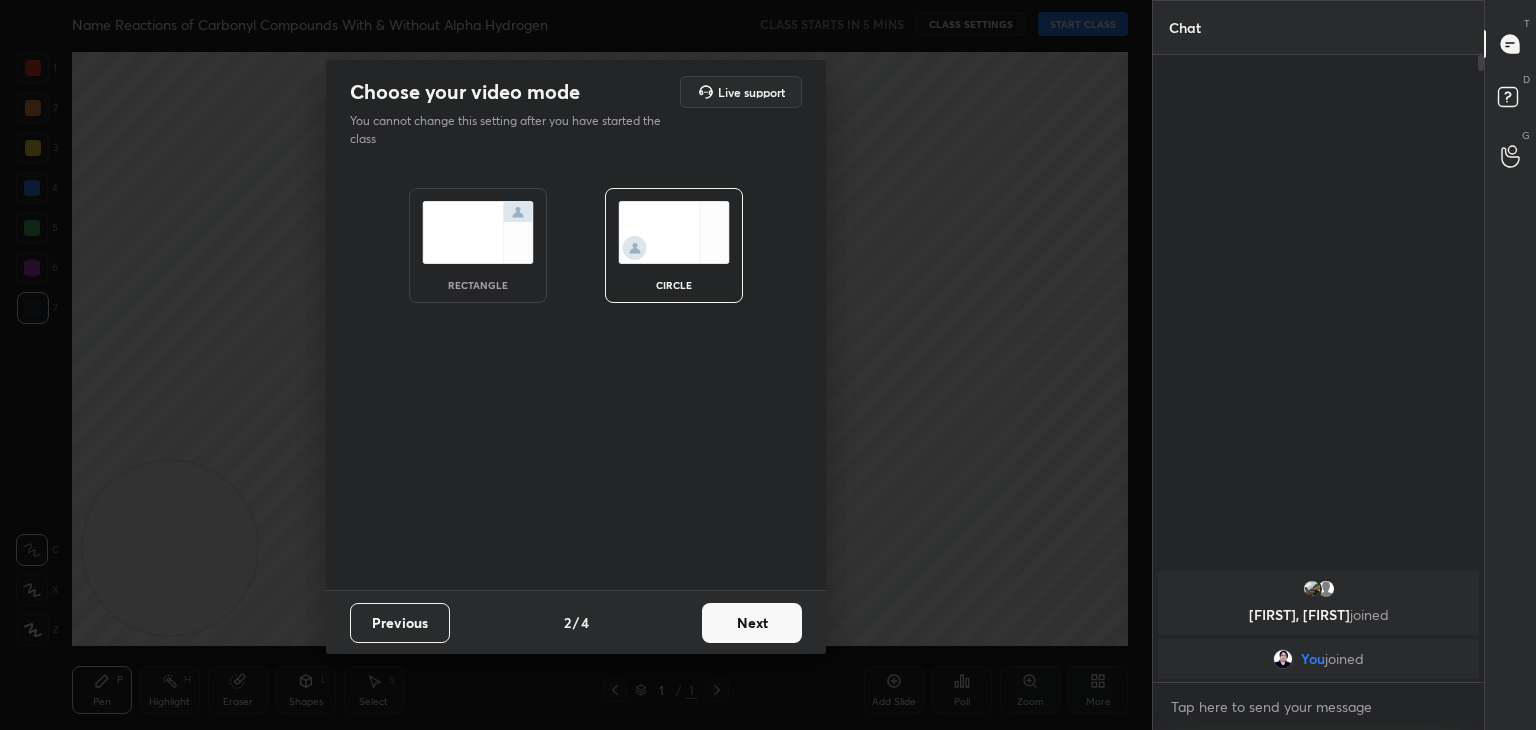 scroll, scrollTop: 6, scrollLeft: 6, axis: both 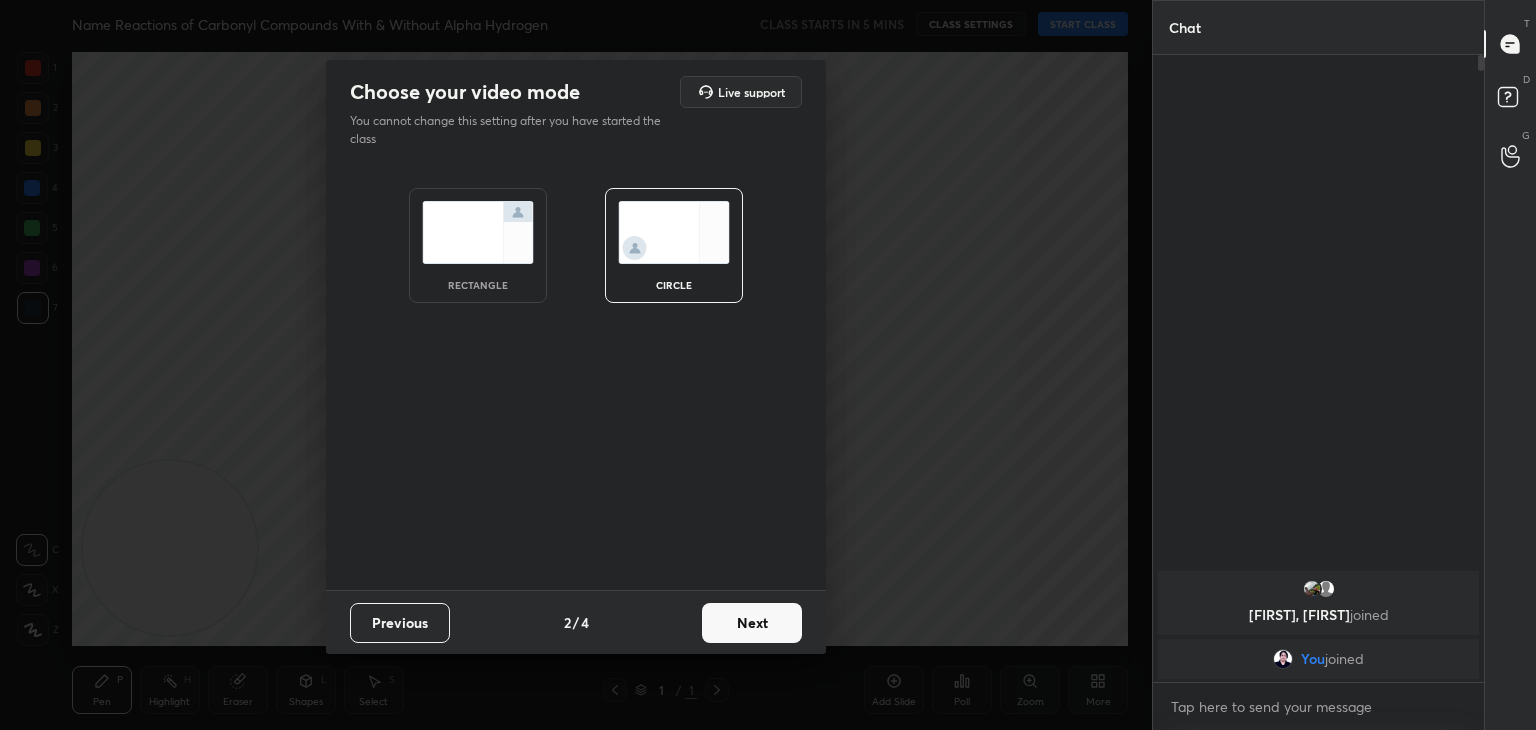 click at bounding box center [674, 232] 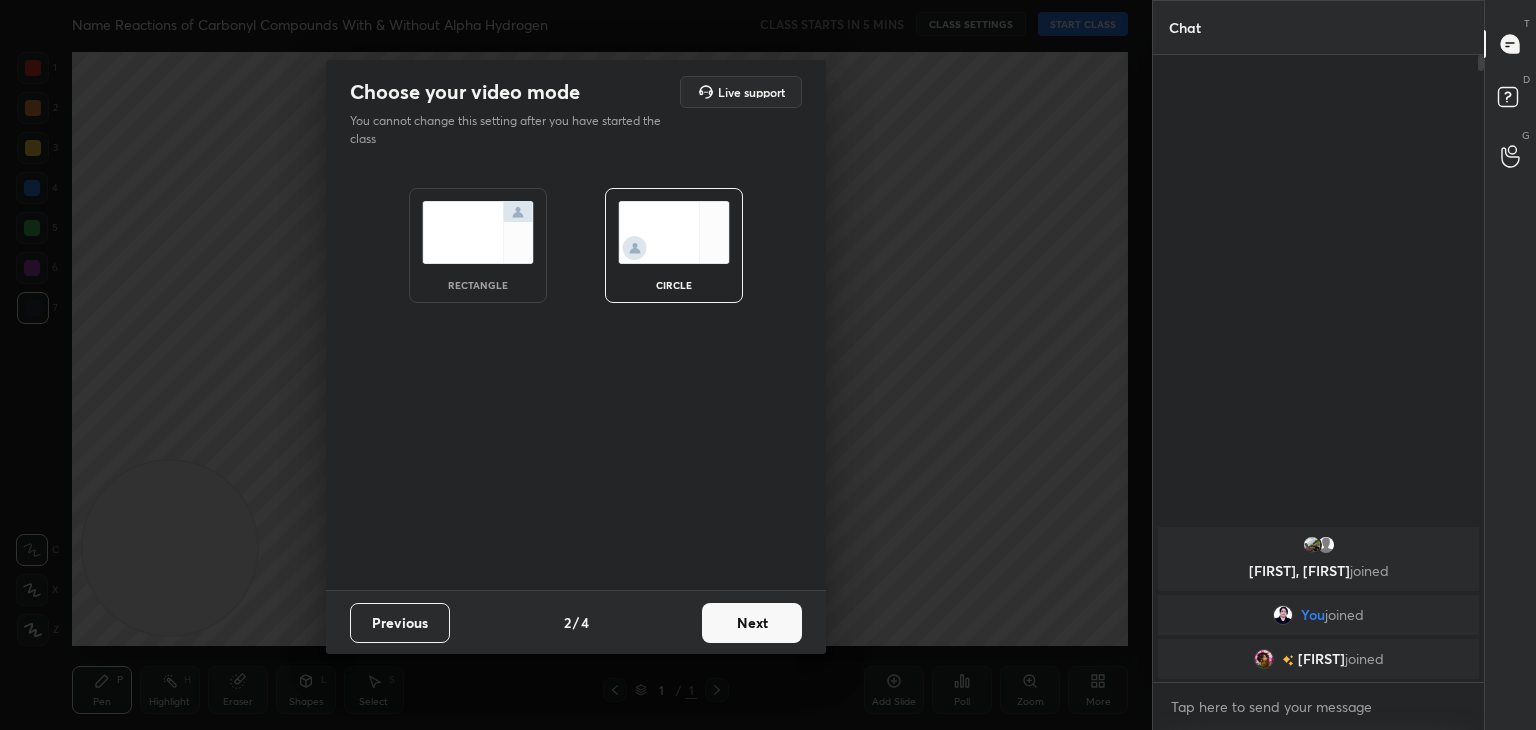 click on "Next" at bounding box center [752, 623] 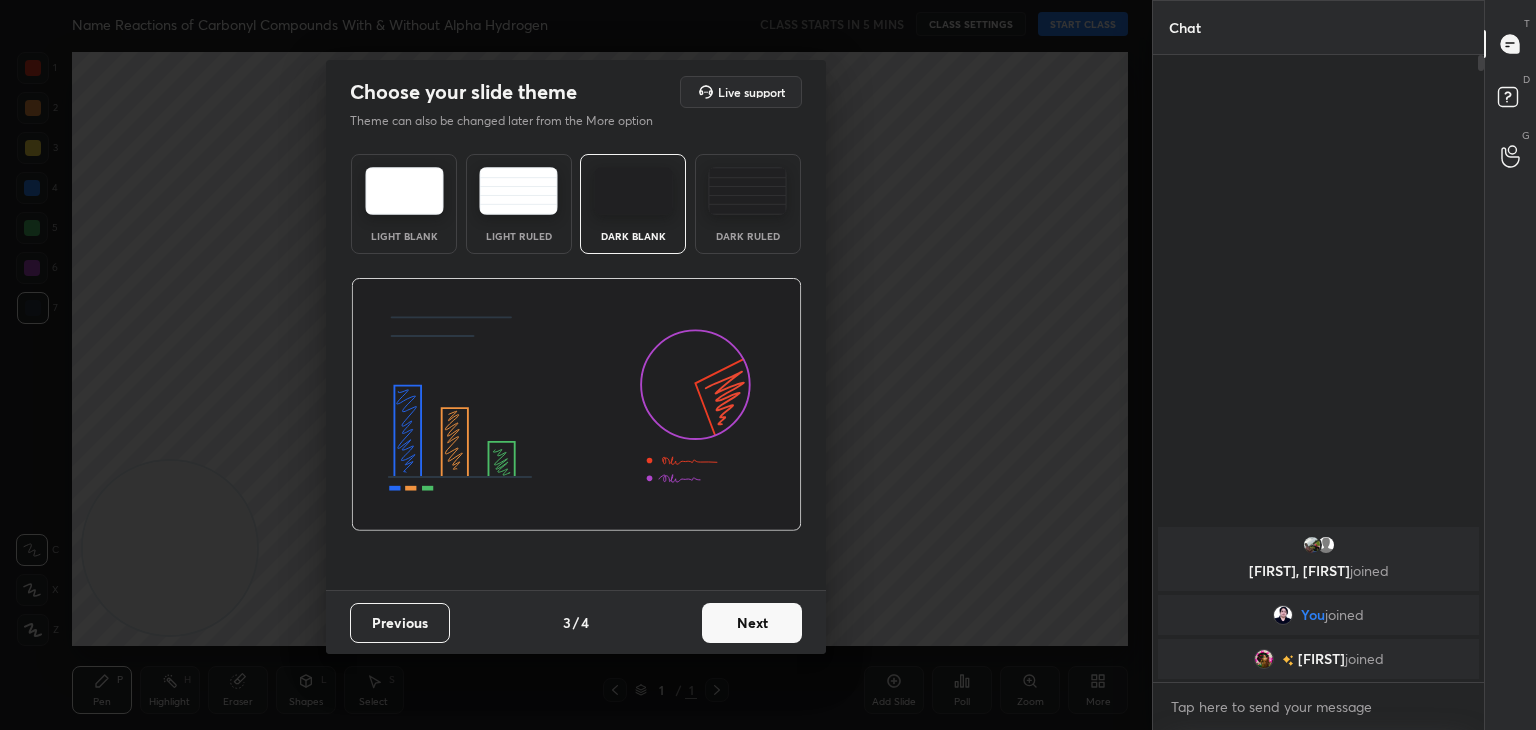 click on "Next" at bounding box center (752, 623) 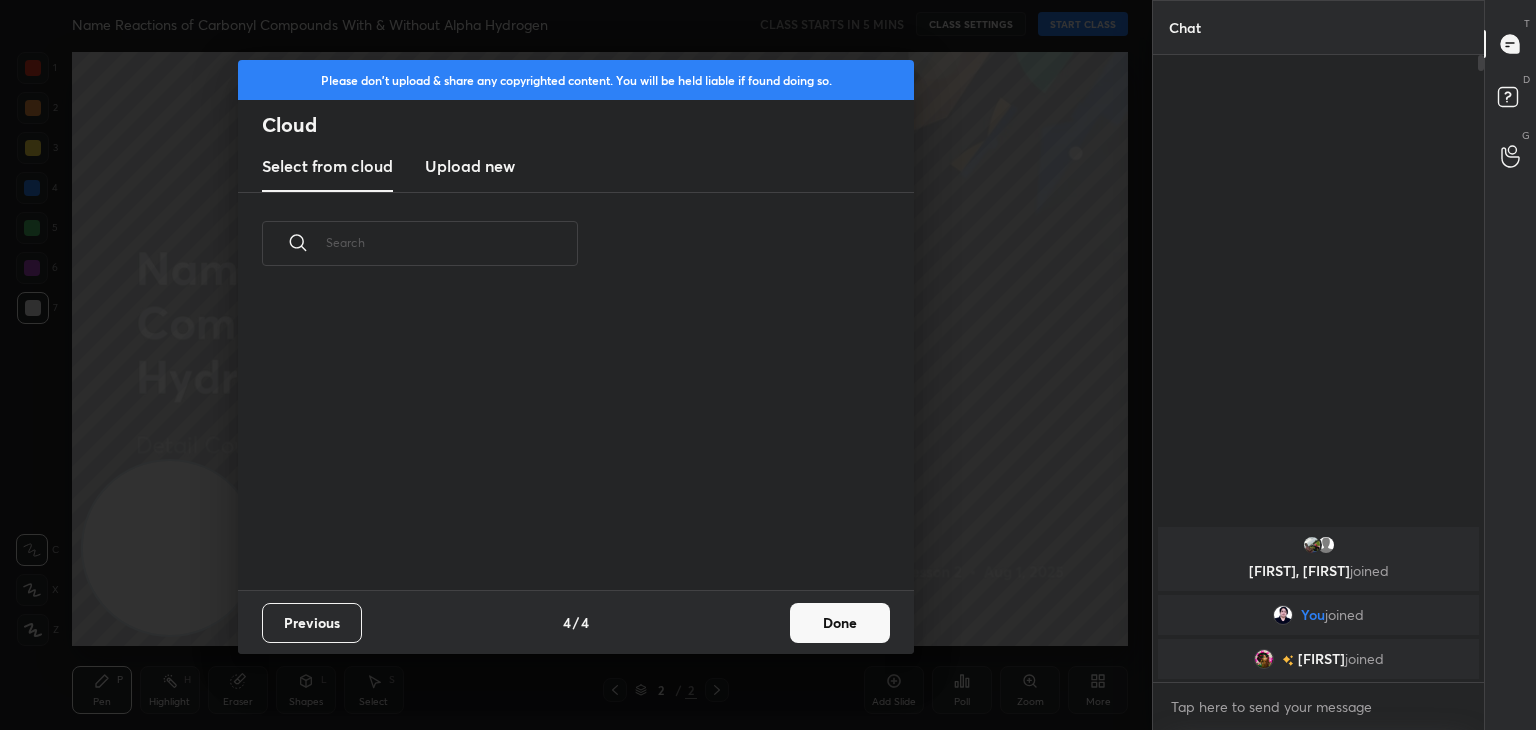 scroll, scrollTop: 6, scrollLeft: 10, axis: both 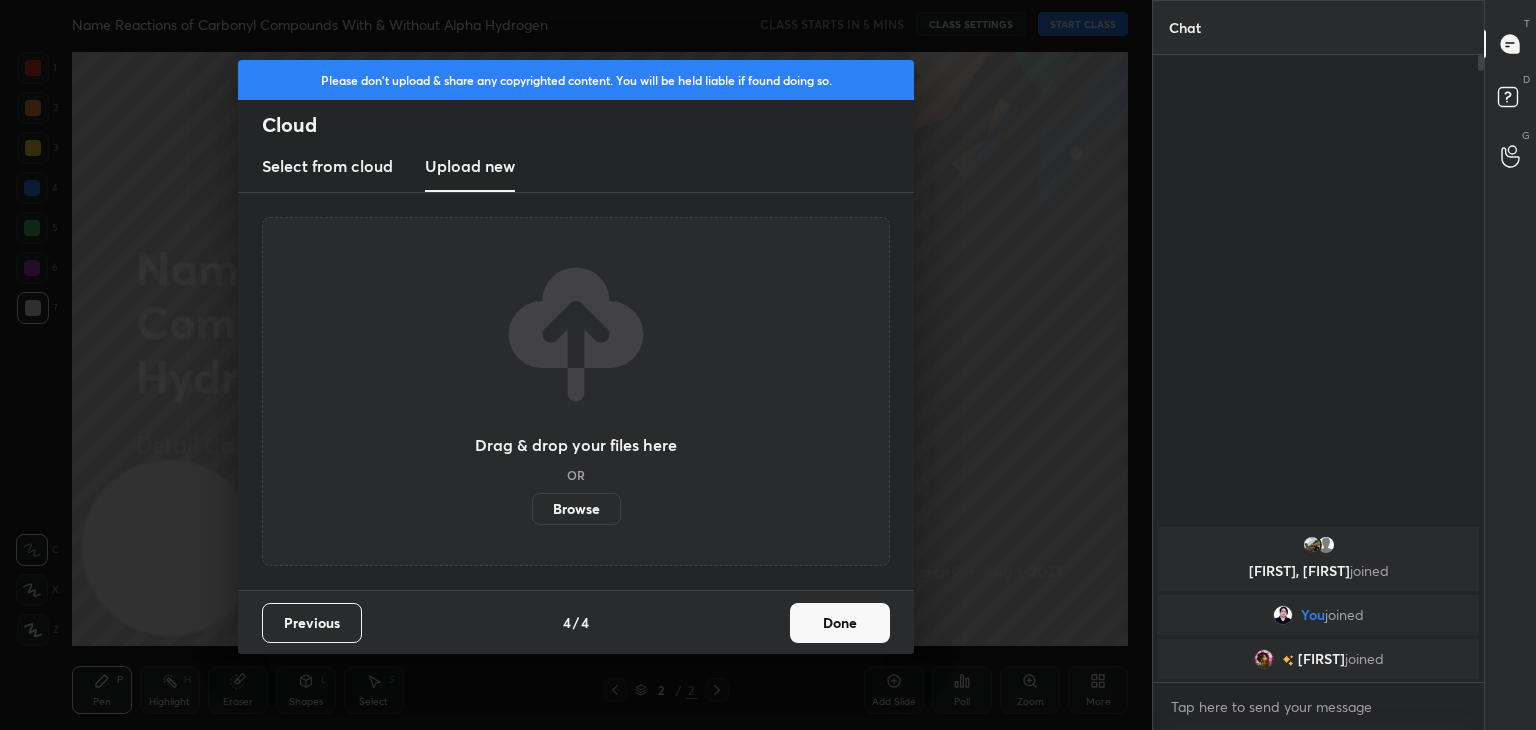 click on "Browse" at bounding box center (576, 509) 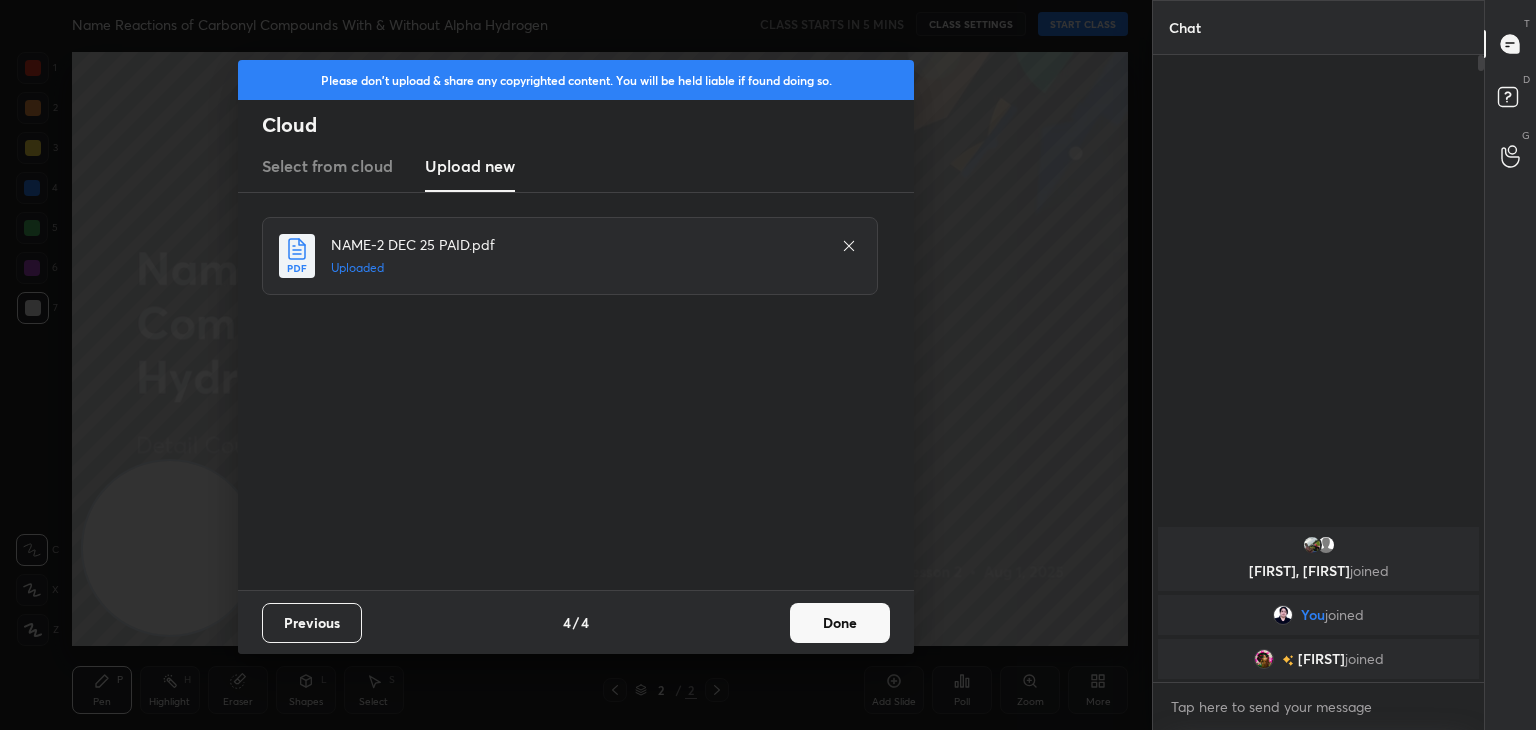 click on "Done" at bounding box center [840, 623] 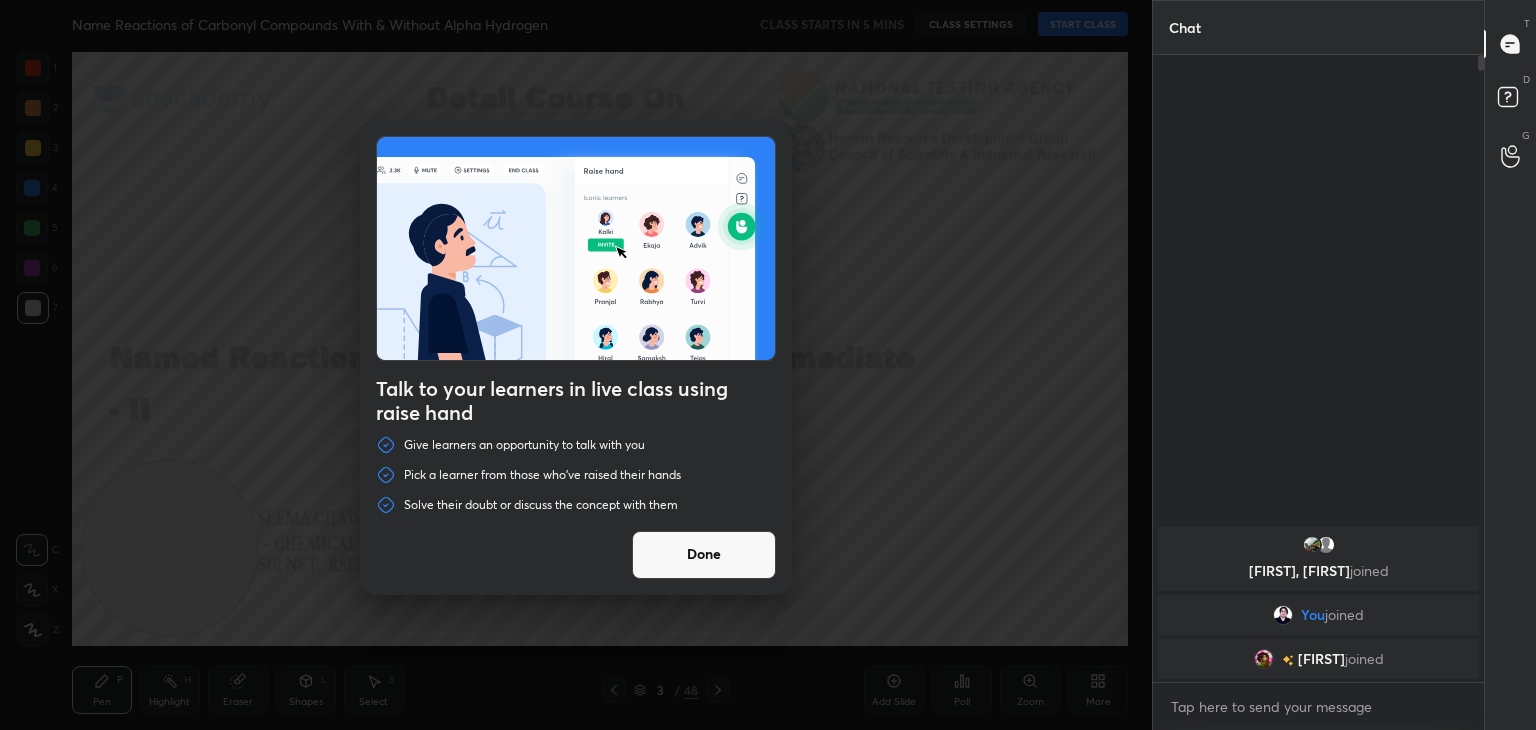 click on "Done" at bounding box center (704, 555) 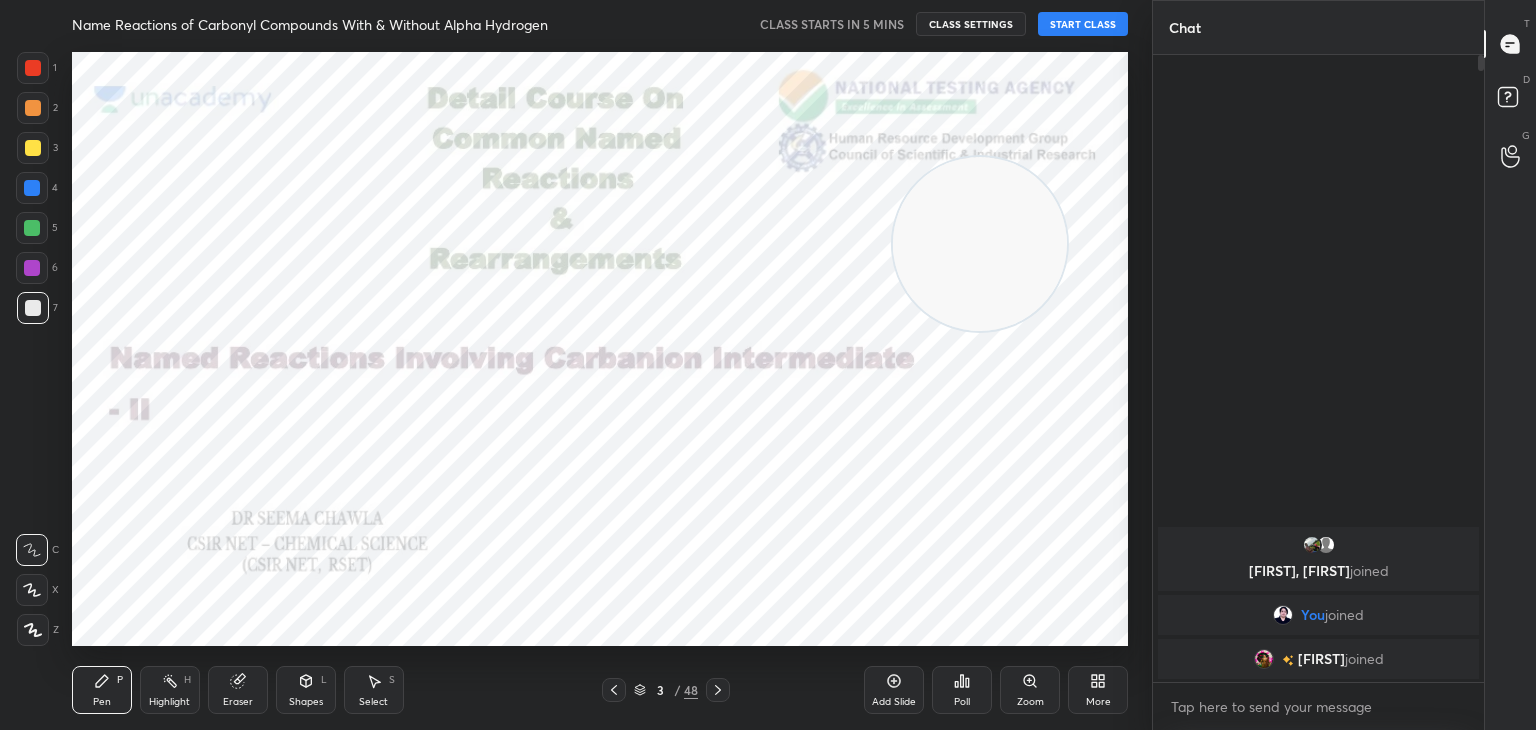 drag, startPoint x: 161, startPoint y: 581, endPoint x: 971, endPoint y: 277, distance: 865.1682 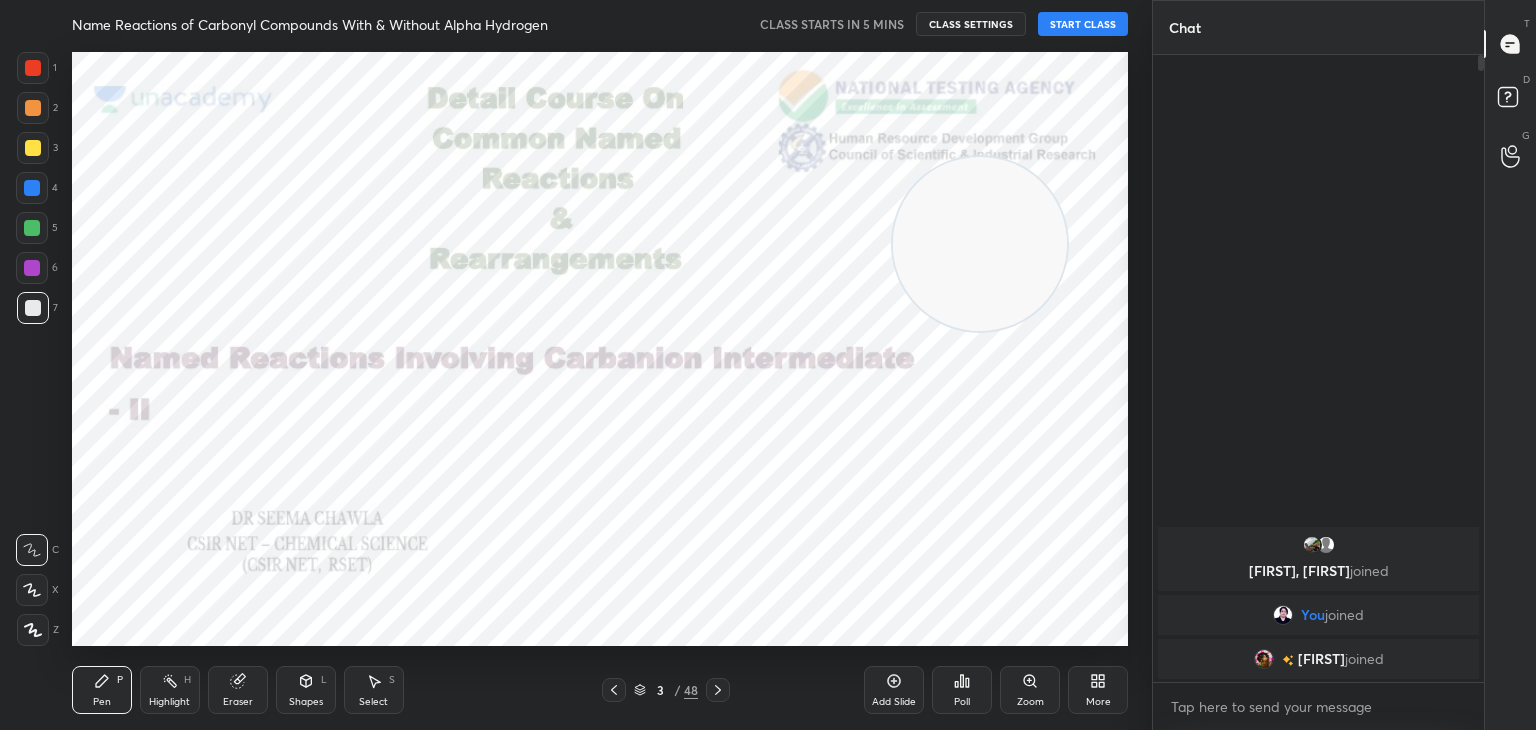 click at bounding box center [980, 244] 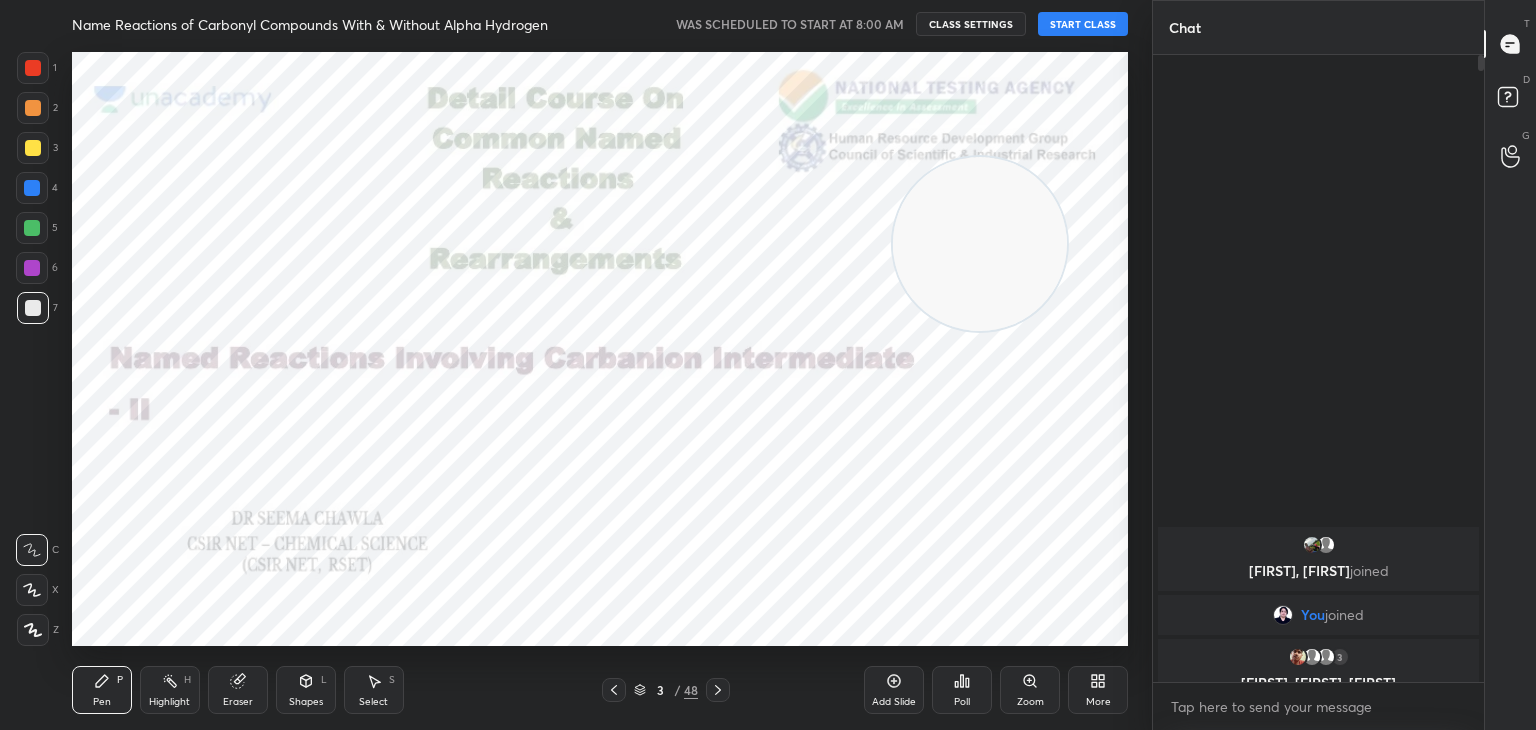 click 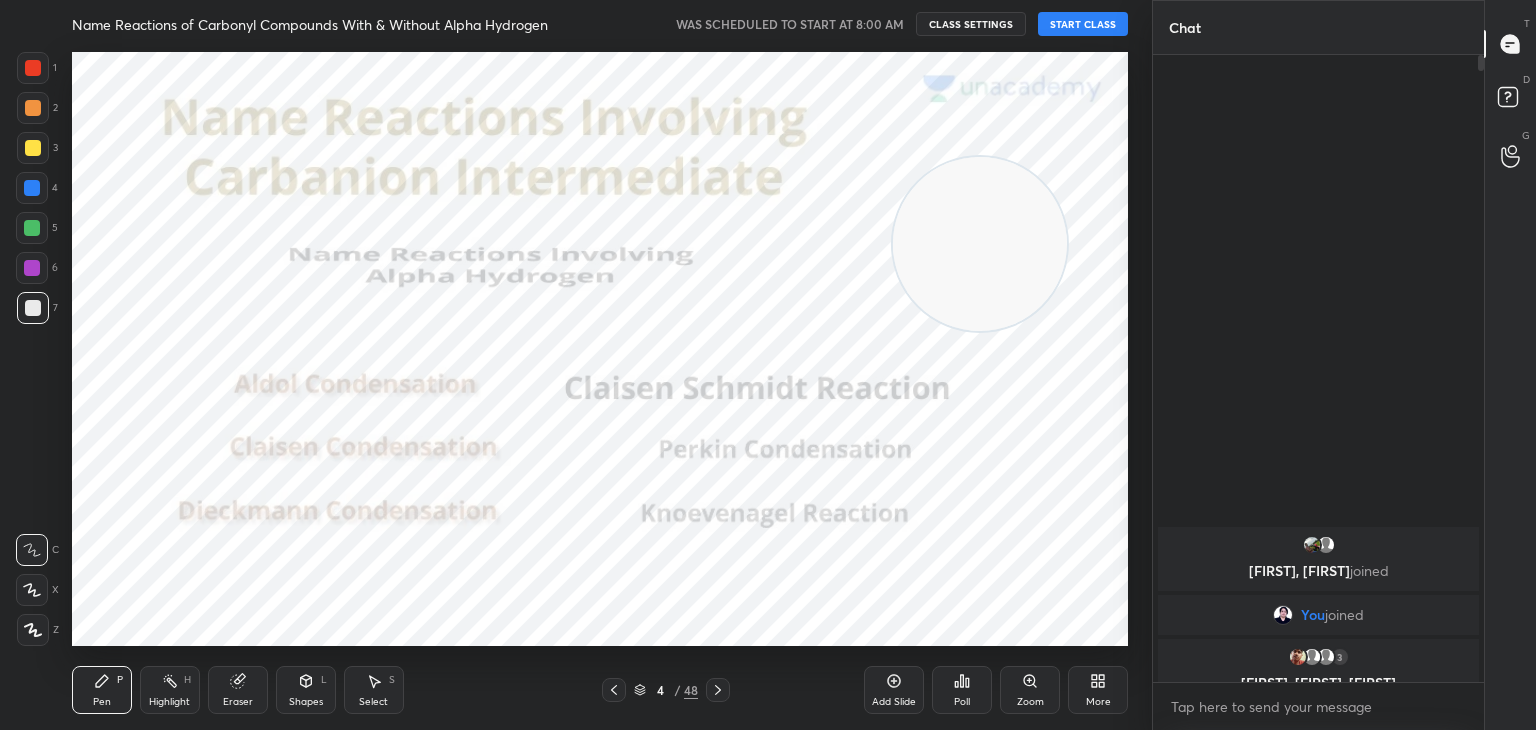 click 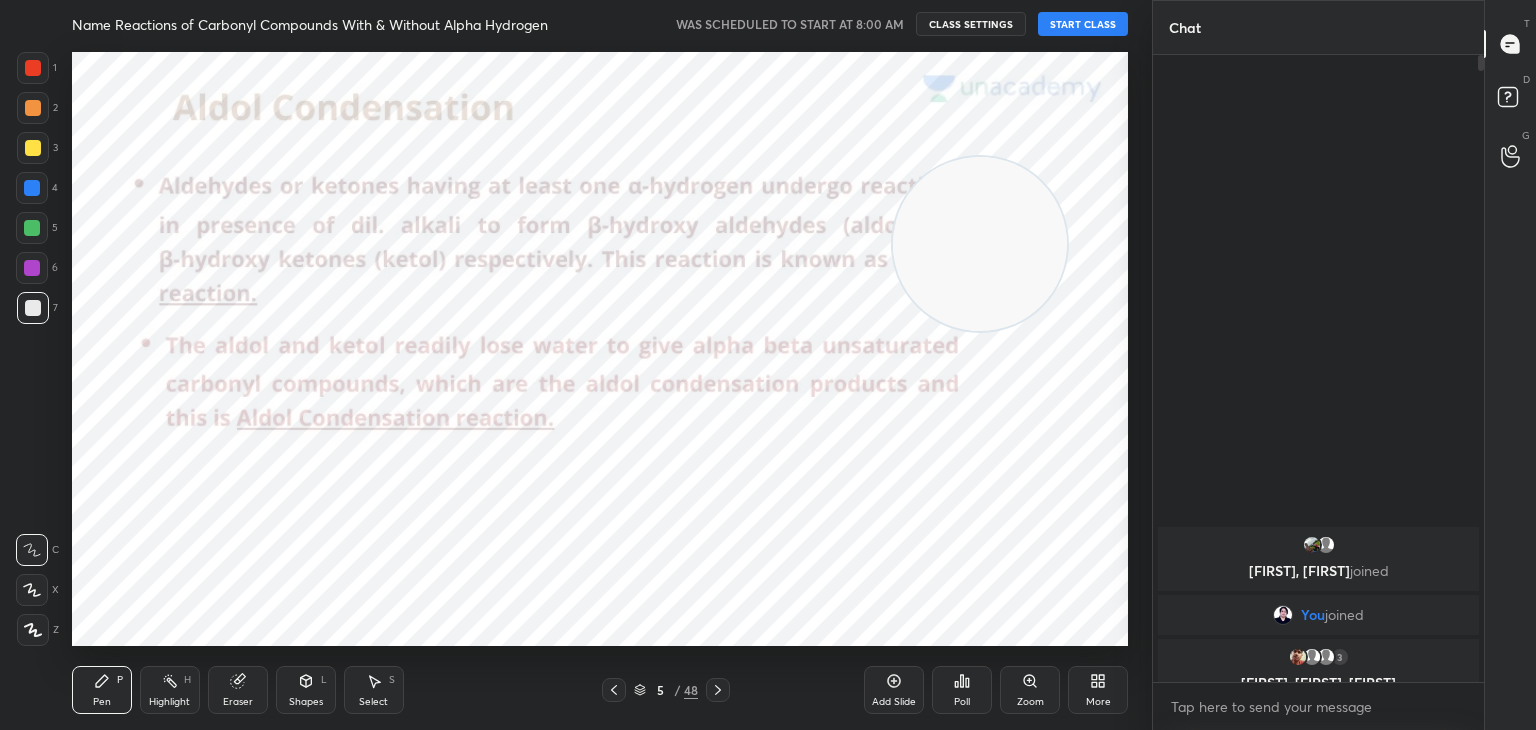 click 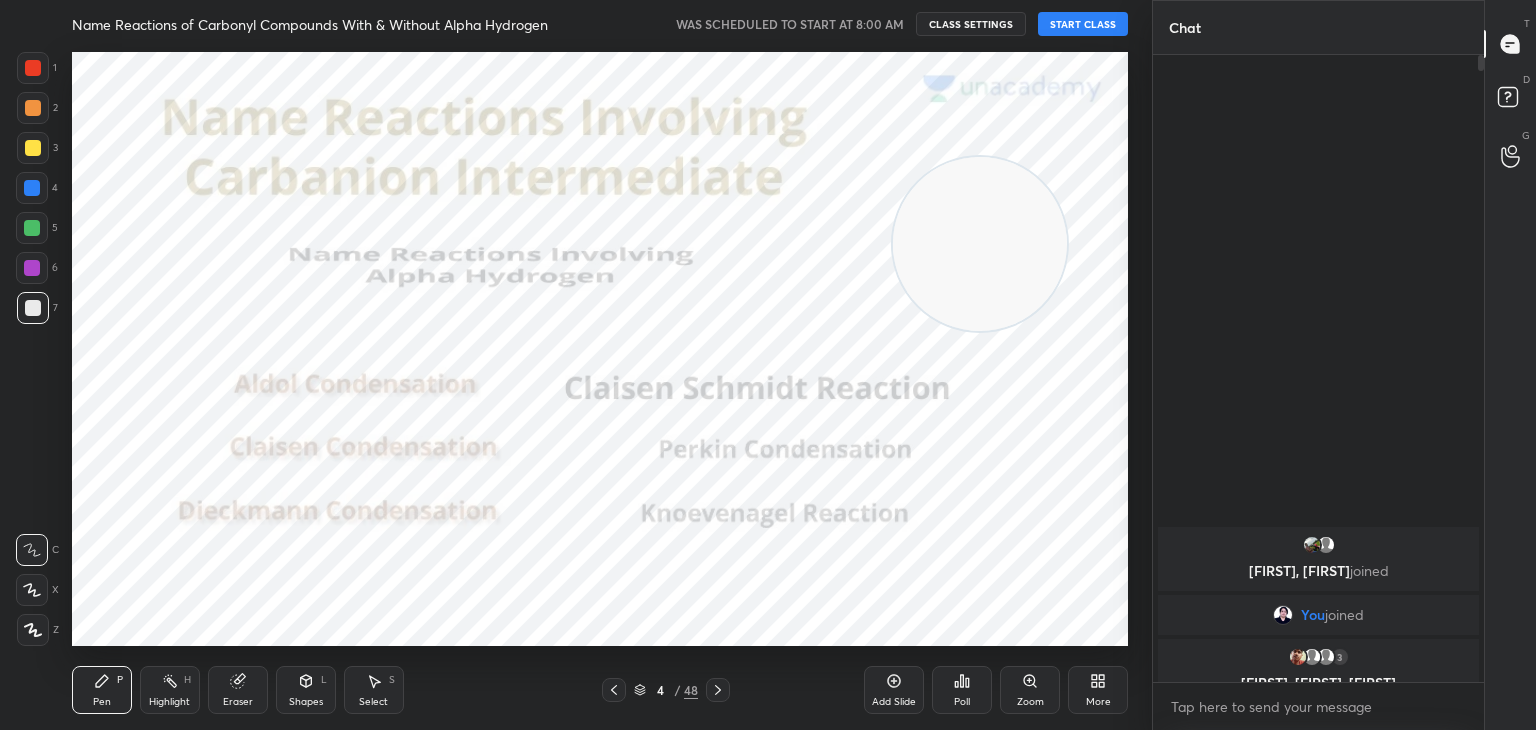 click 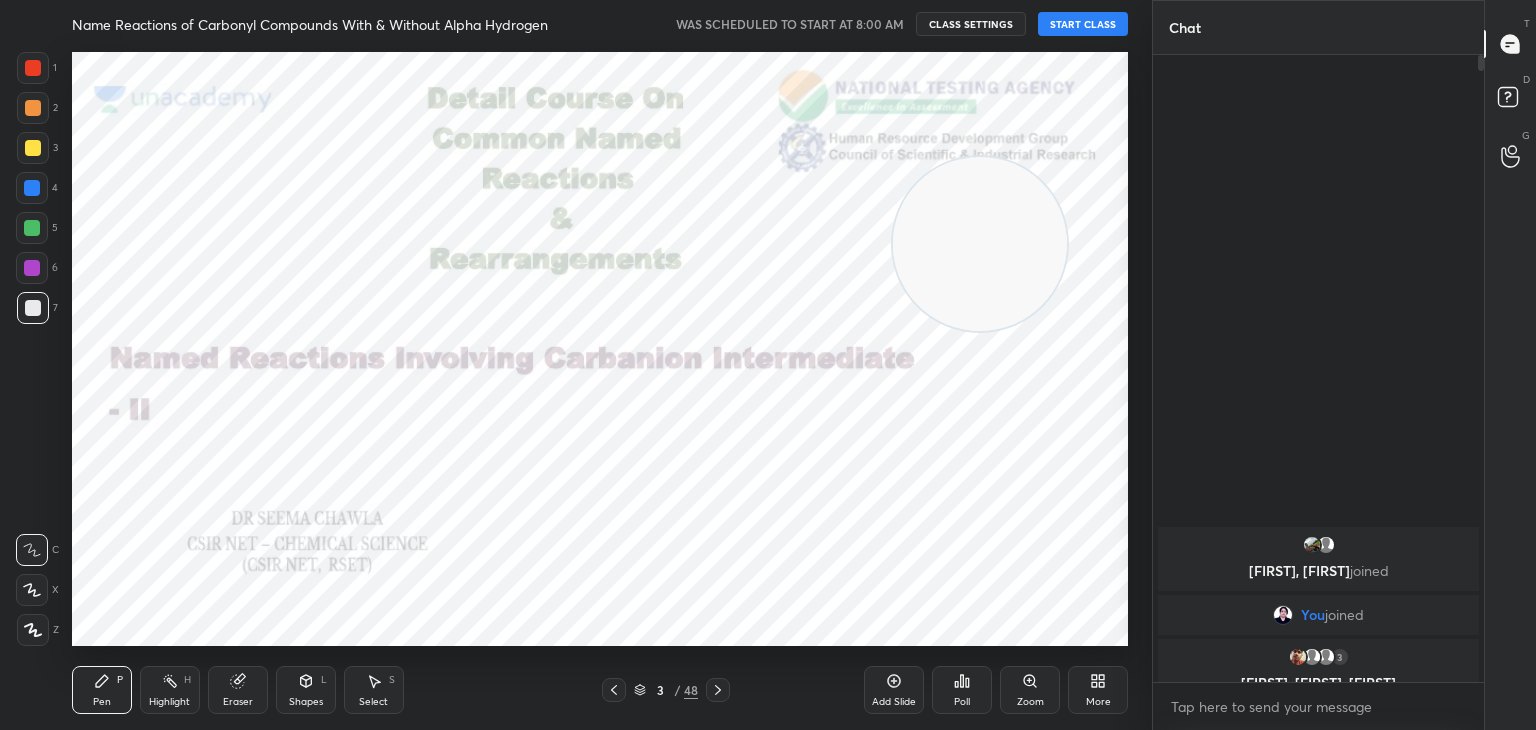 click 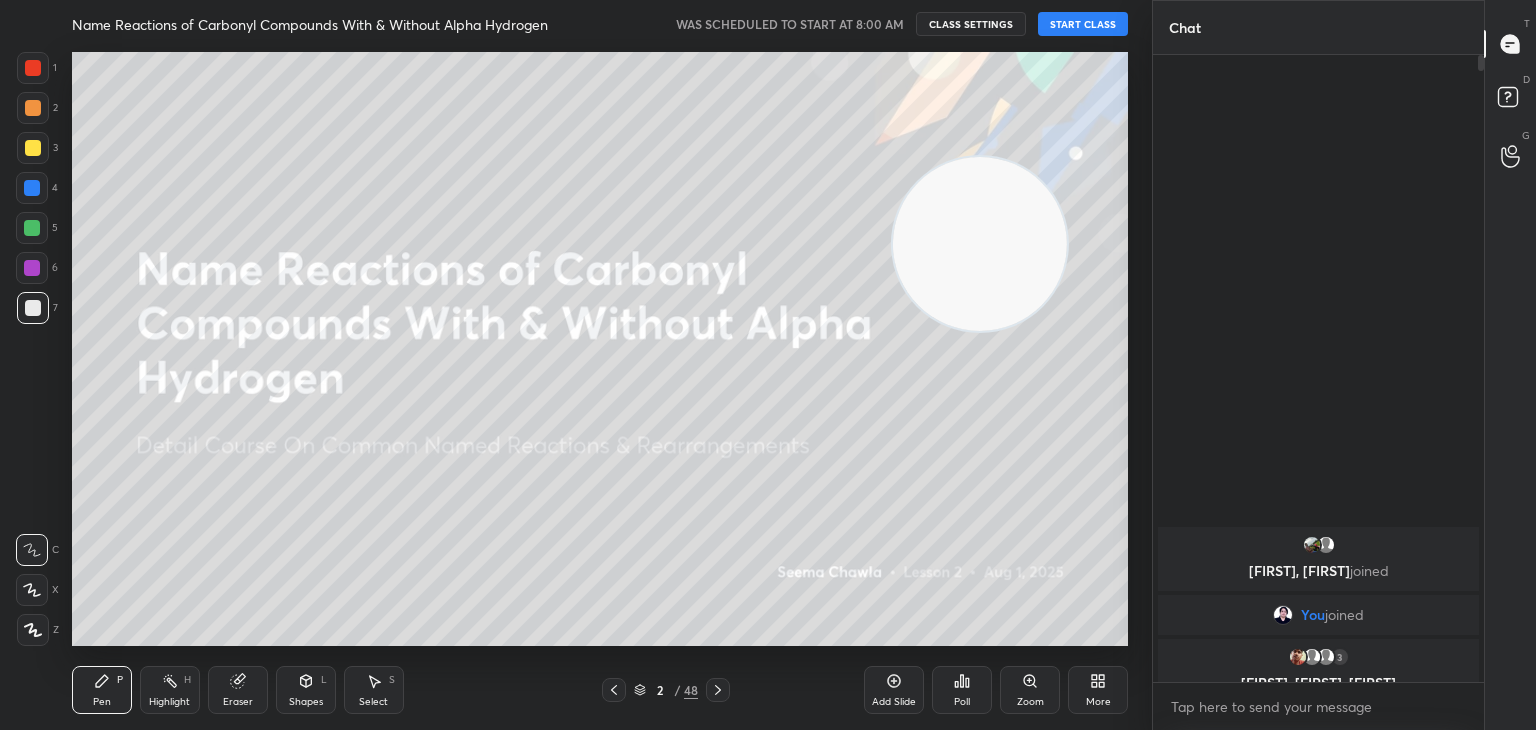 click 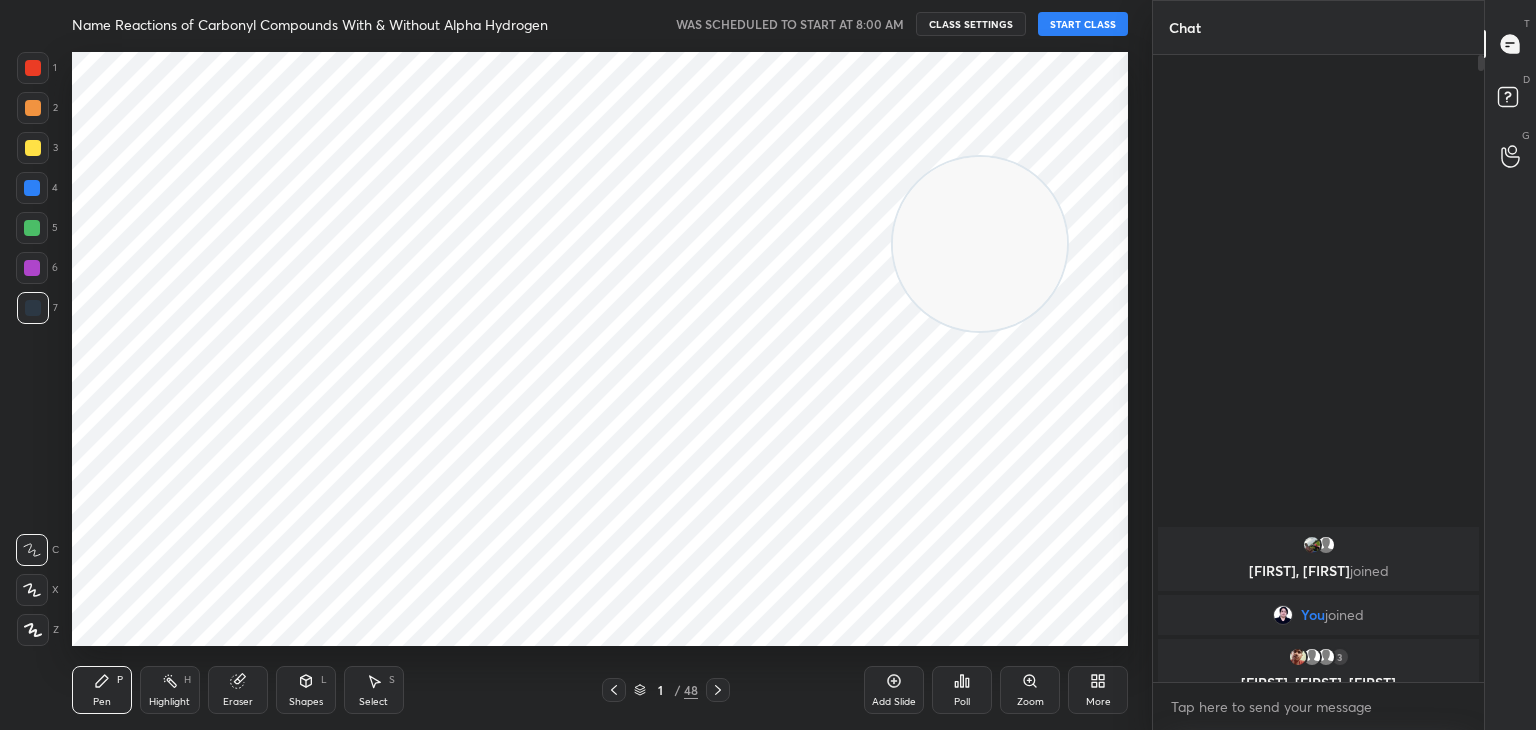 click 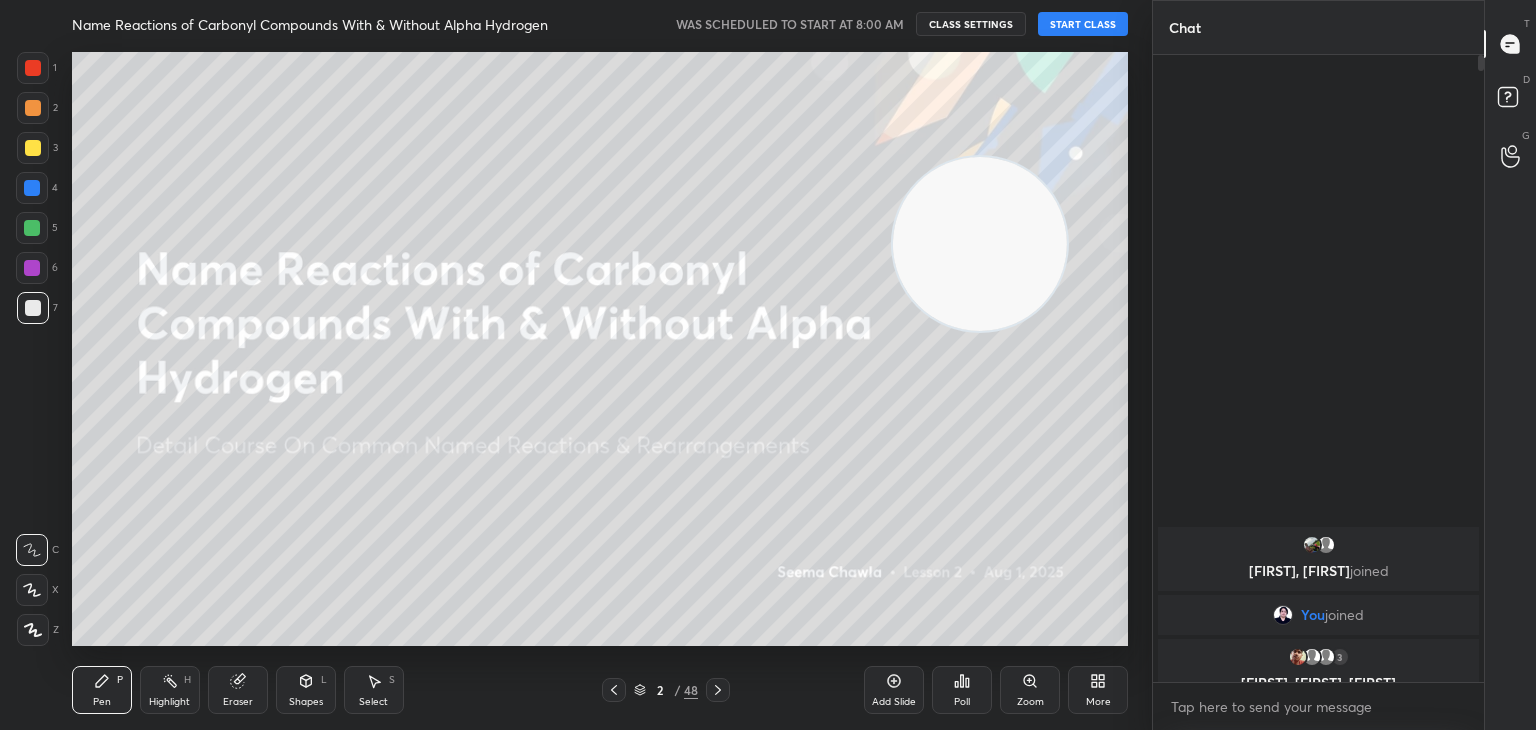 click on "START CLASS" at bounding box center [1083, 24] 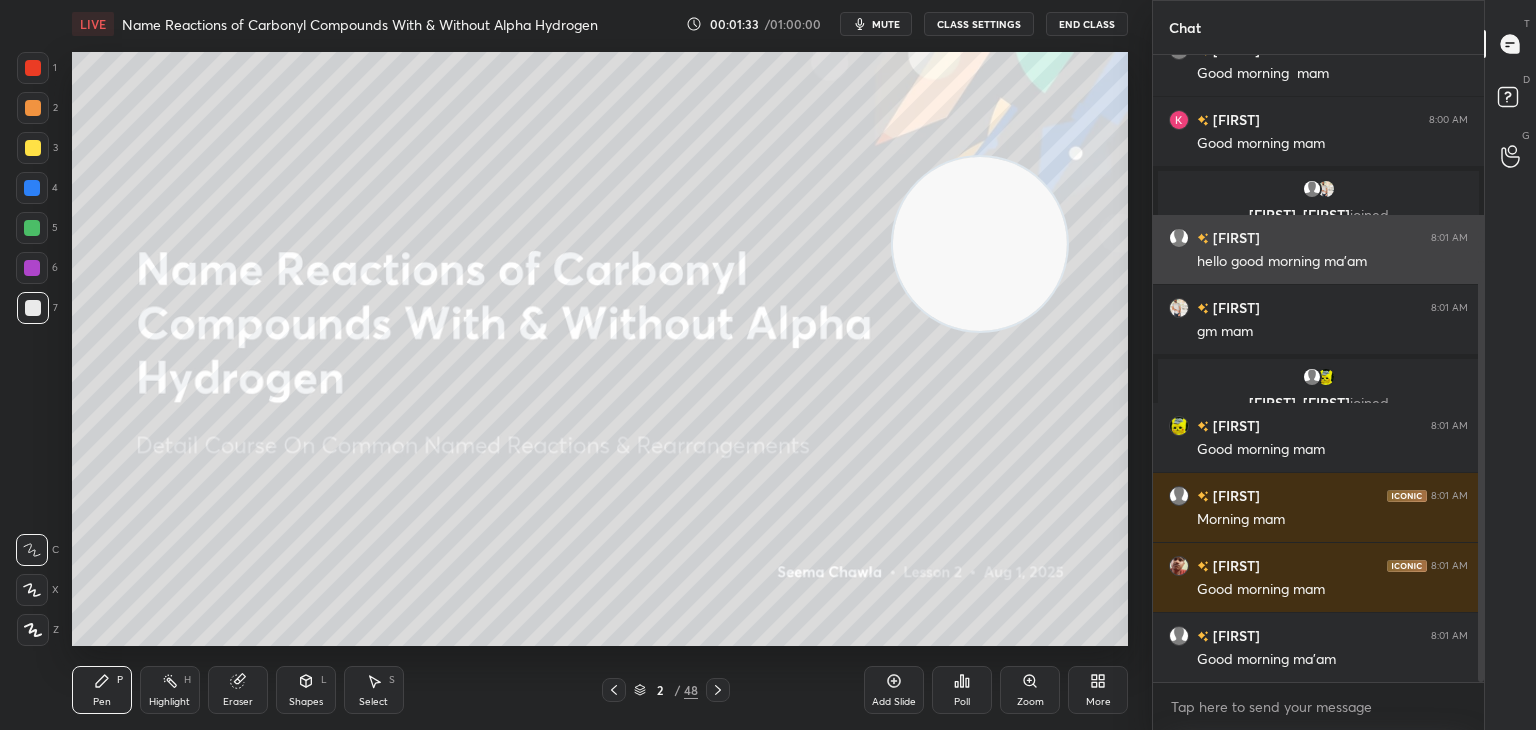 scroll, scrollTop: 376, scrollLeft: 0, axis: vertical 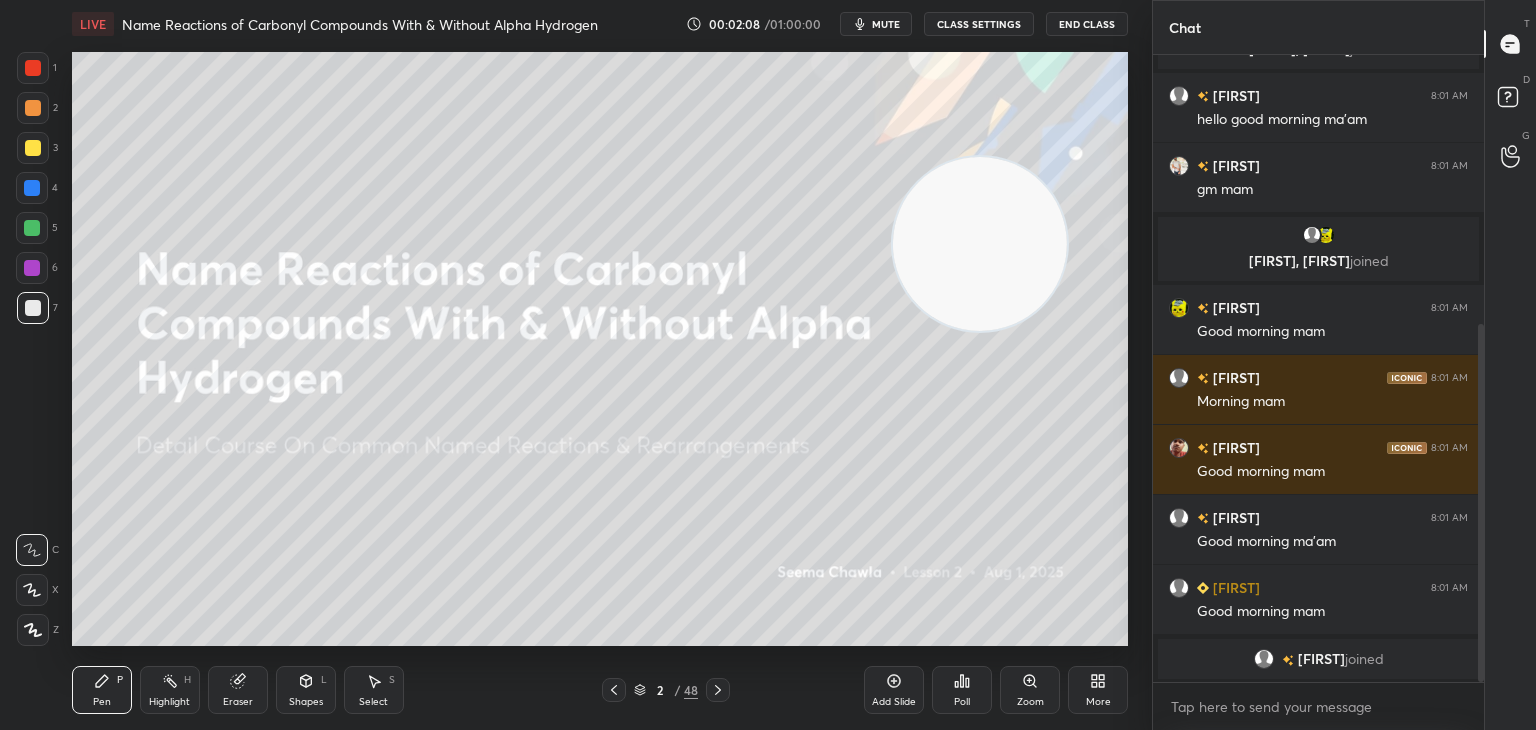 click 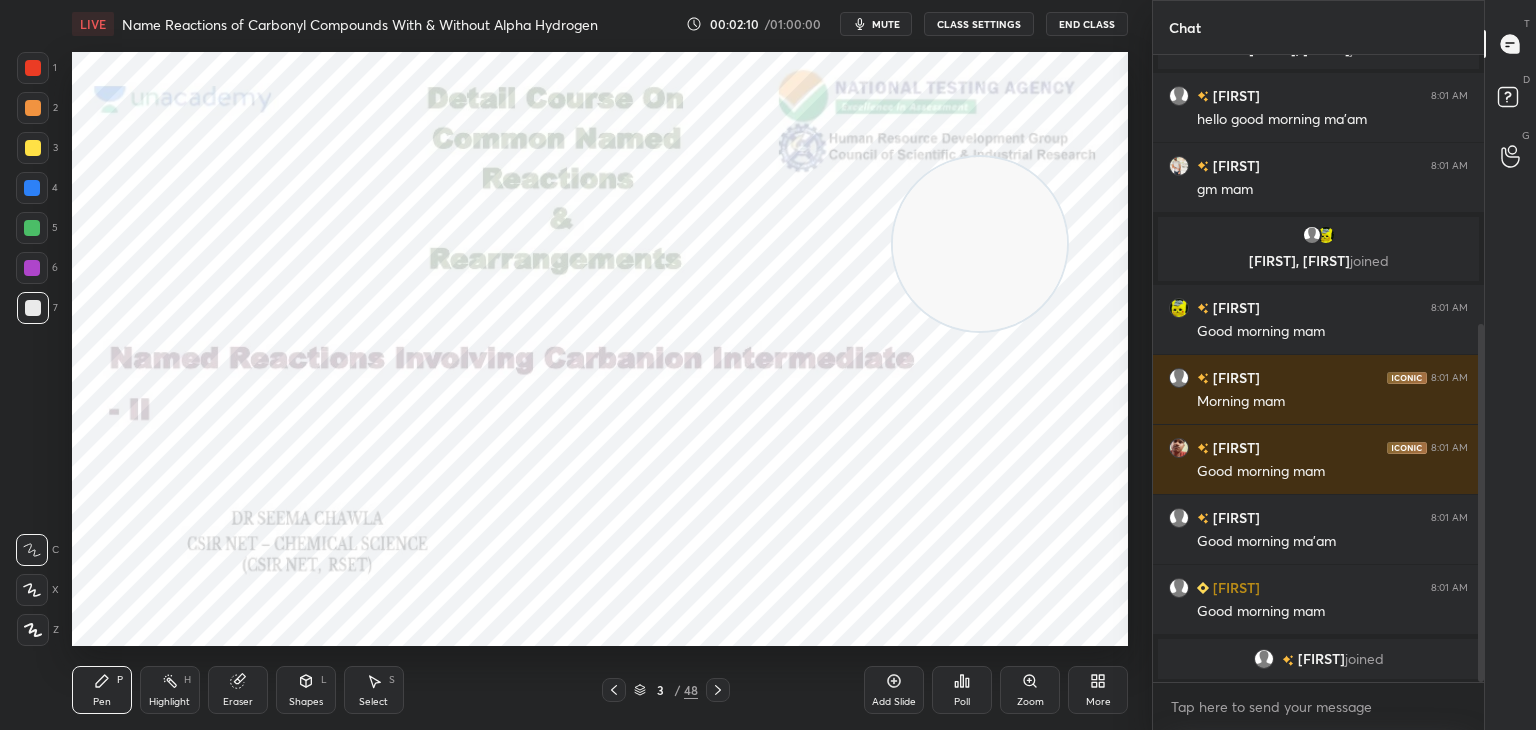 click 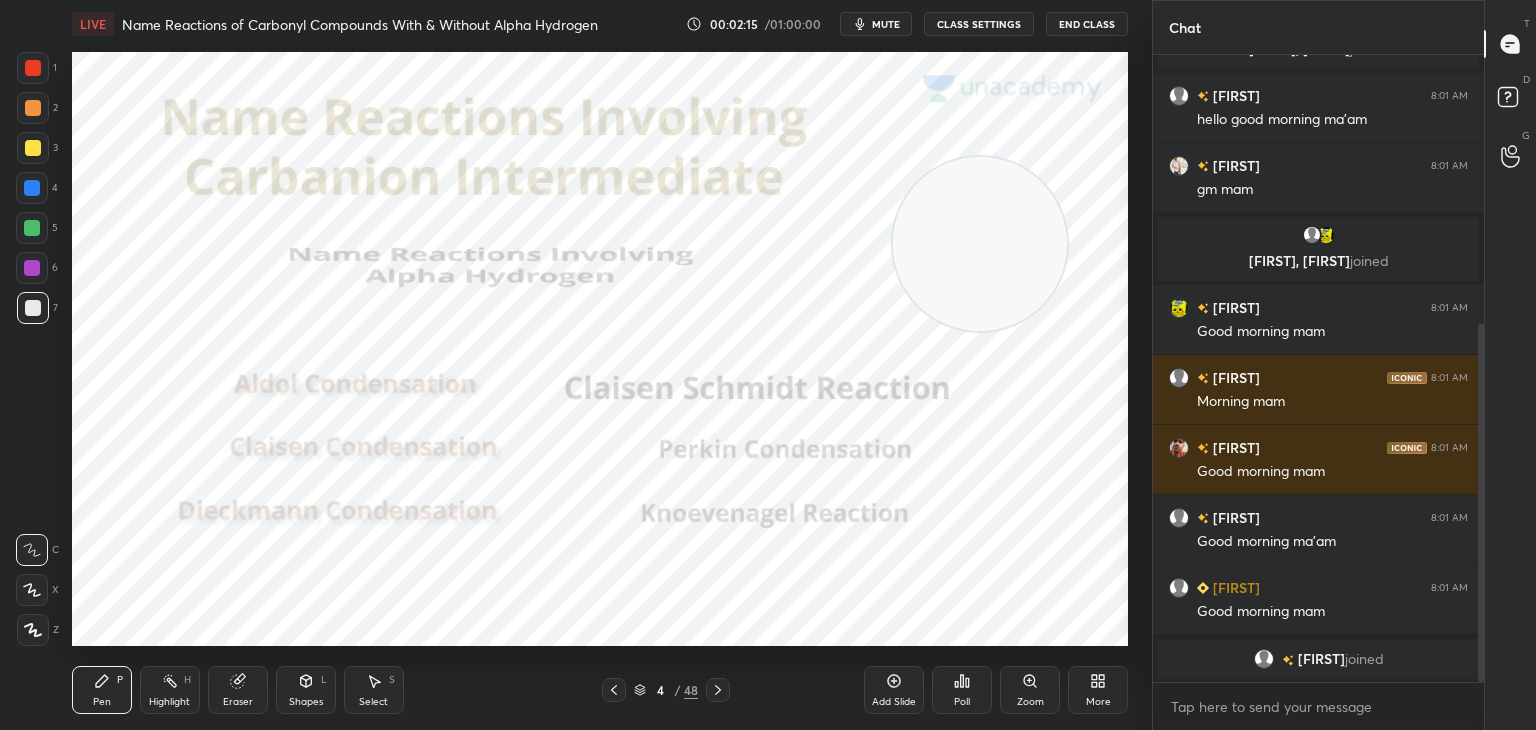 click 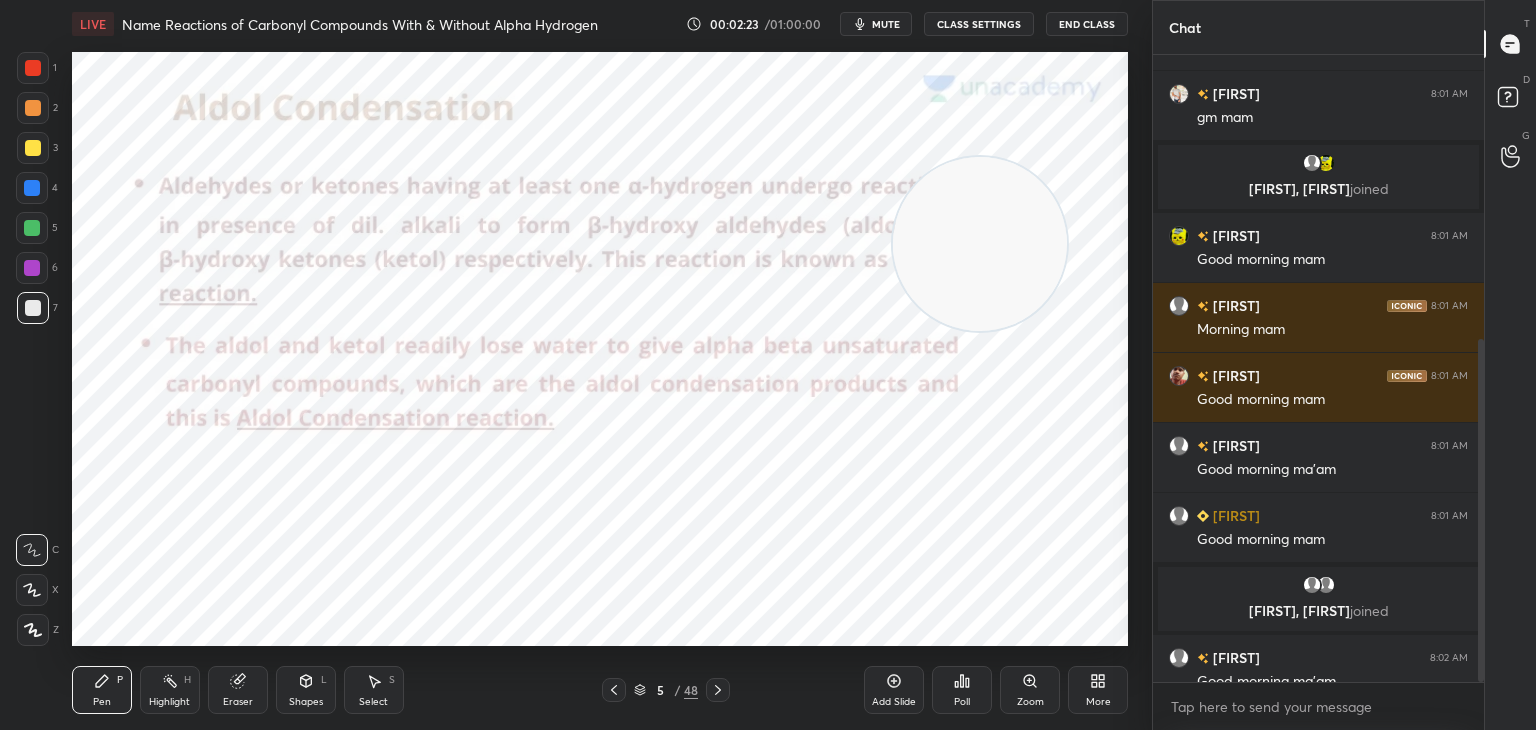 scroll, scrollTop: 518, scrollLeft: 0, axis: vertical 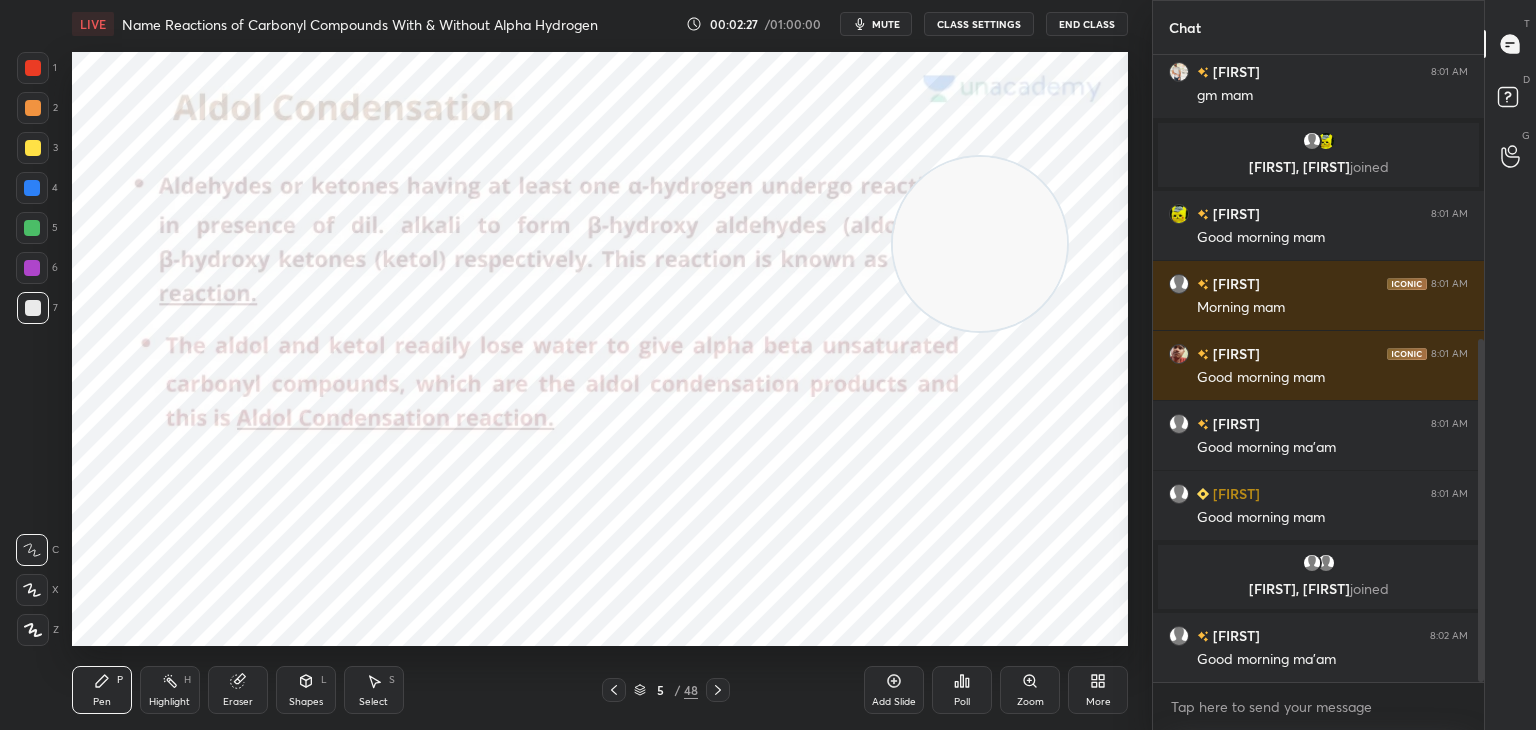 click 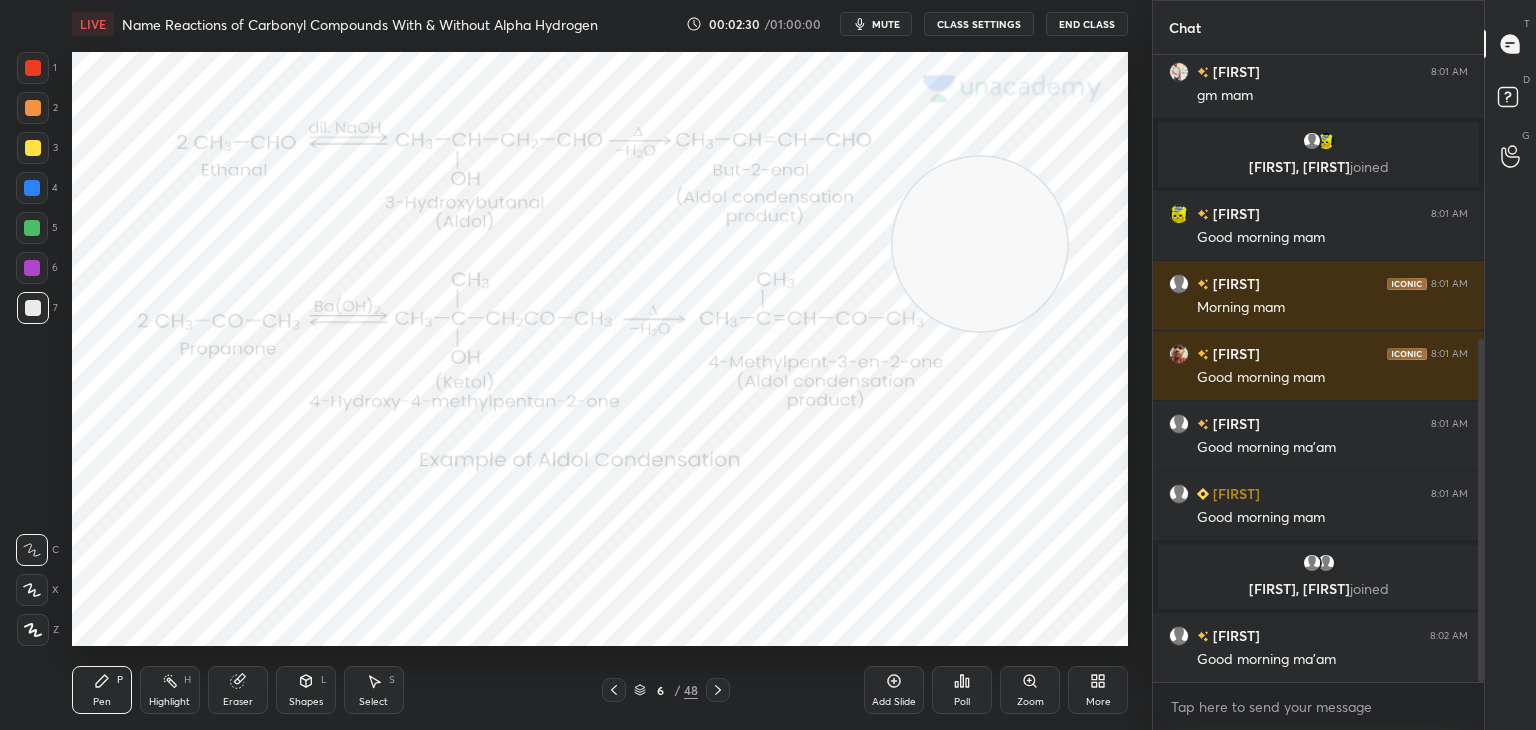 click 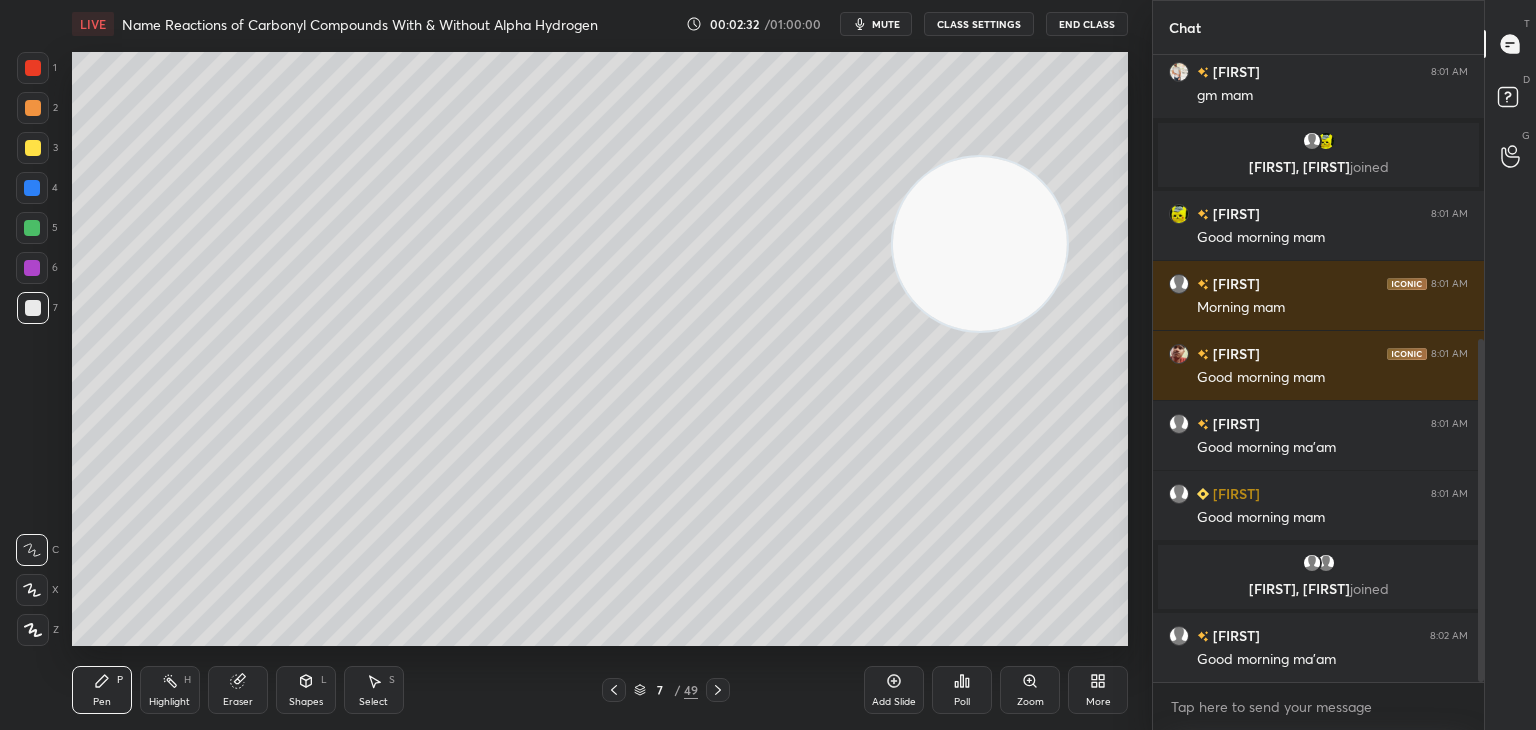 click at bounding box center [33, 308] 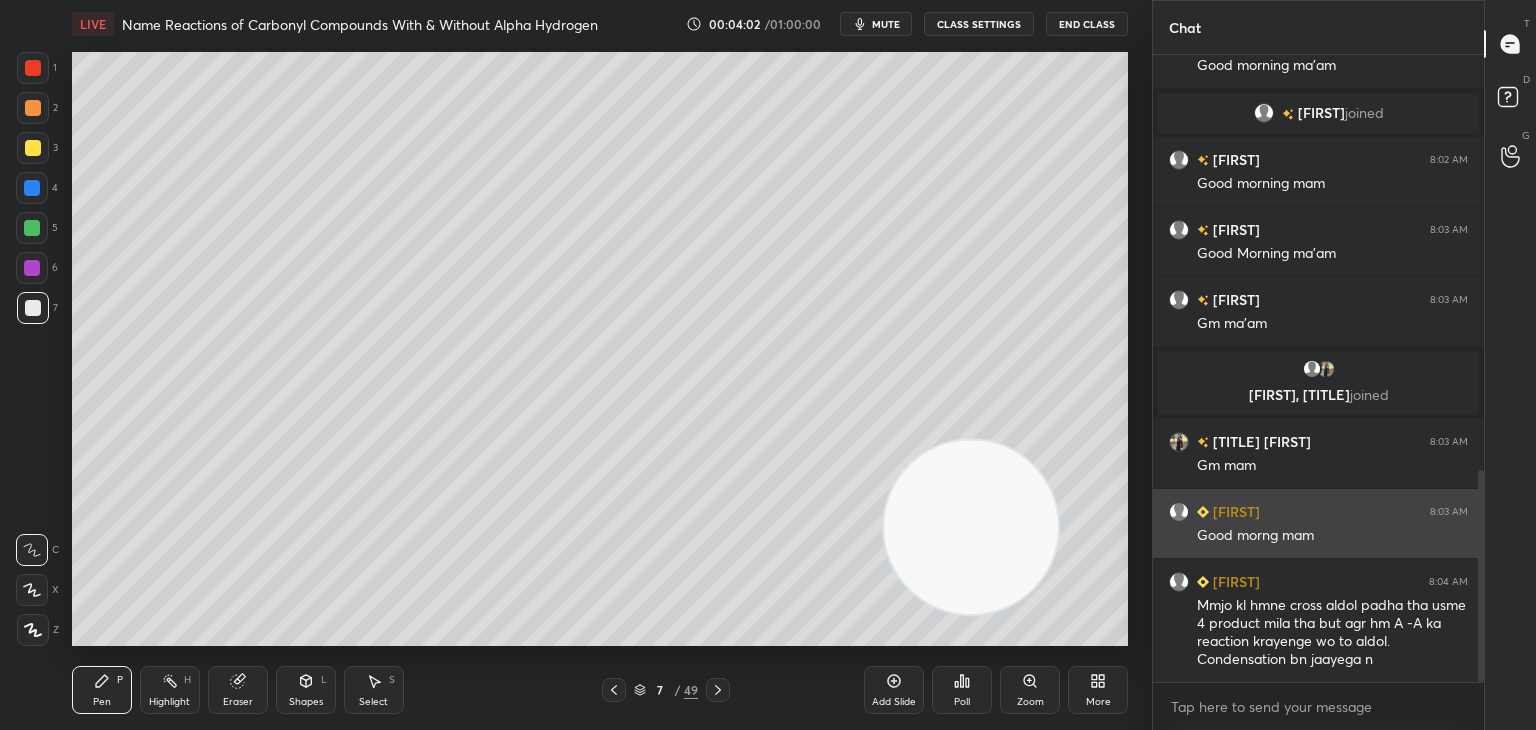 scroll, scrollTop: 1226, scrollLeft: 0, axis: vertical 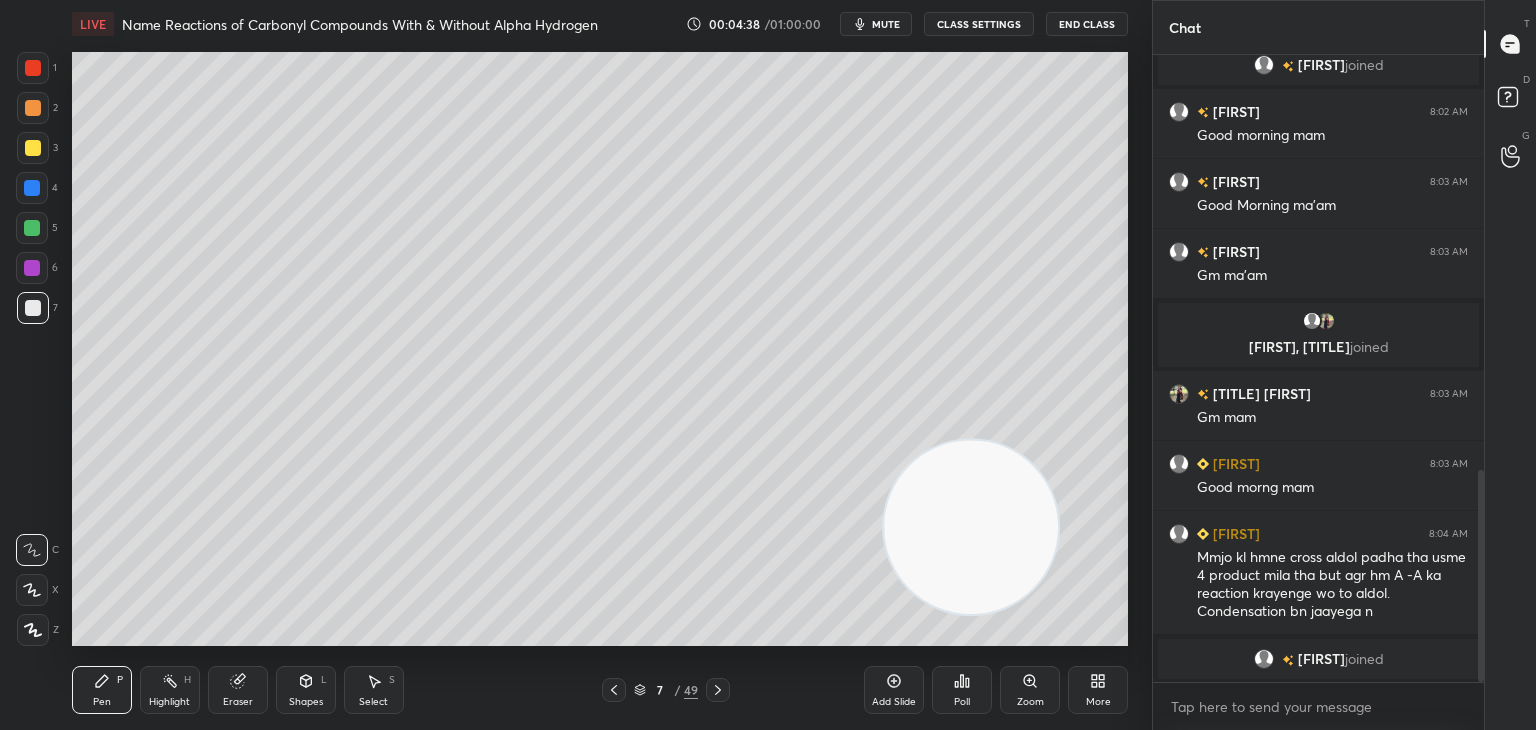 click at bounding box center [33, 148] 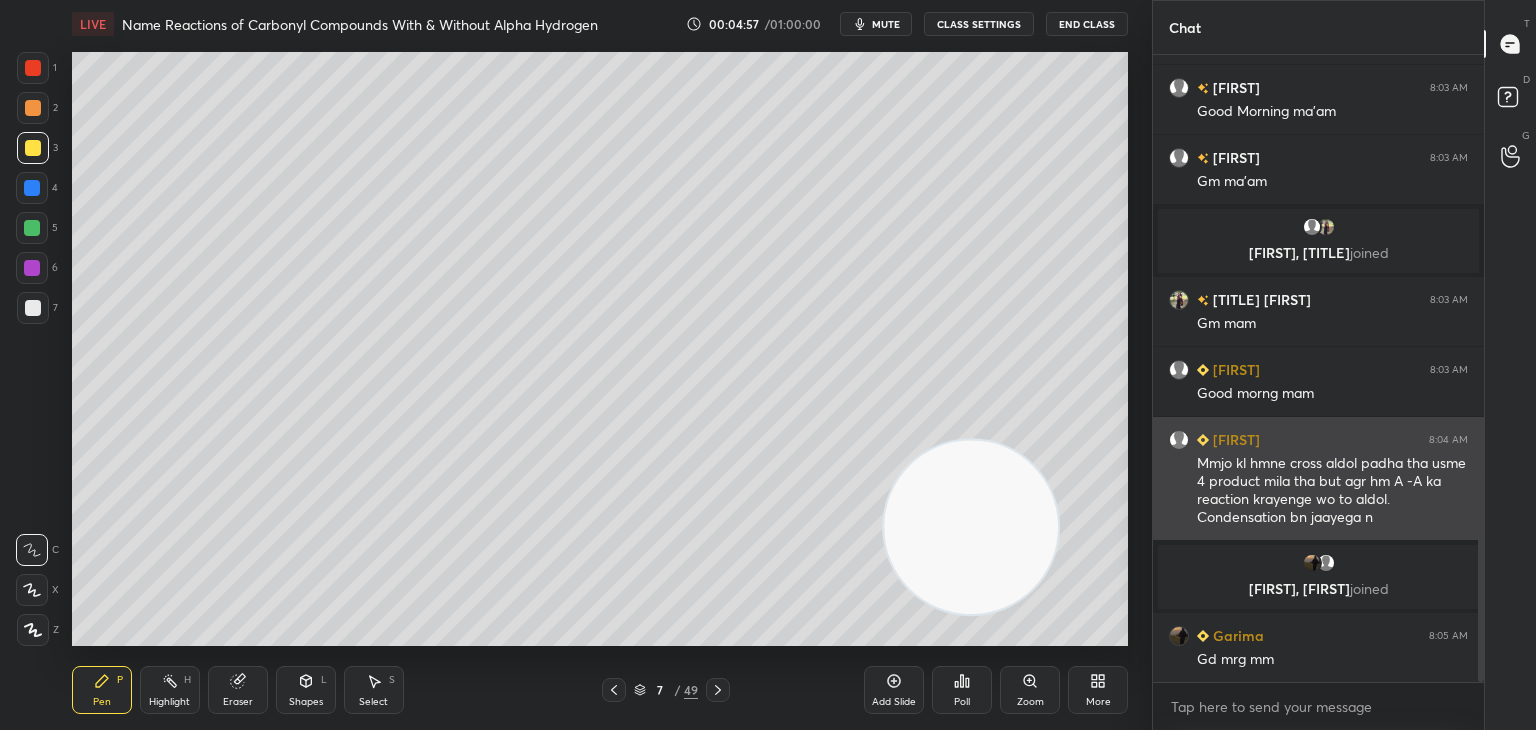 scroll, scrollTop: 1302, scrollLeft: 0, axis: vertical 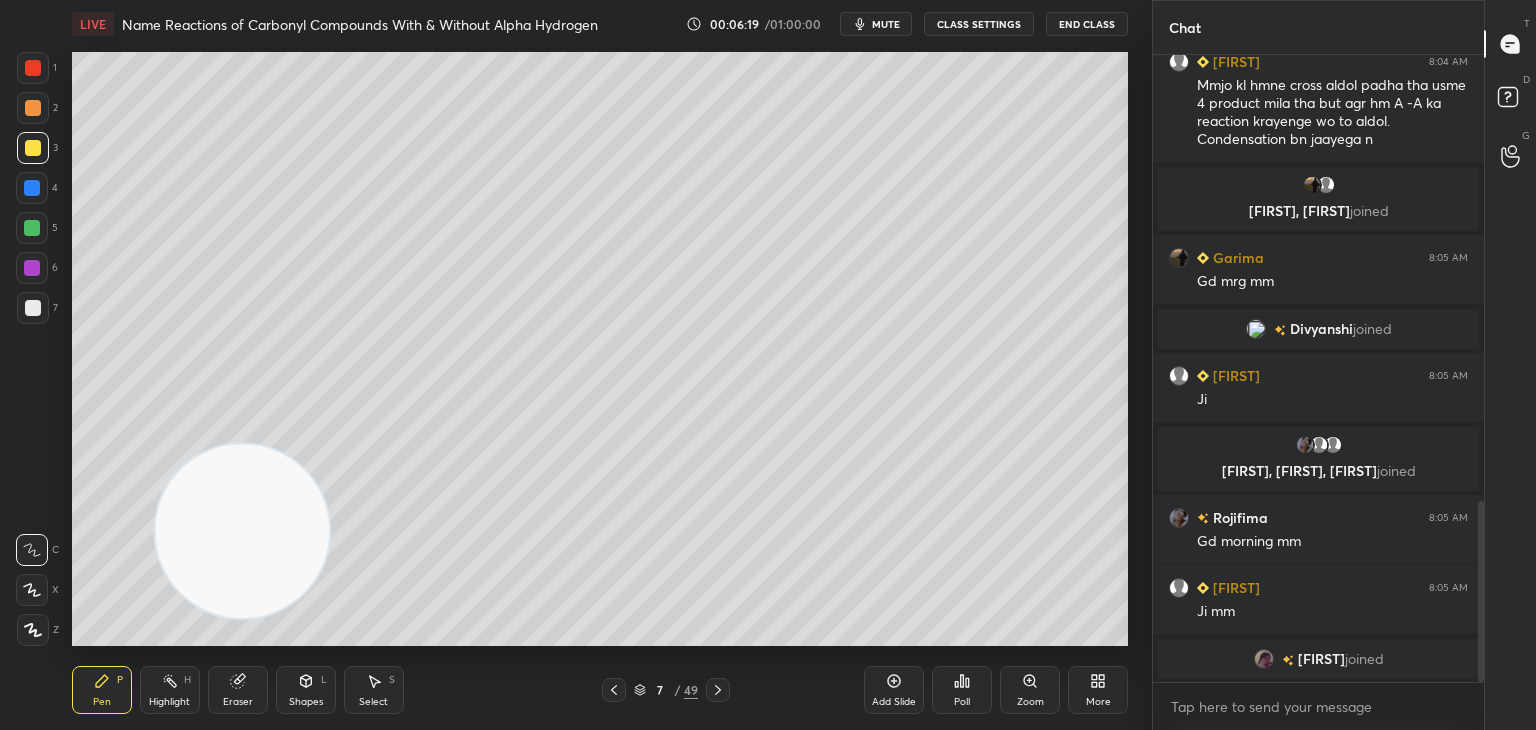 click 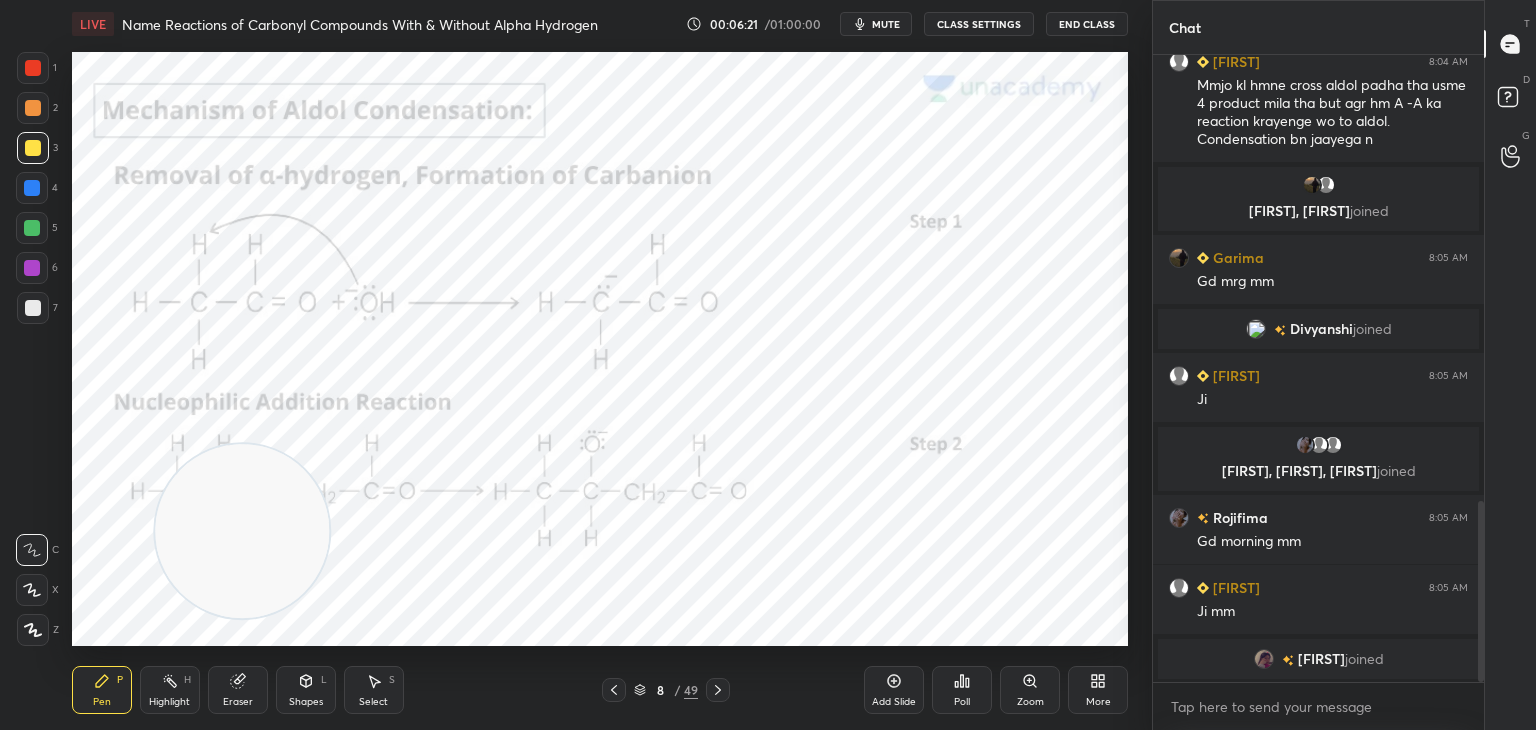 click 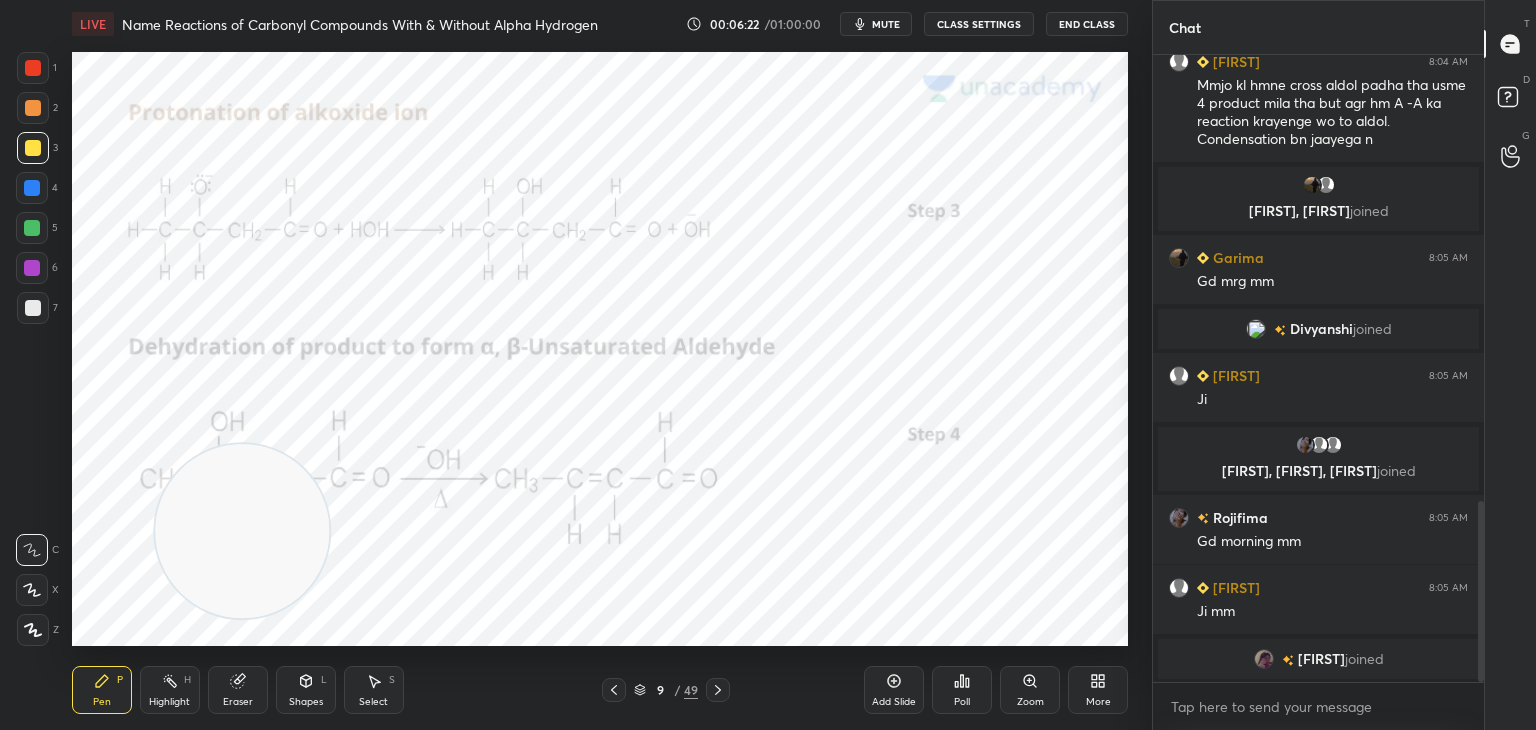 click 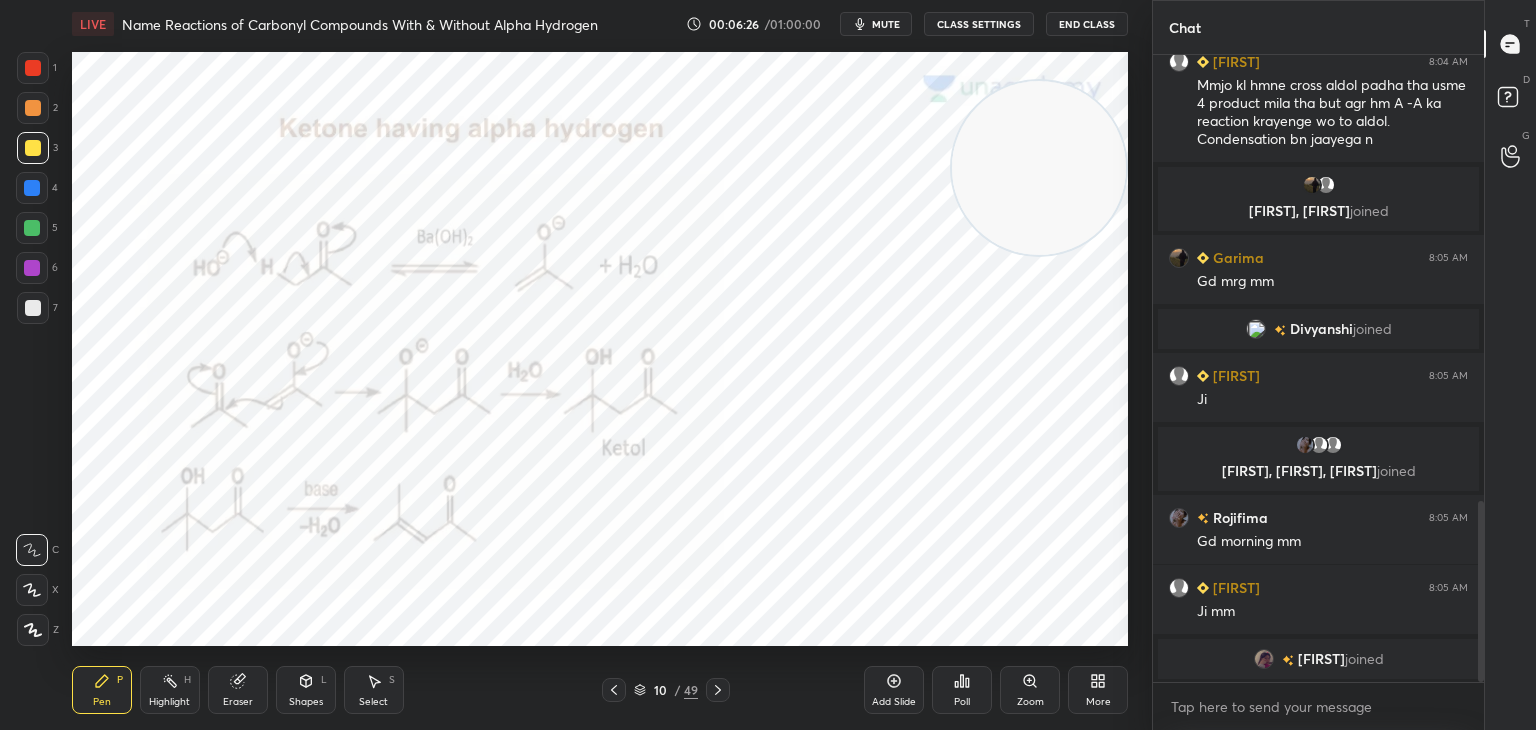scroll, scrollTop: 1558, scrollLeft: 0, axis: vertical 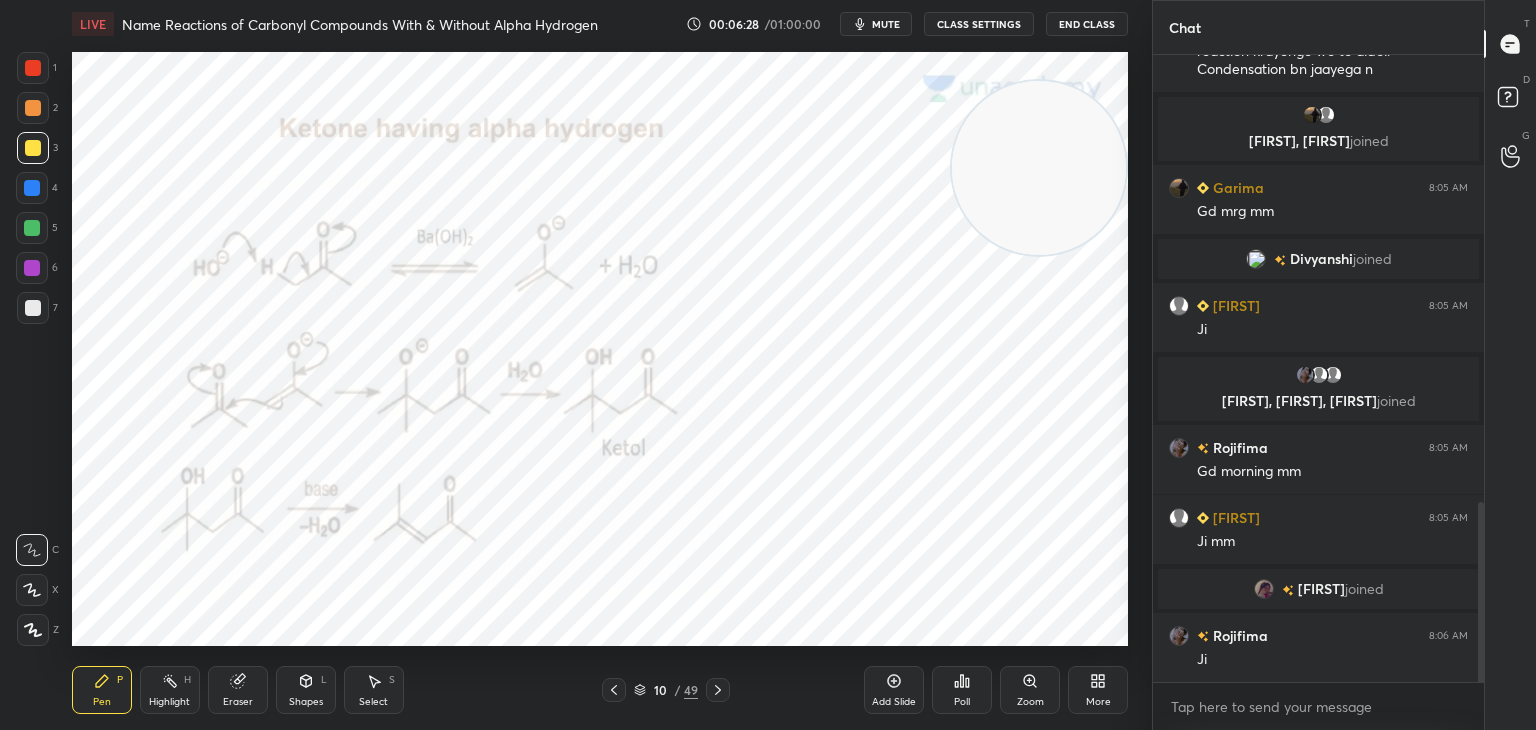 click at bounding box center (33, 68) 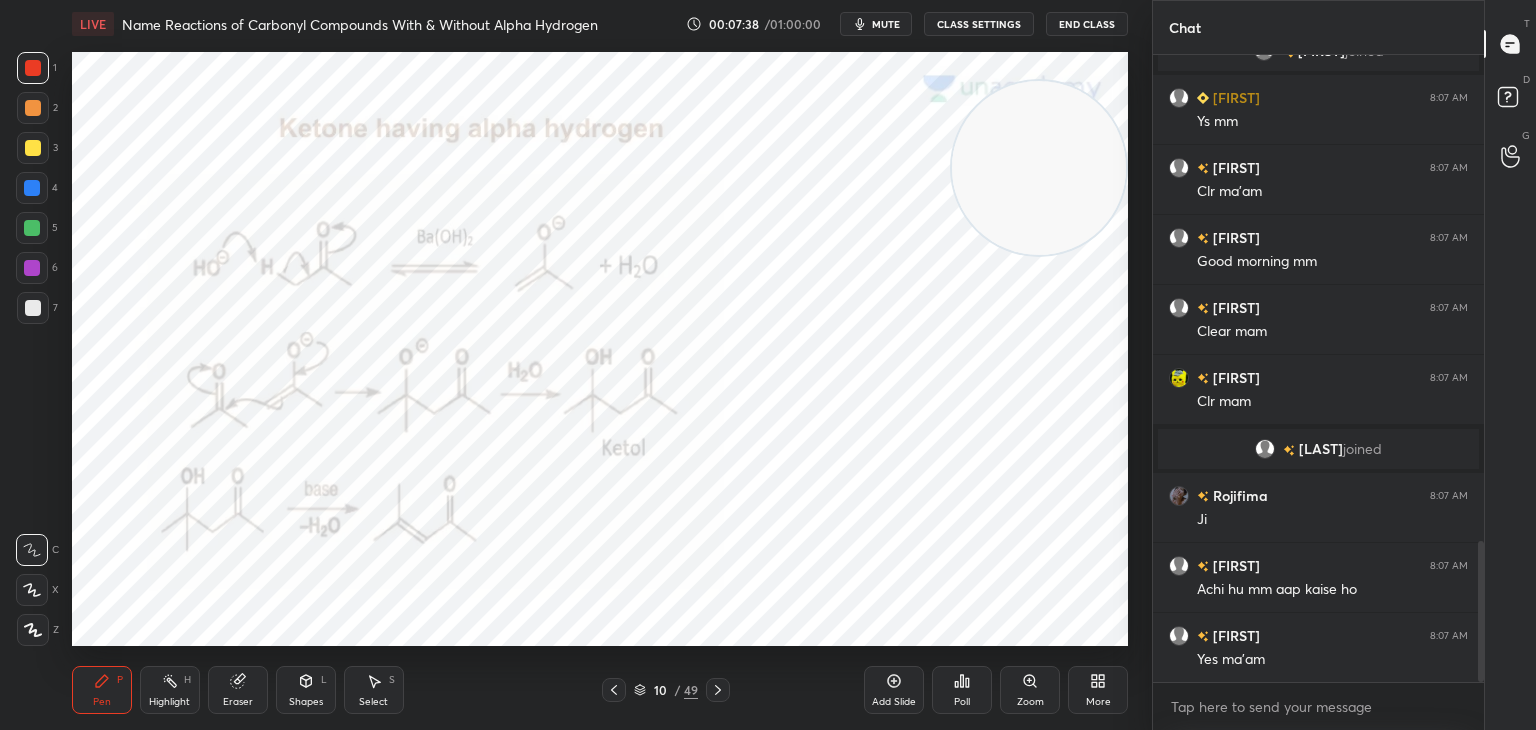 scroll, scrollTop: 2234, scrollLeft: 0, axis: vertical 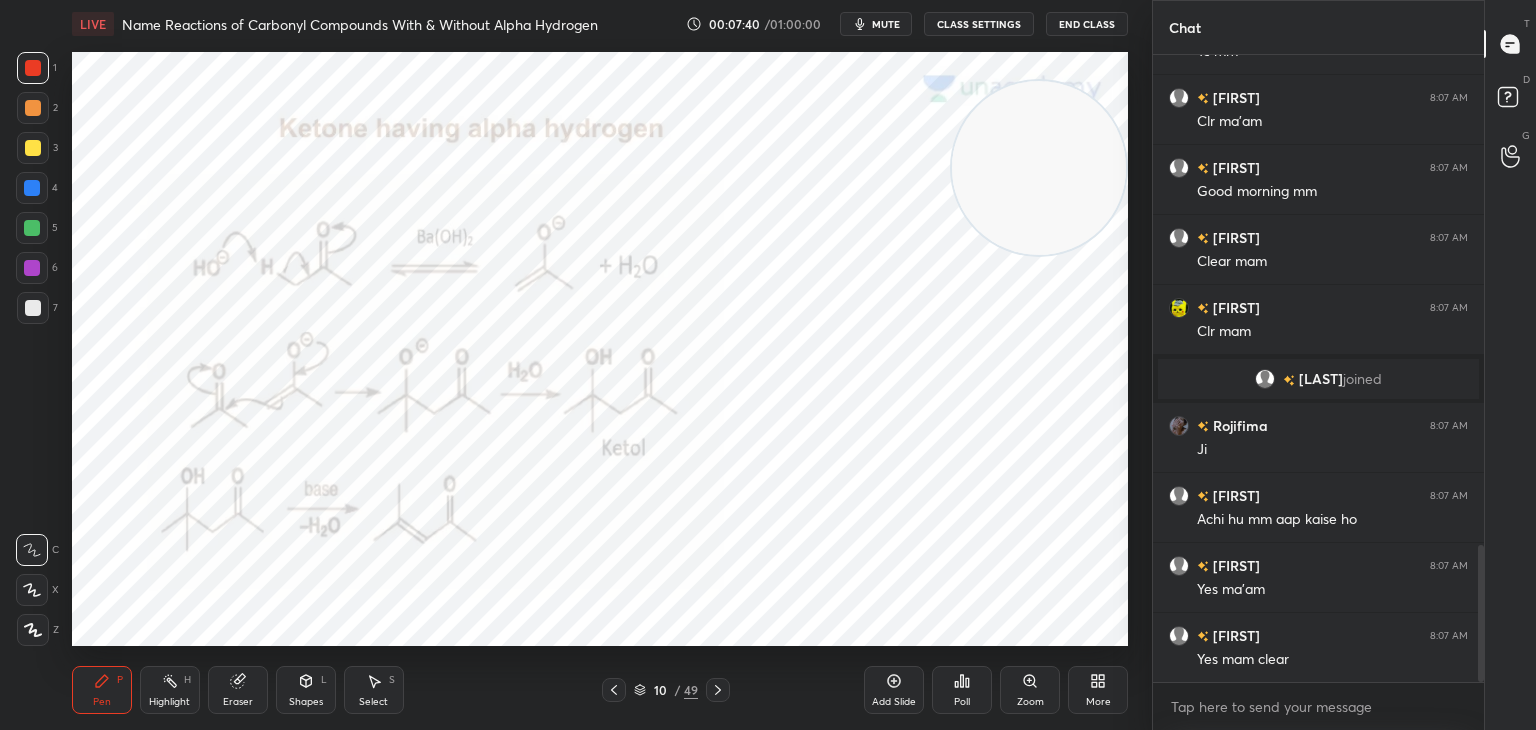 click 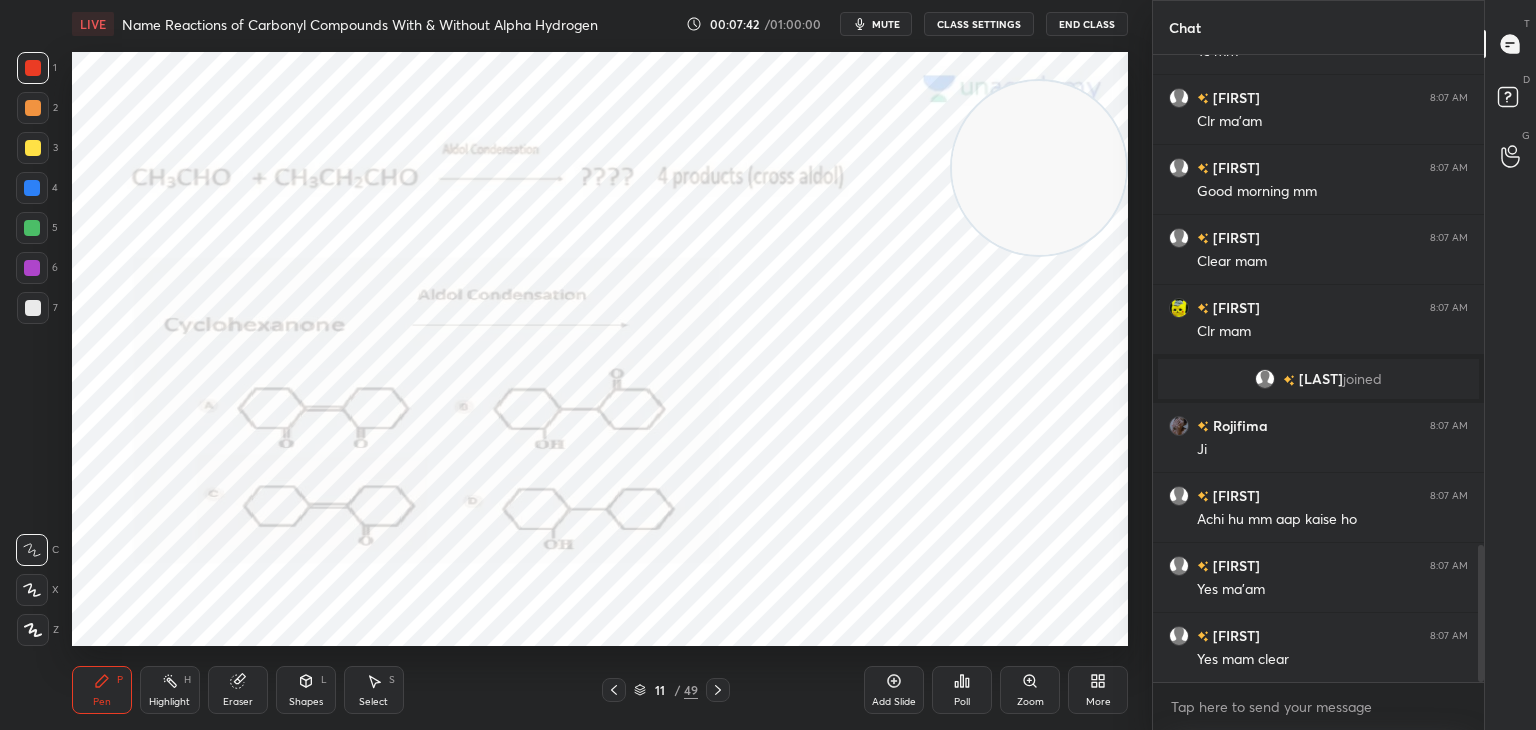 click 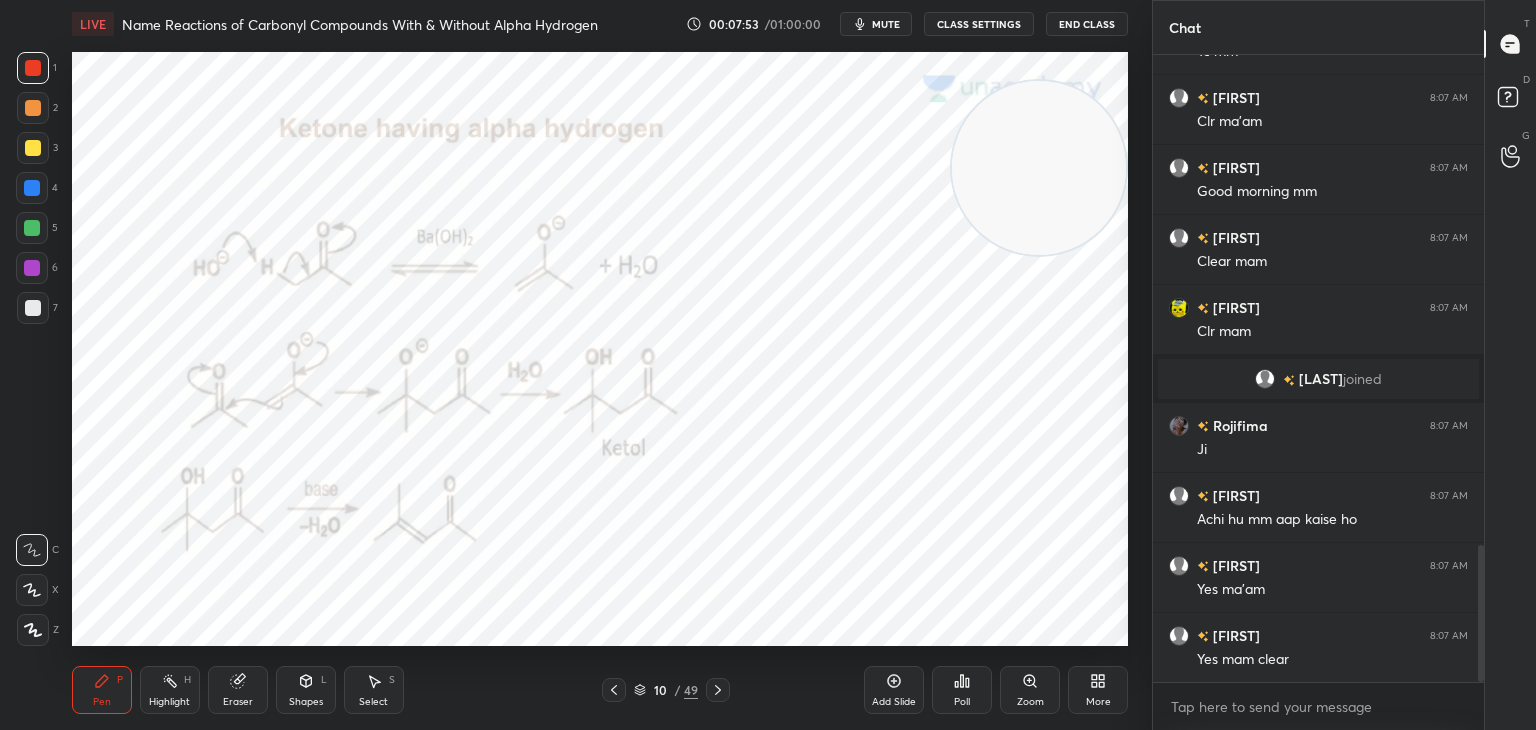 scroll, scrollTop: 581, scrollLeft: 325, axis: both 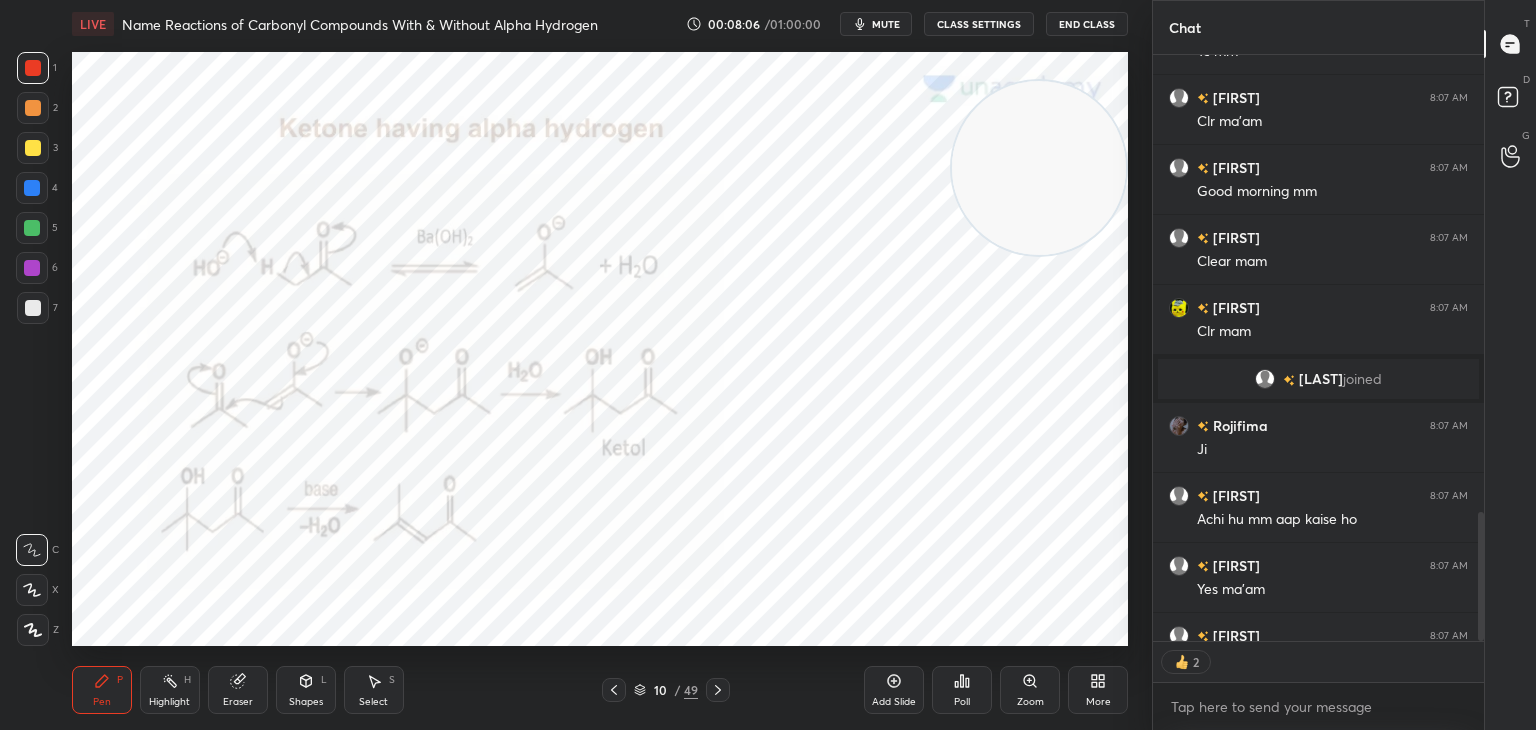 type on "x" 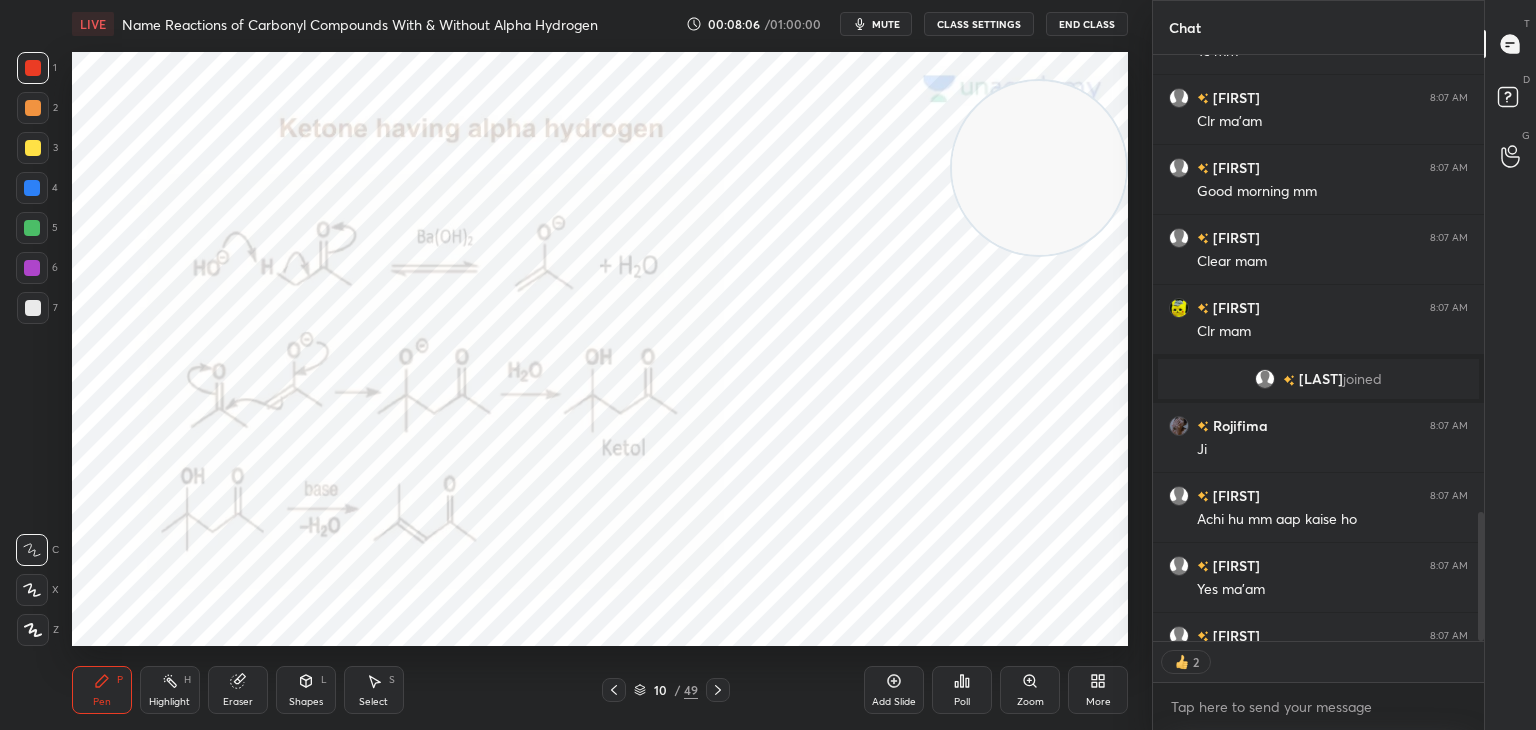 scroll, scrollTop: 621, scrollLeft: 325, axis: both 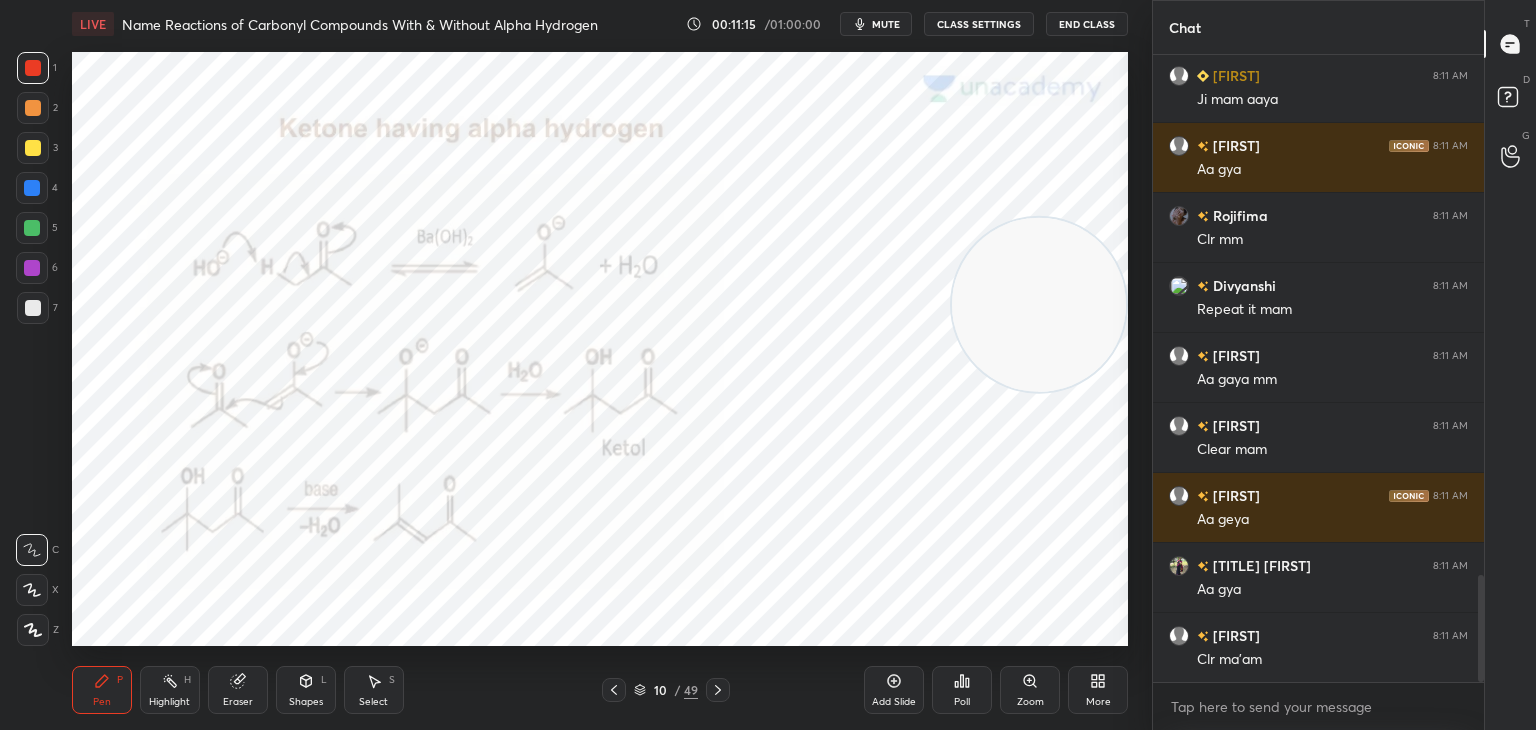 click 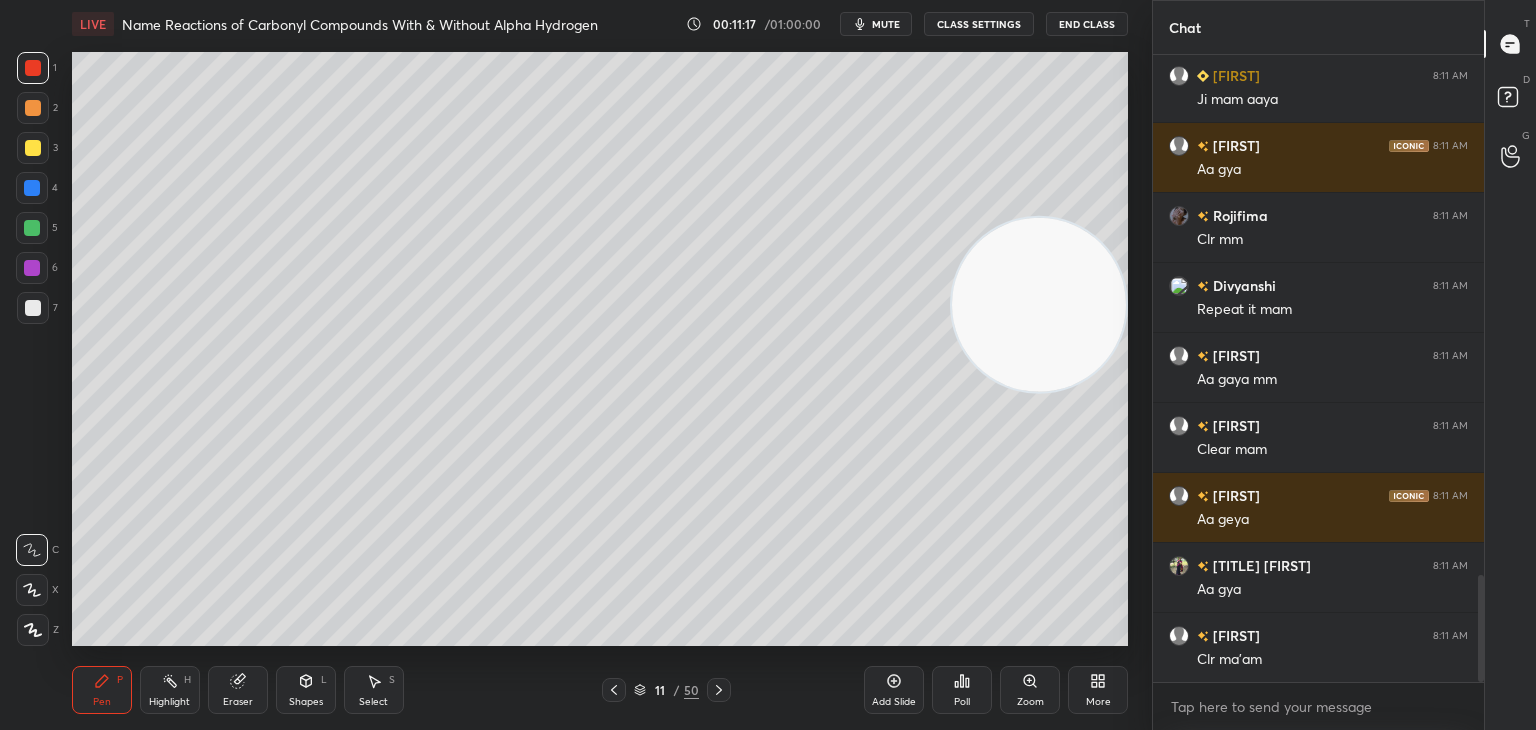 click at bounding box center [33, 308] 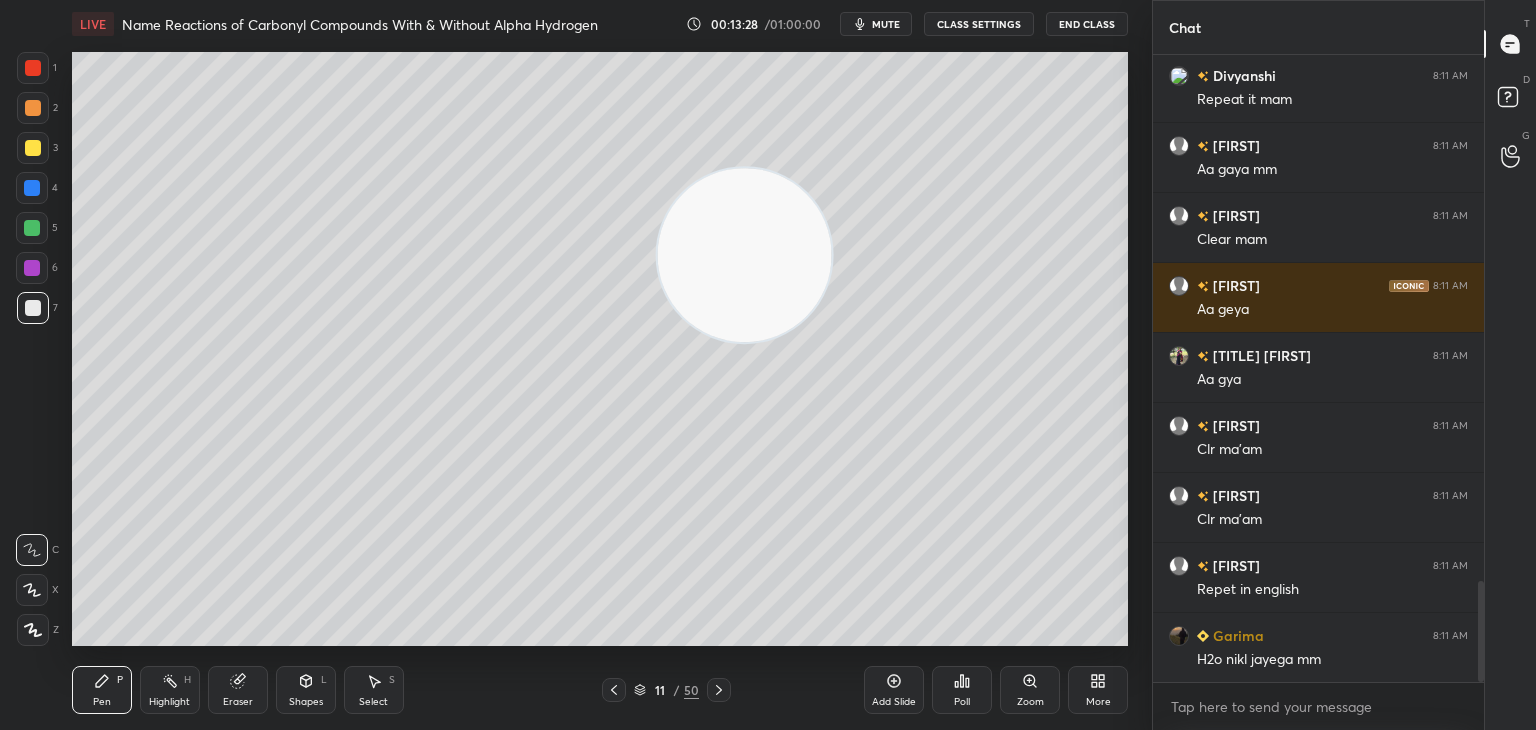 scroll, scrollTop: 3334, scrollLeft: 0, axis: vertical 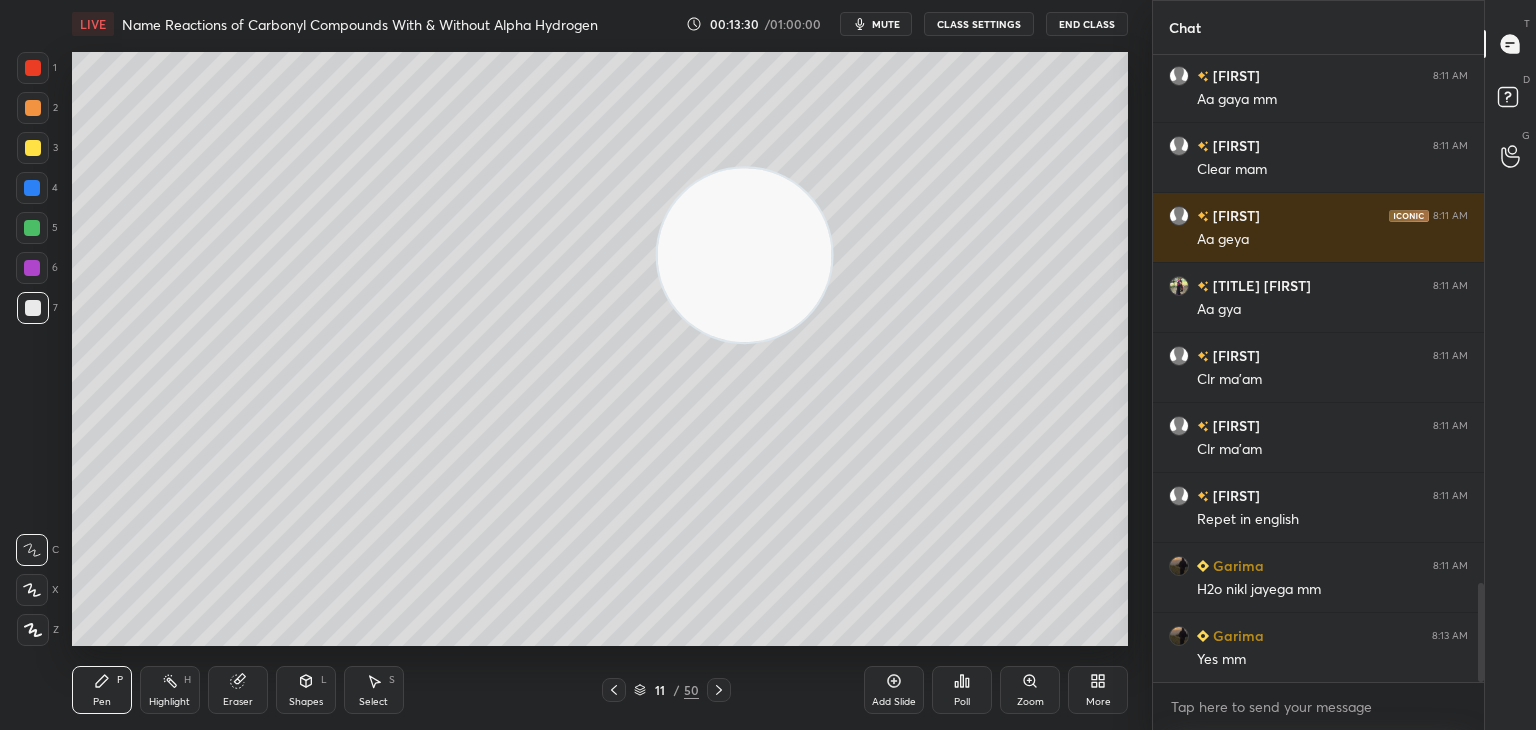 click 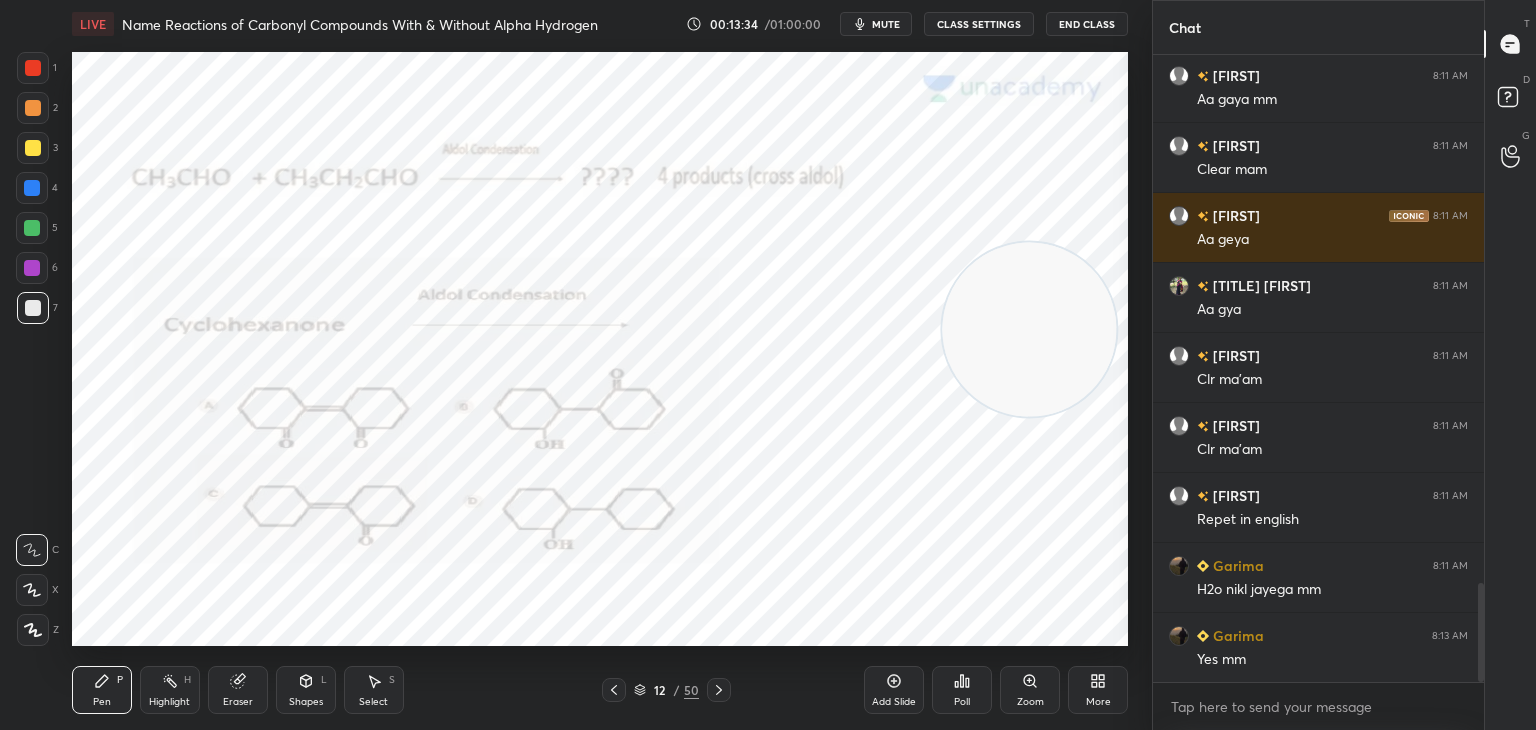click at bounding box center (33, 68) 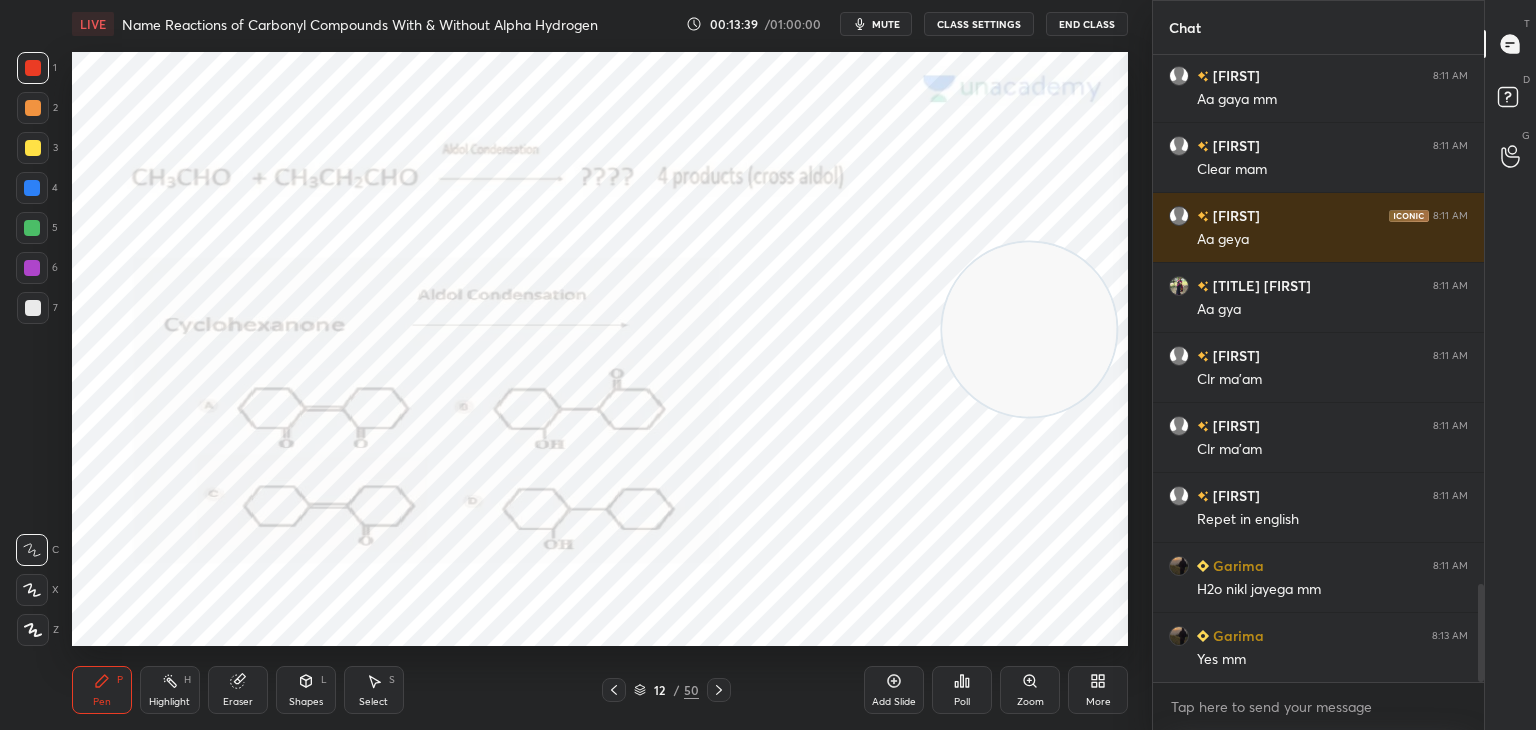 scroll, scrollTop: 3404, scrollLeft: 0, axis: vertical 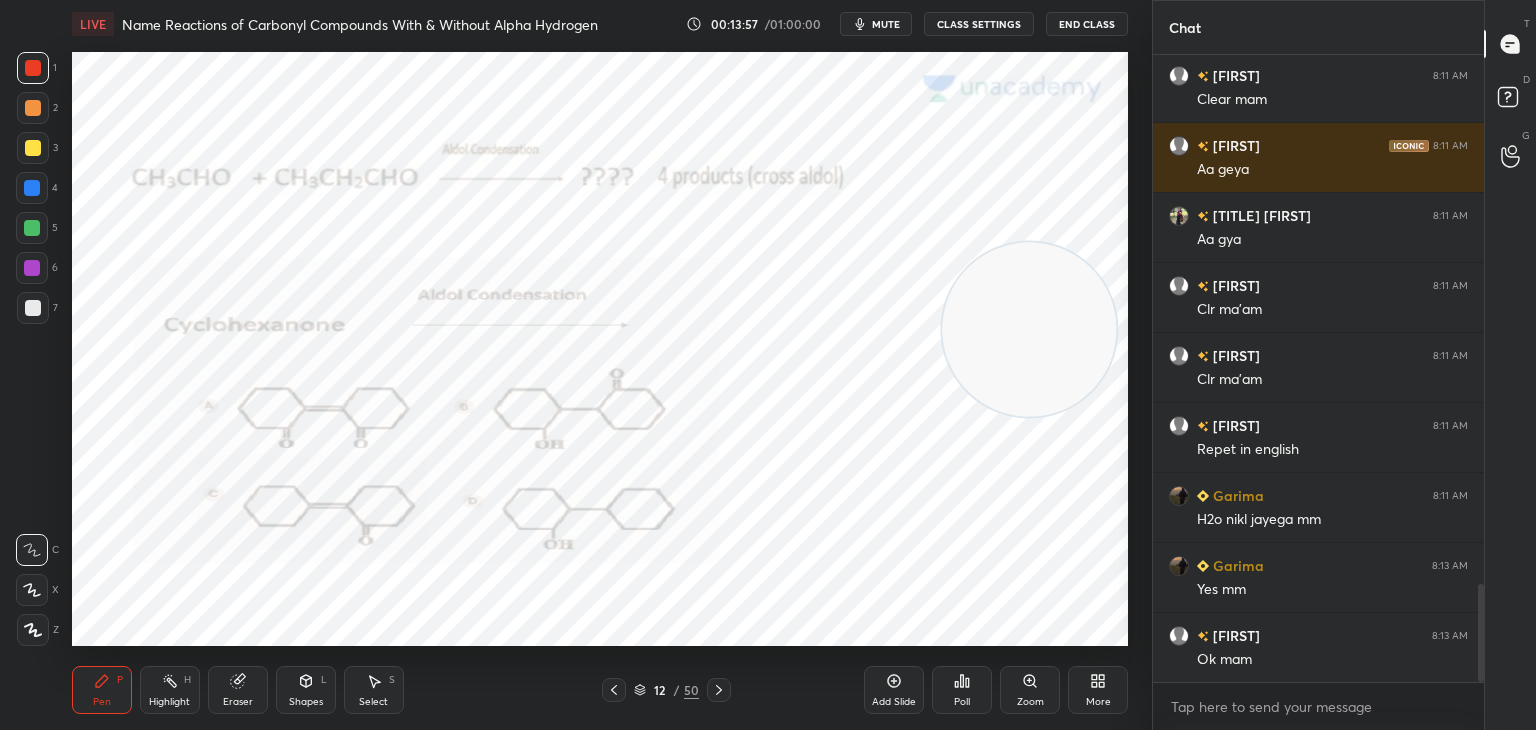click 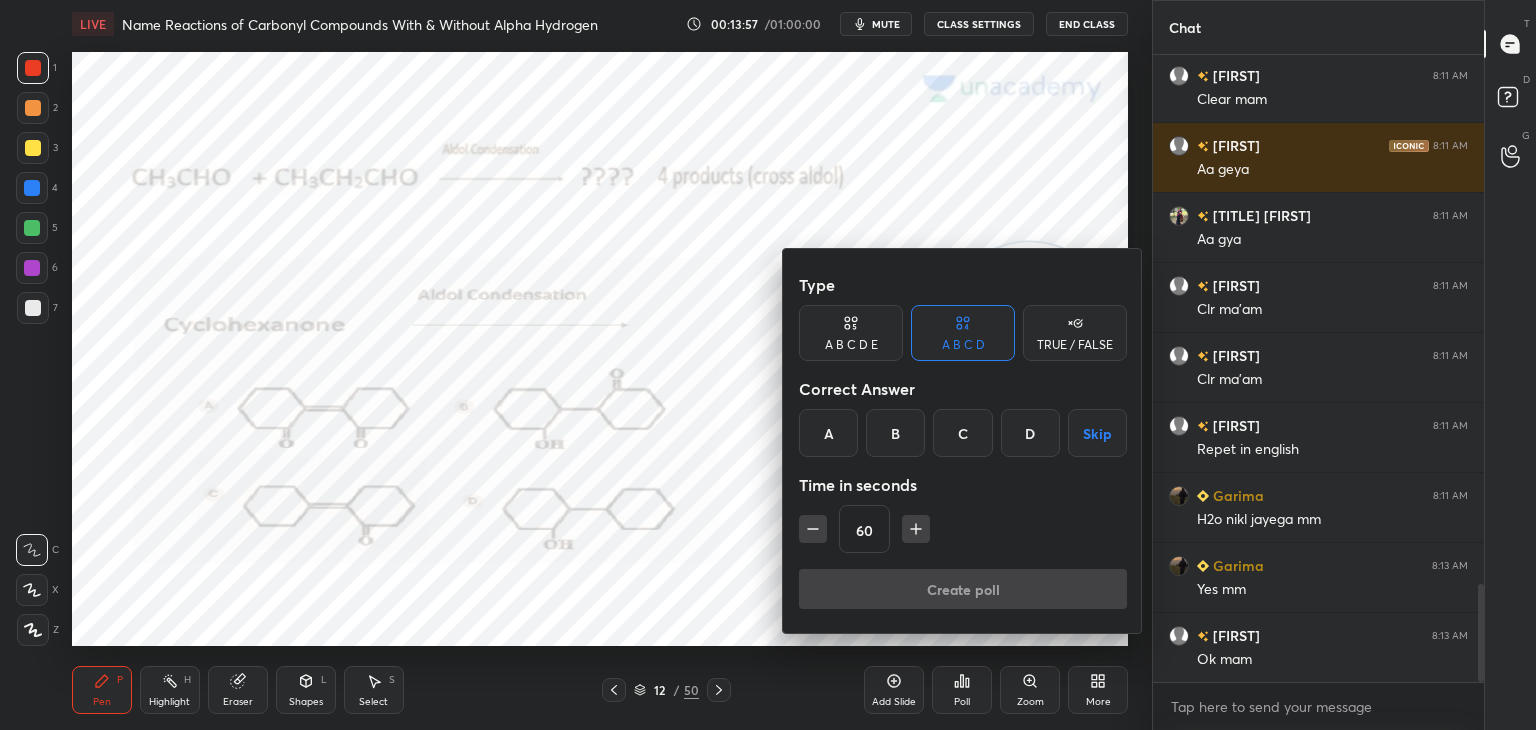 click 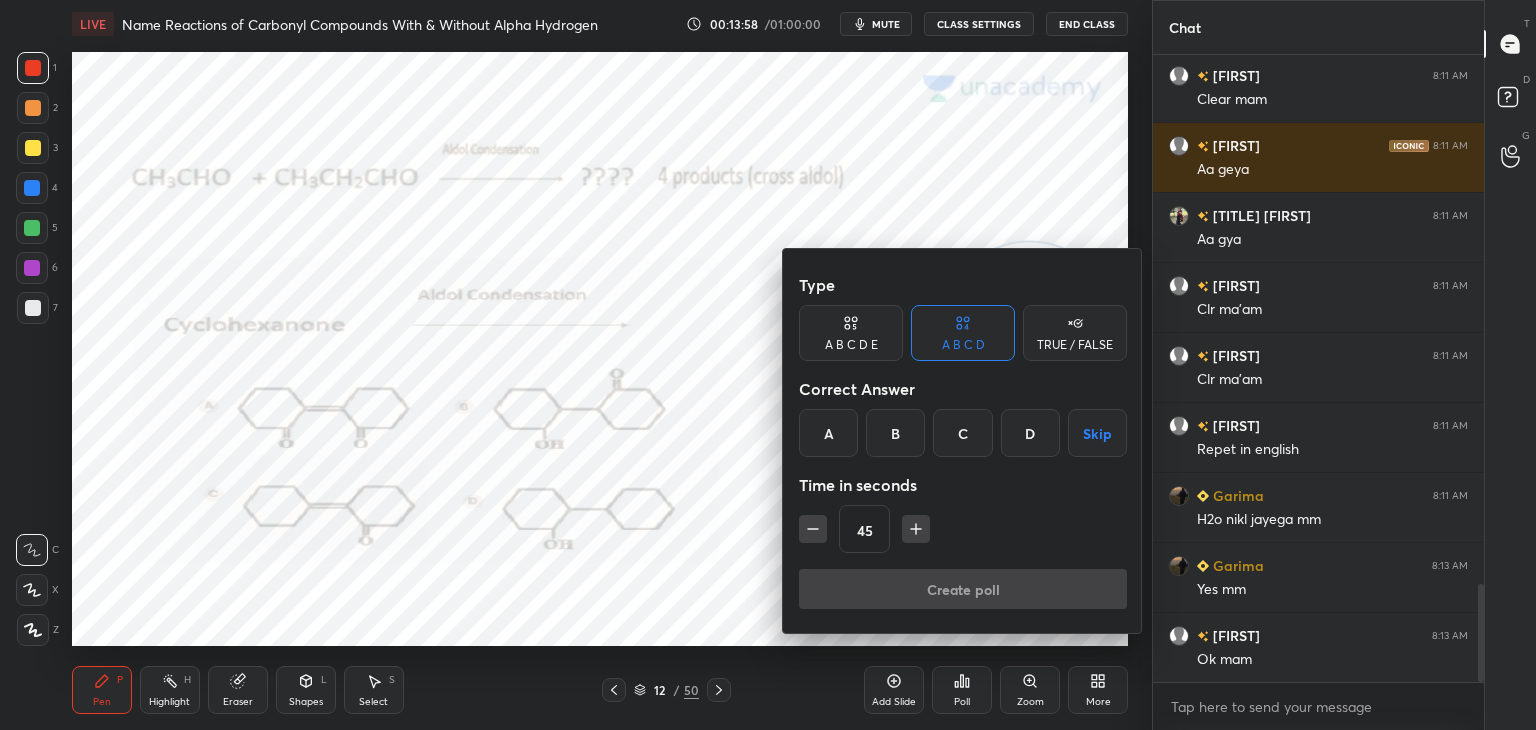 click 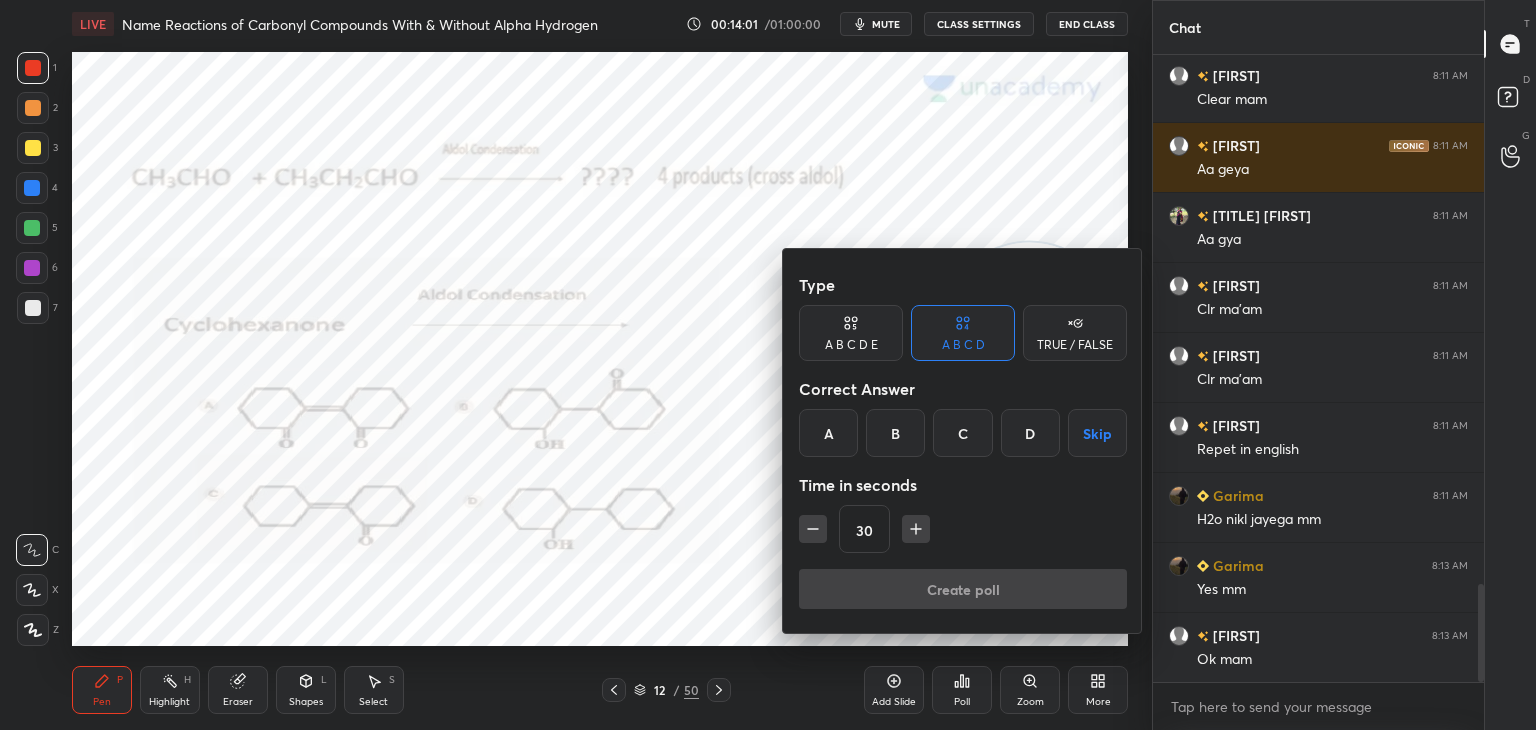 click on "C" at bounding box center (962, 433) 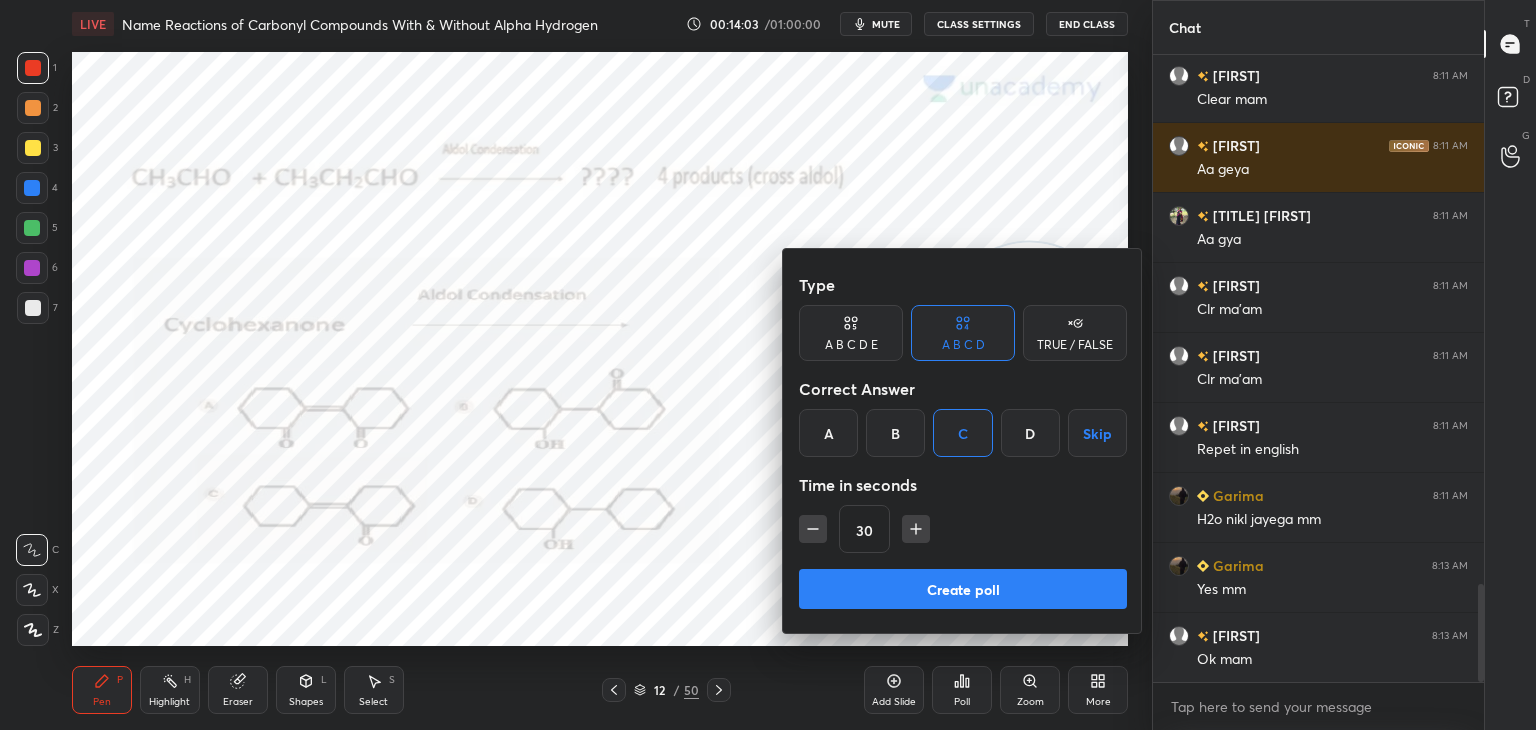click on "Create poll" at bounding box center (963, 589) 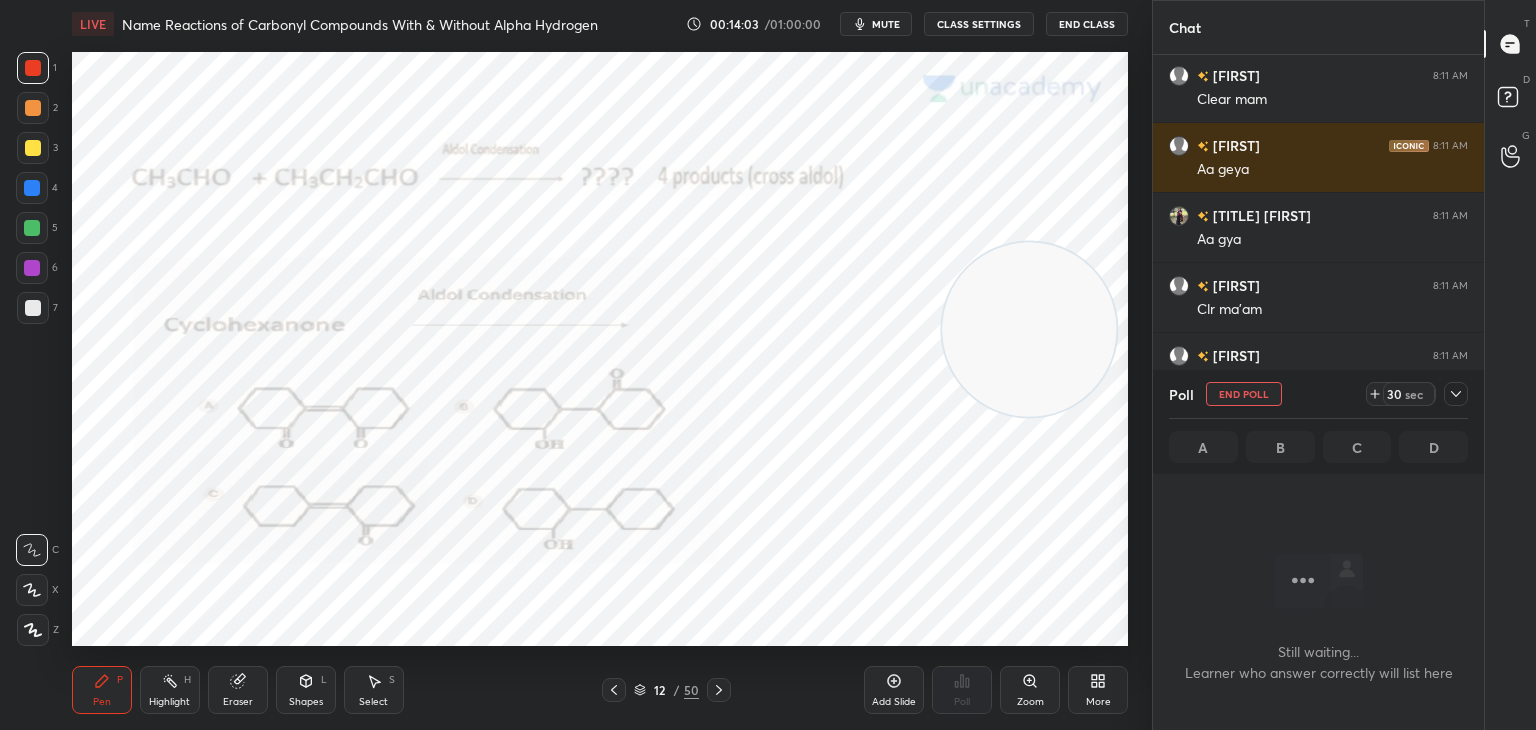 scroll, scrollTop: 388, scrollLeft: 325, axis: both 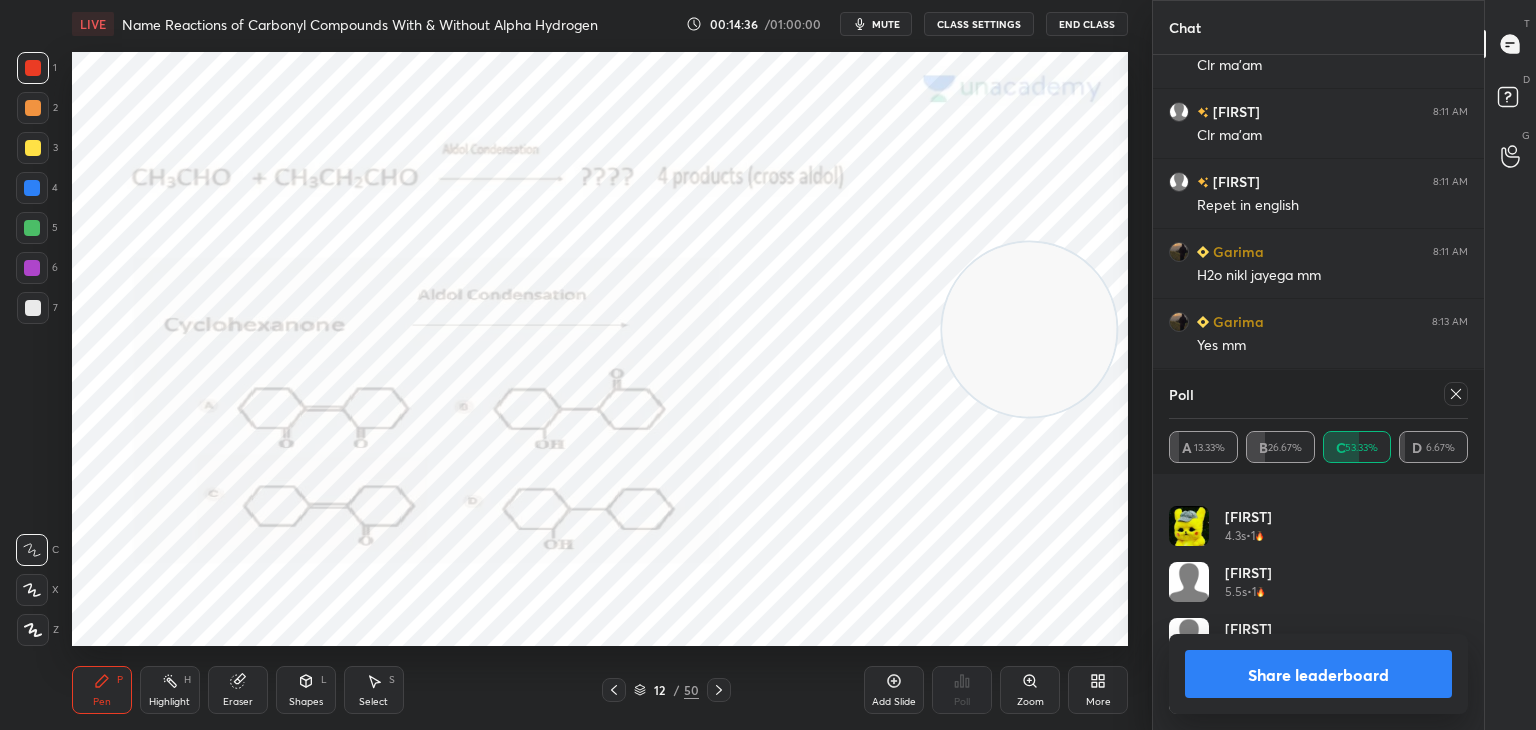 click 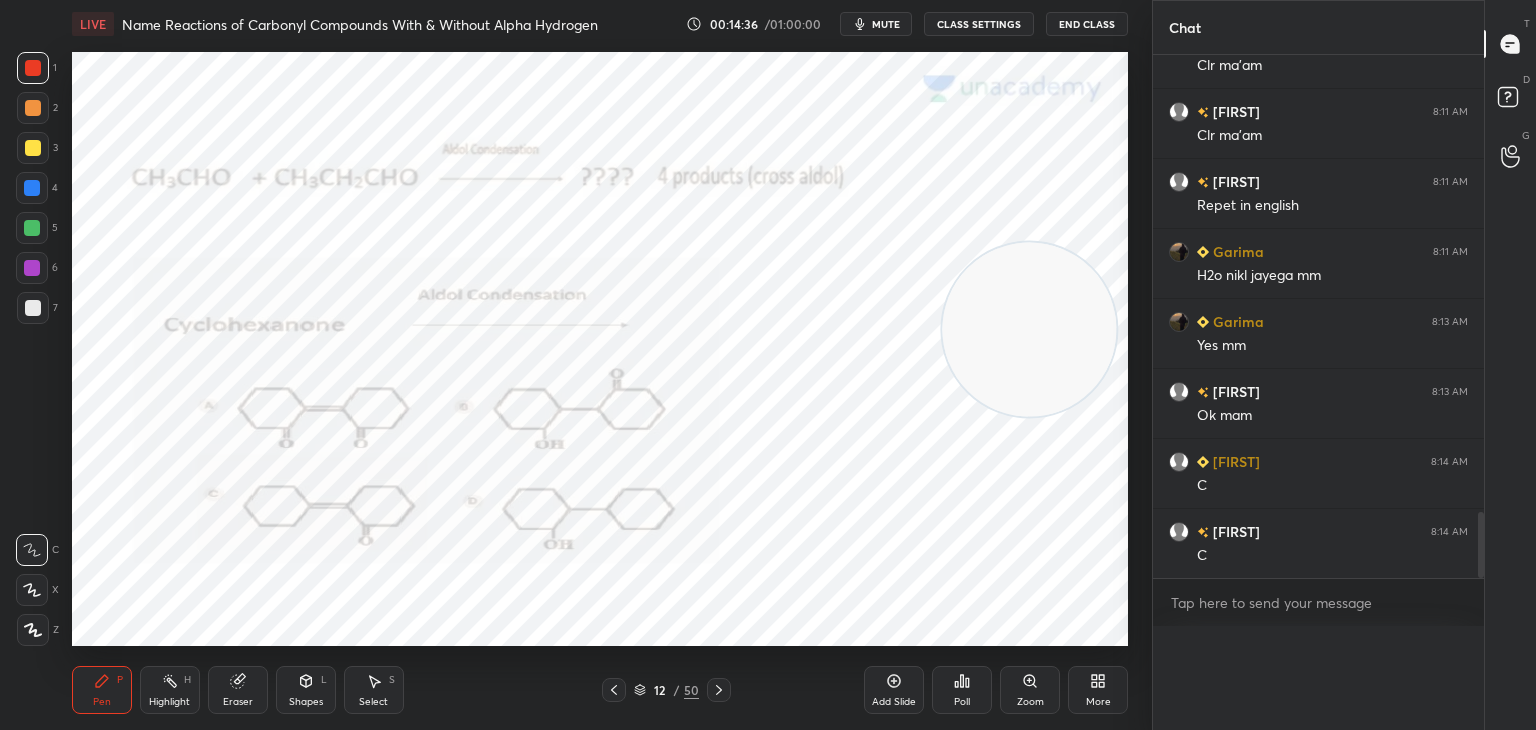 scroll, scrollTop: 0, scrollLeft: 0, axis: both 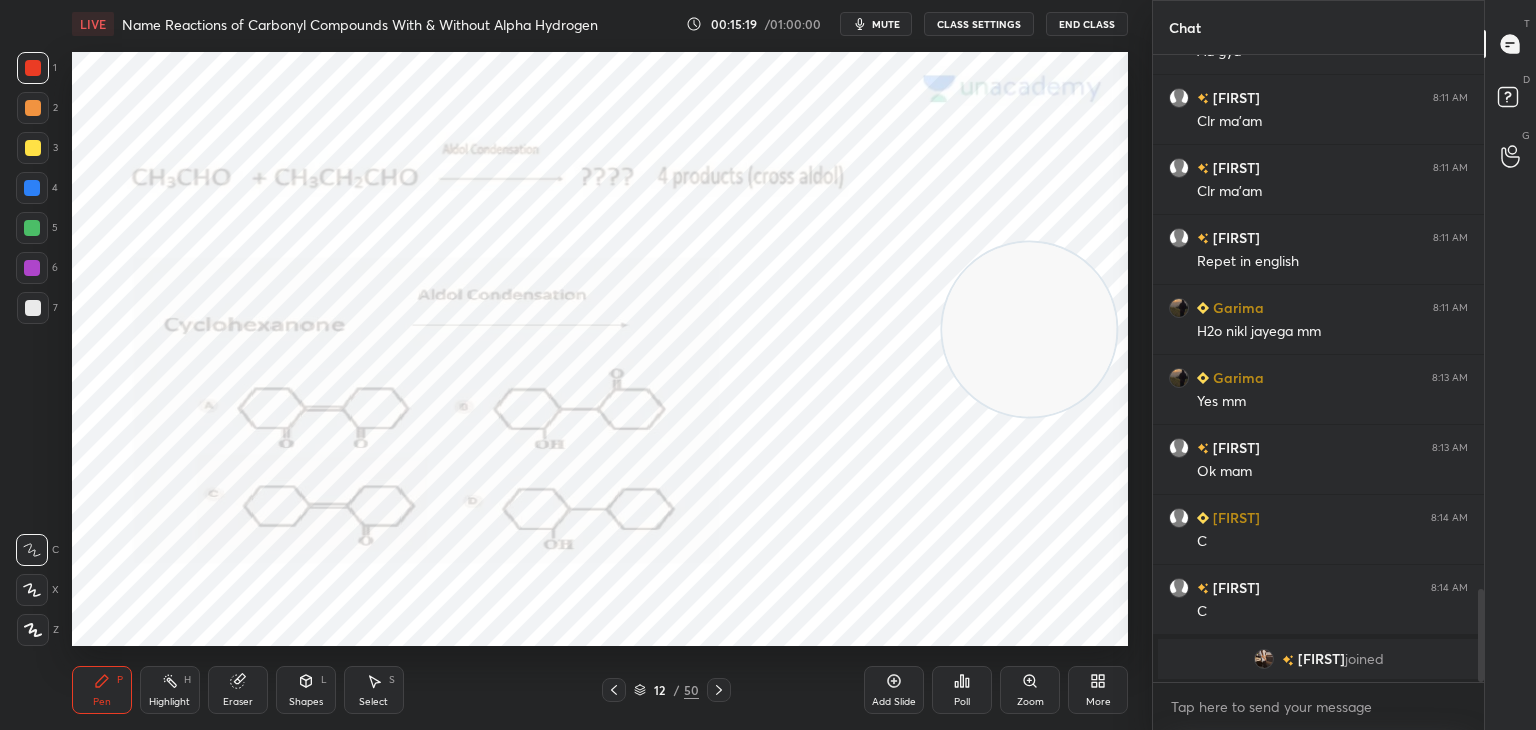 click 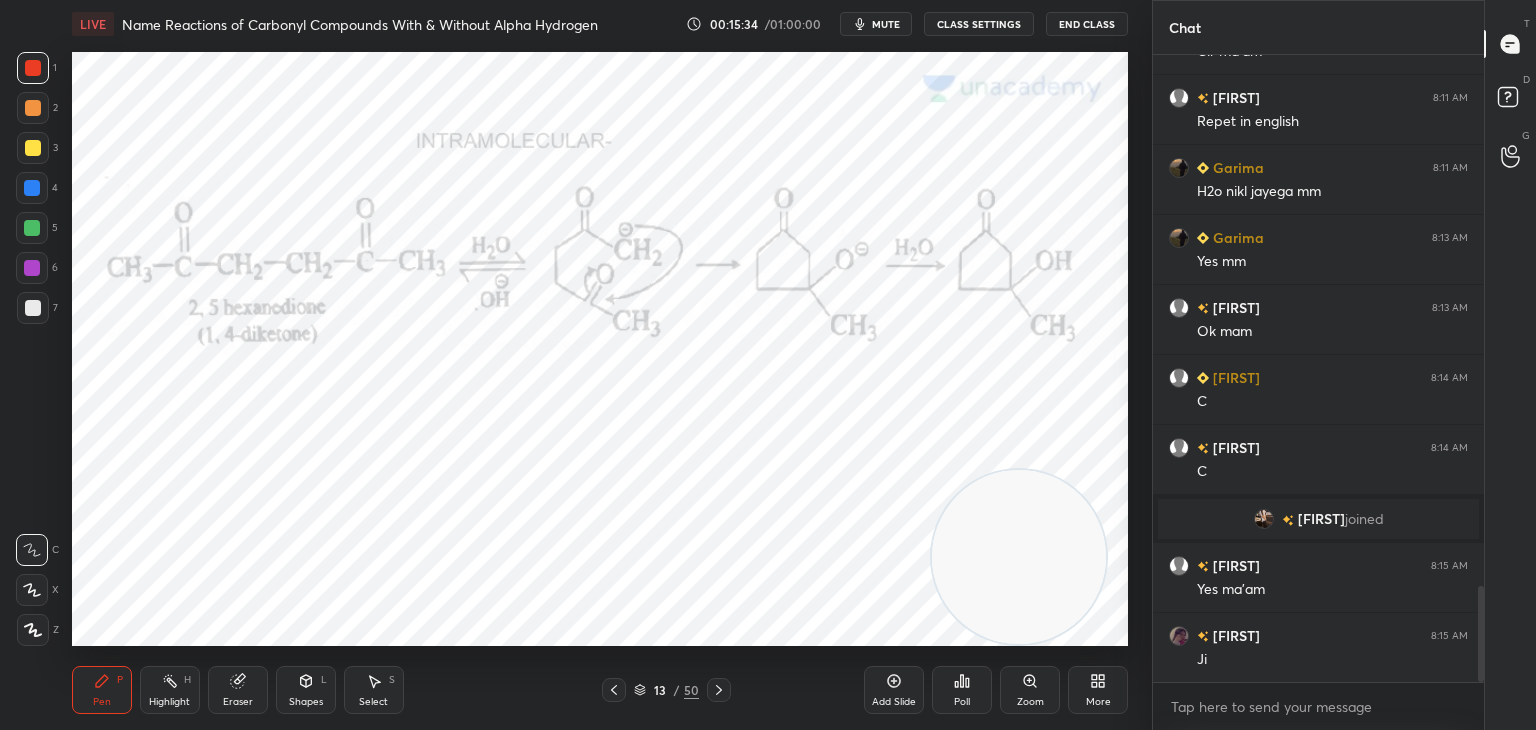 scroll, scrollTop: 3488, scrollLeft: 0, axis: vertical 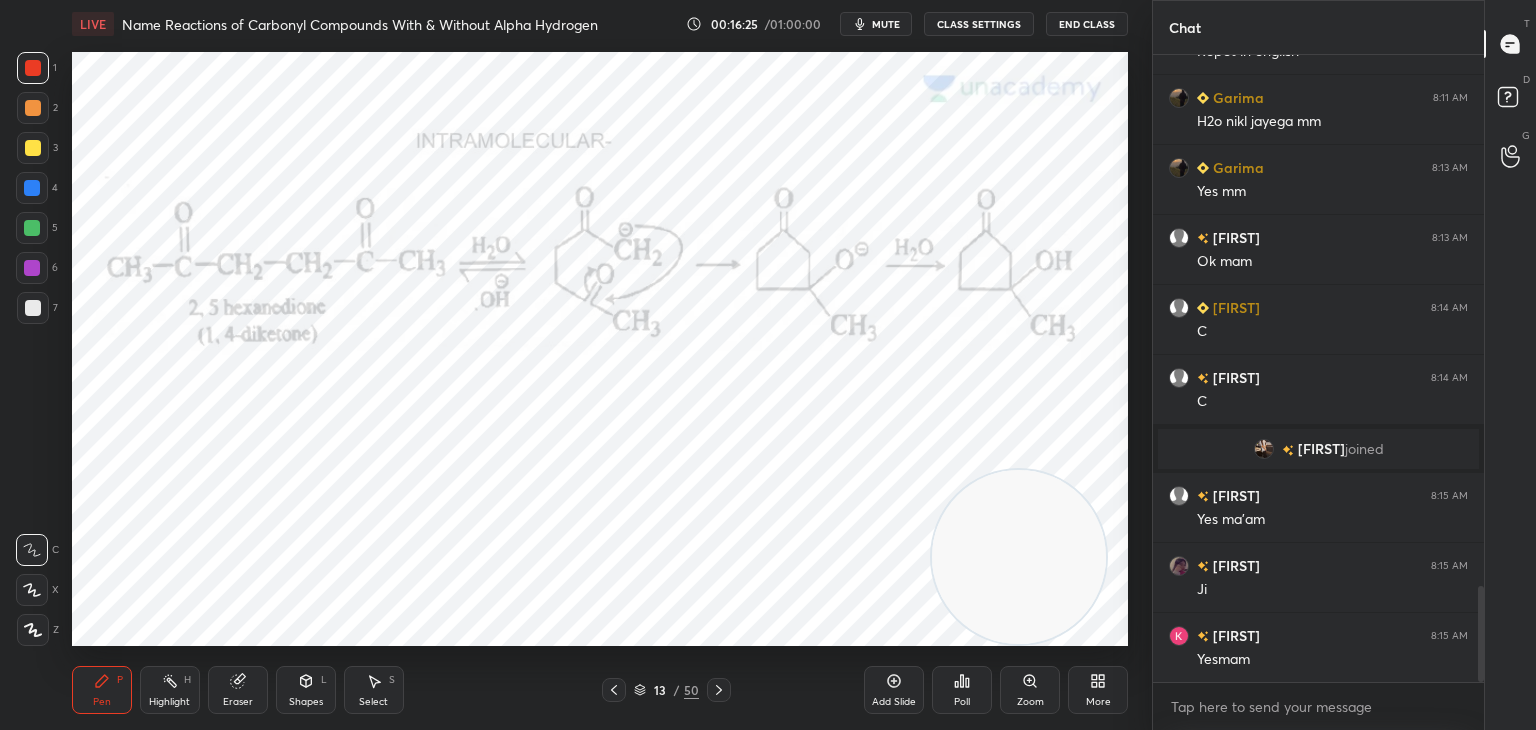 click 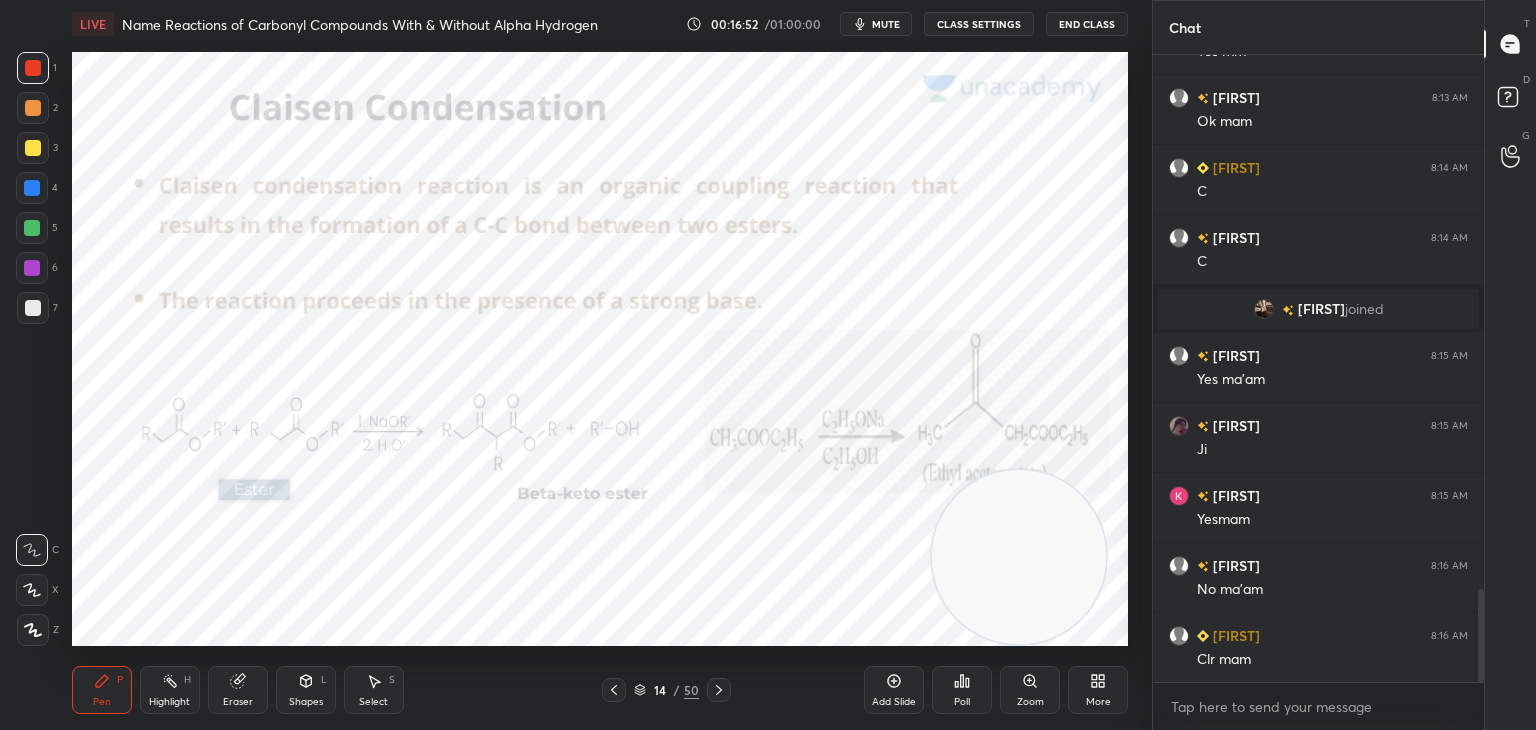 scroll, scrollTop: 3698, scrollLeft: 0, axis: vertical 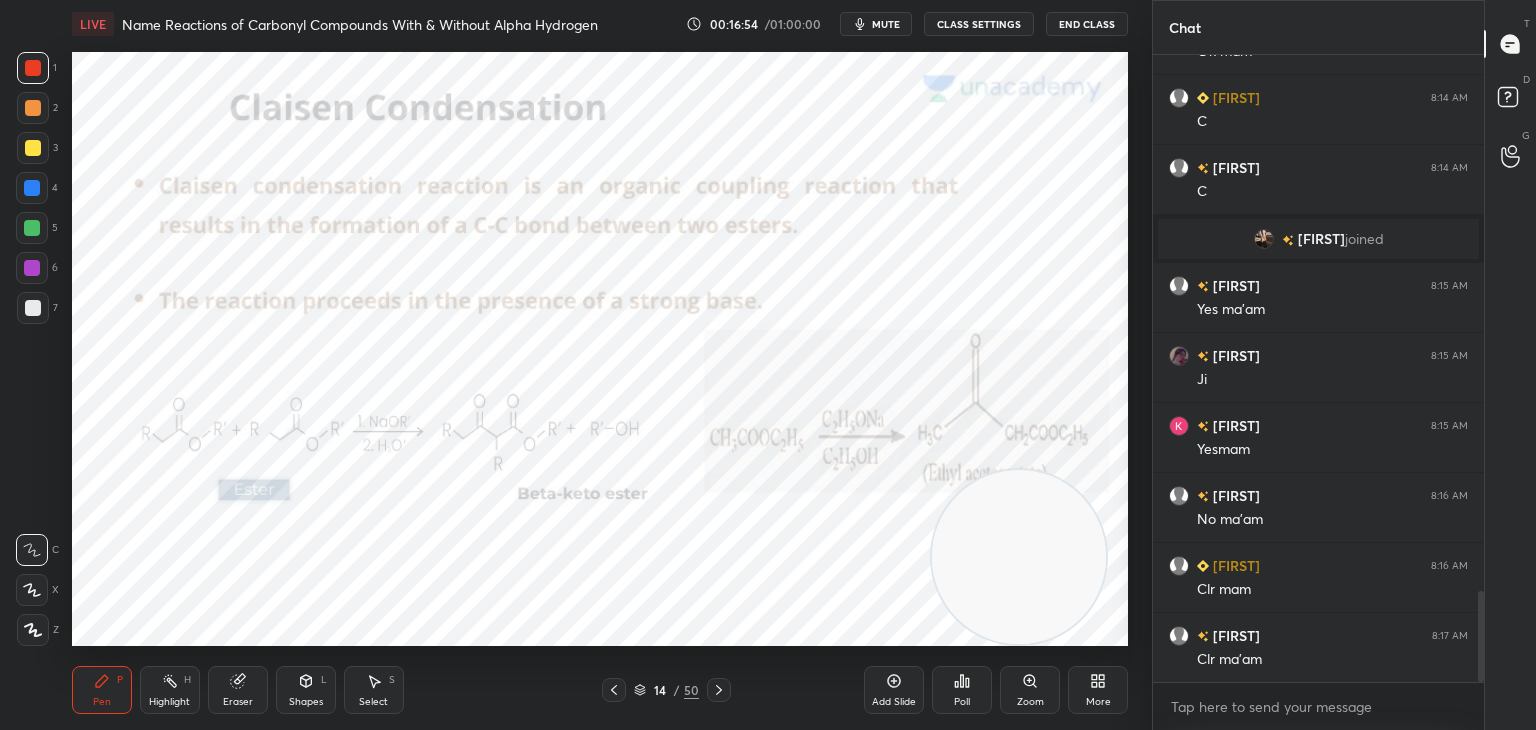 click 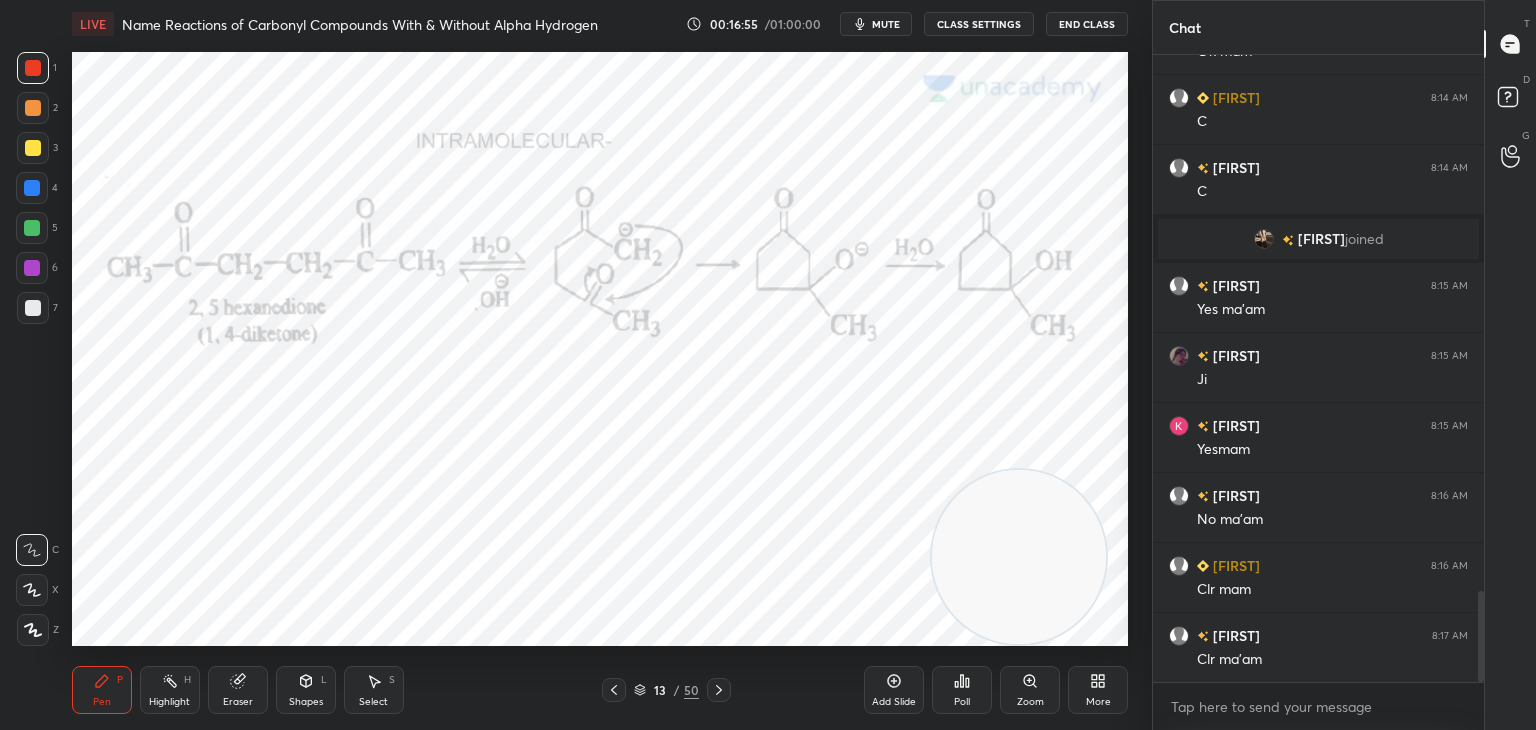 click 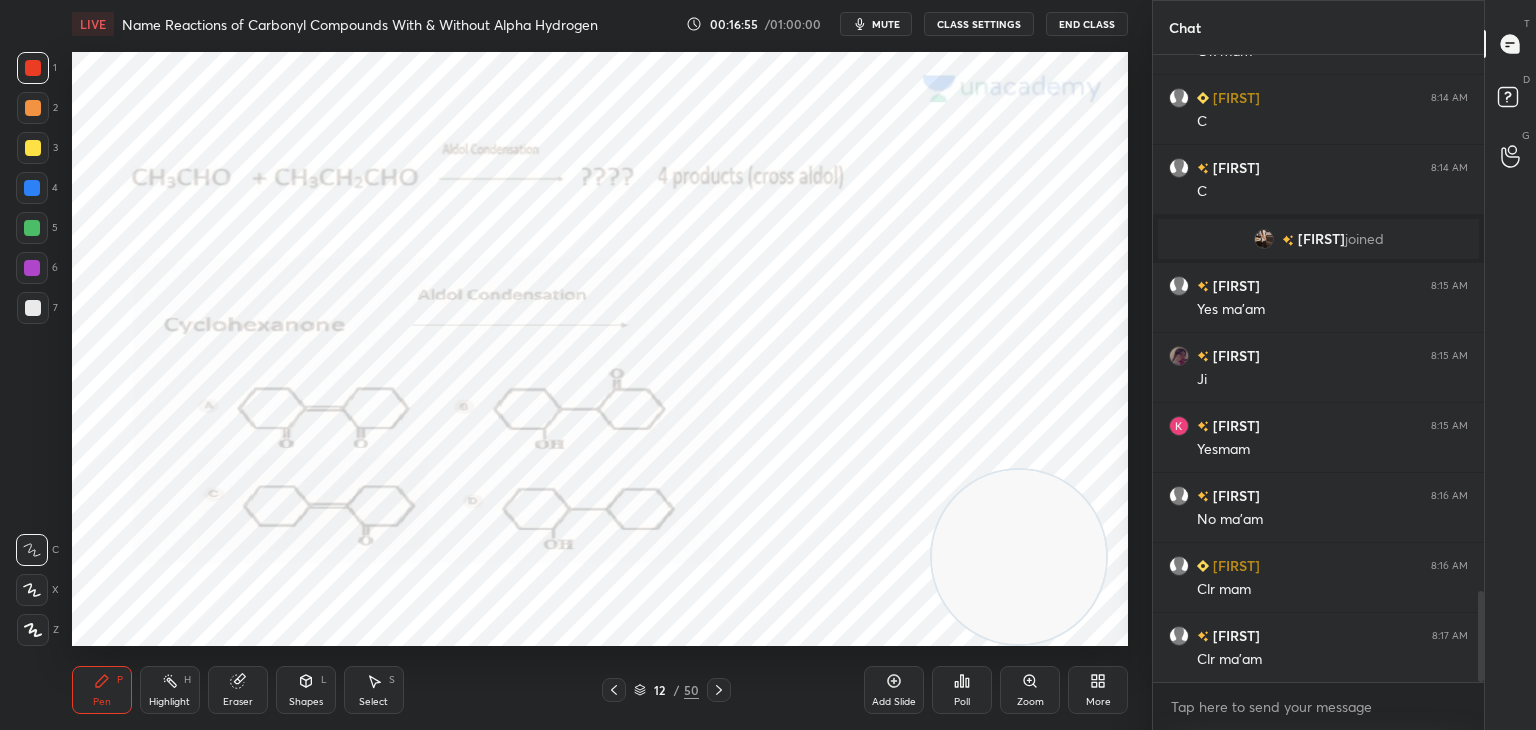 click 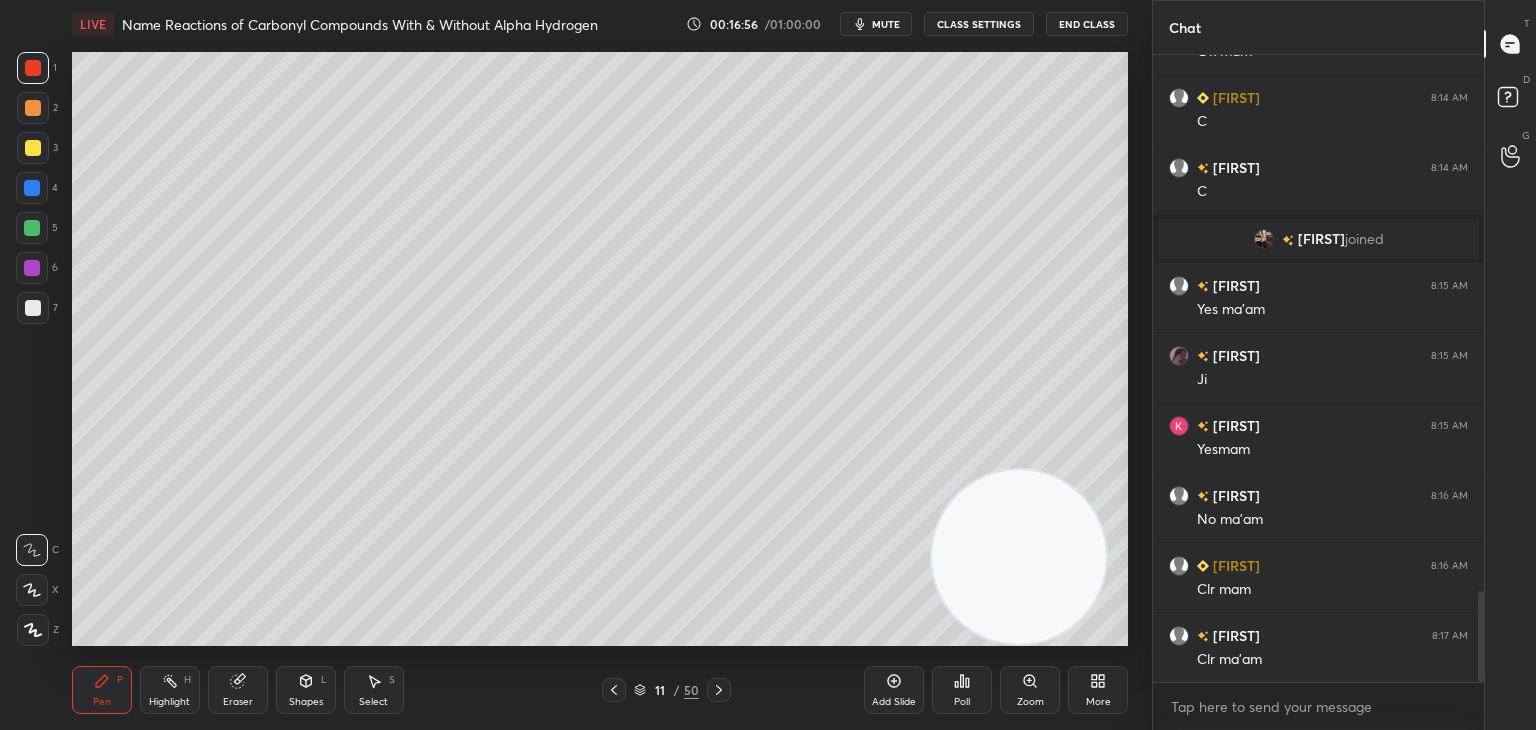 click 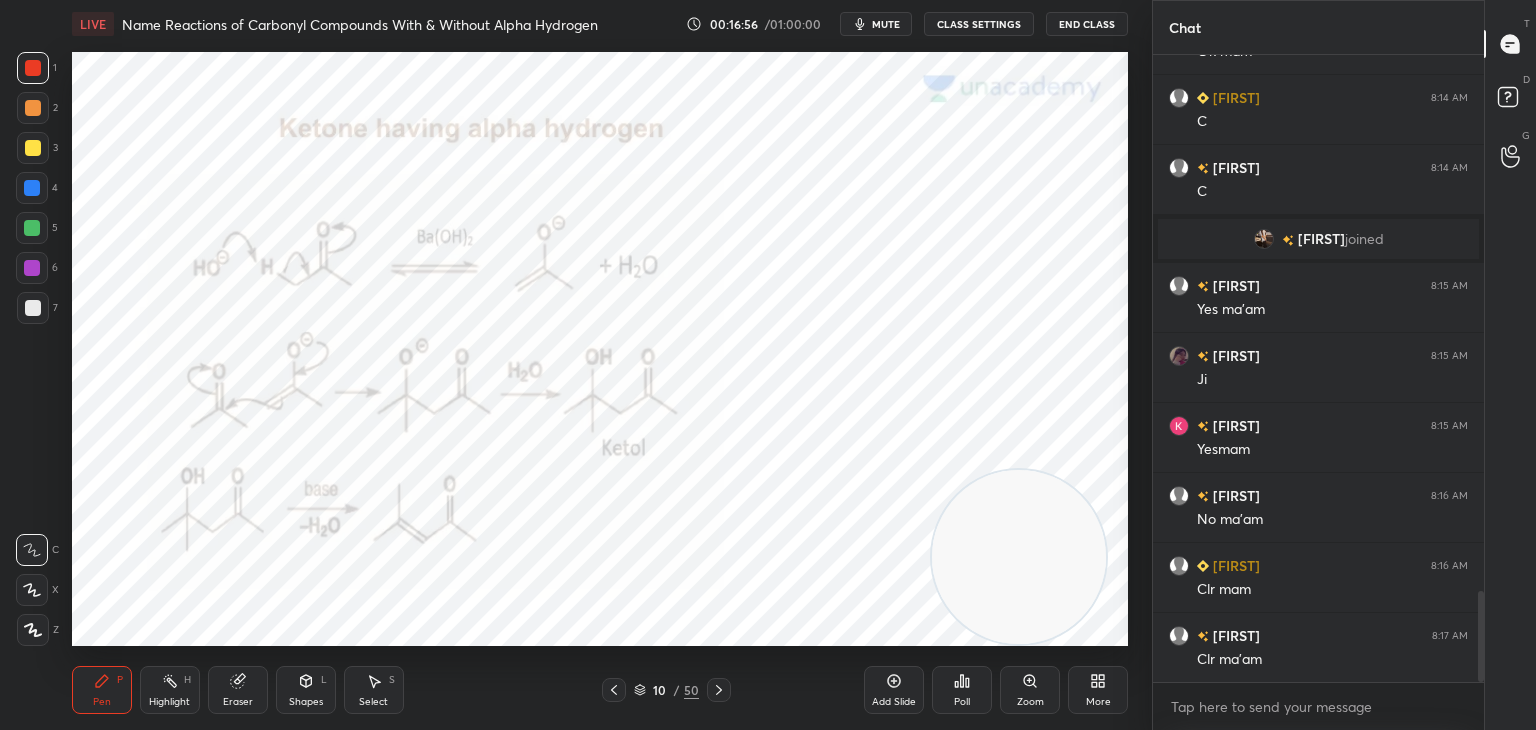 click 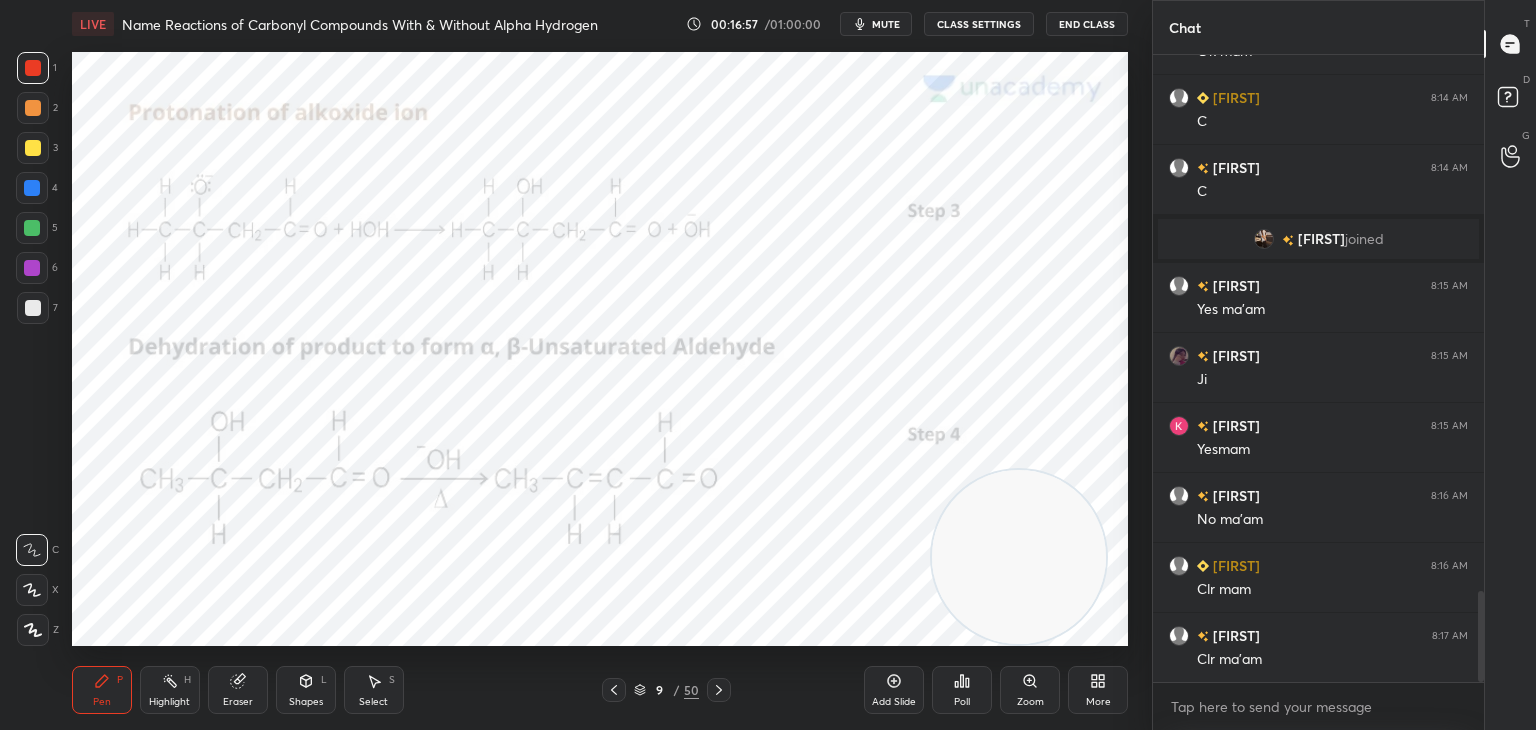 click 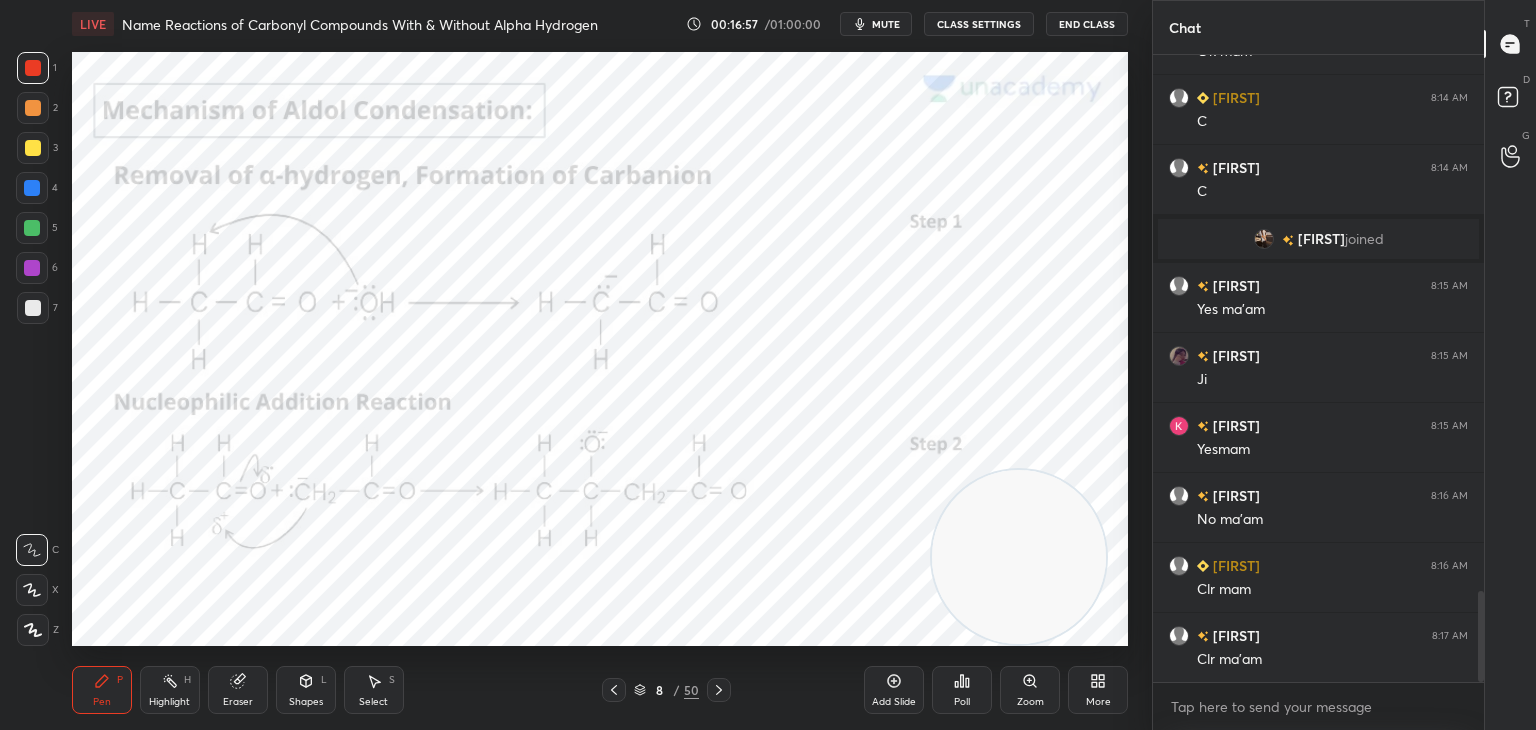 click at bounding box center [614, 690] 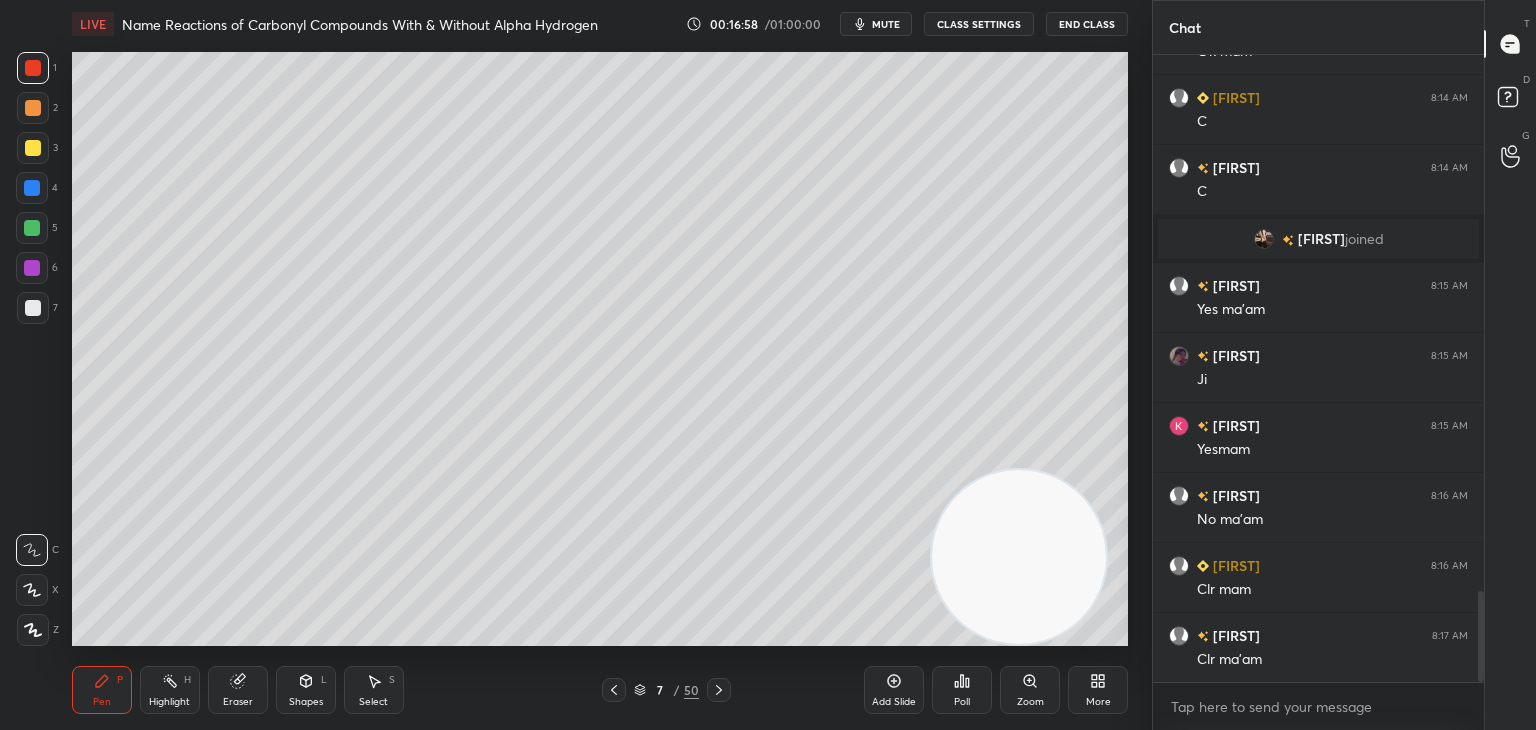 click at bounding box center [614, 690] 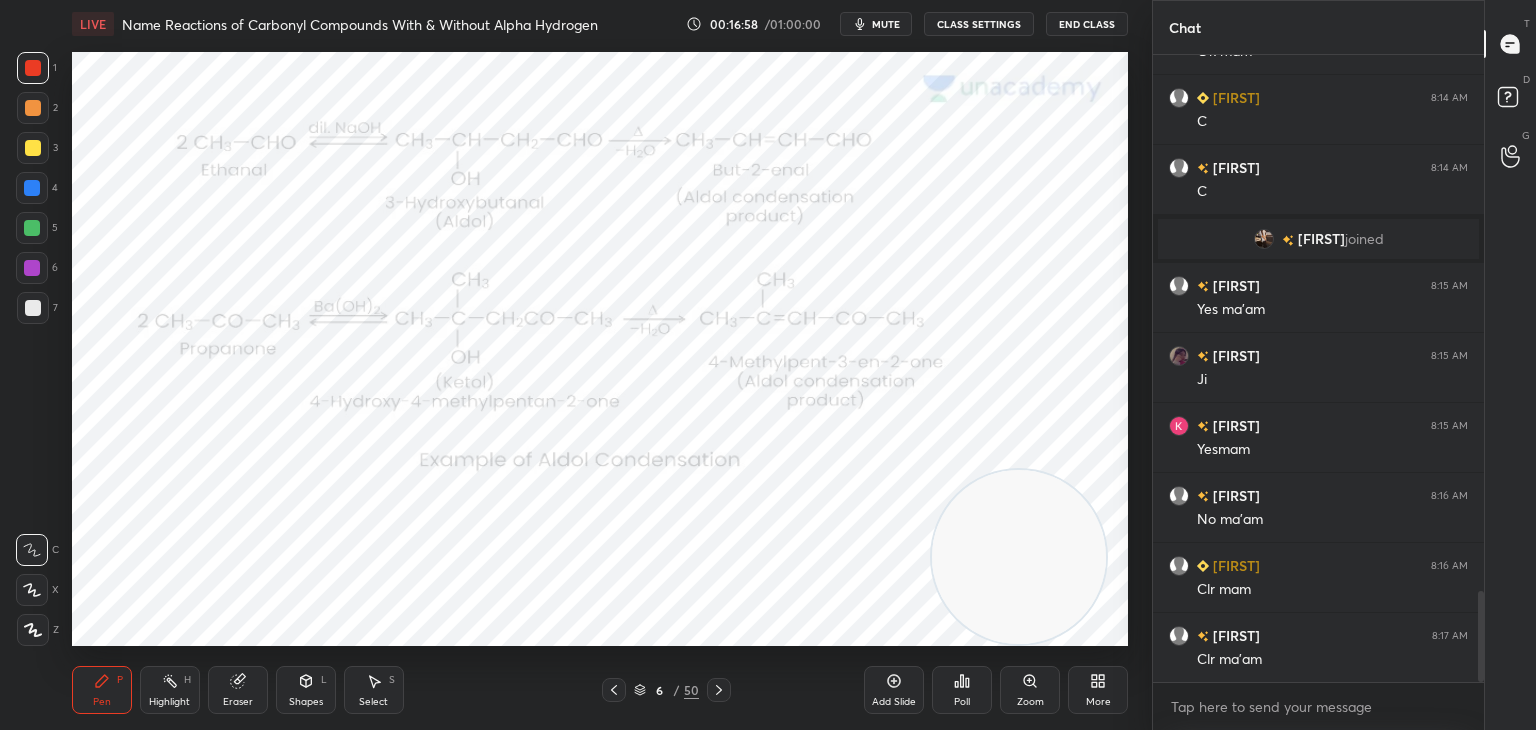 click 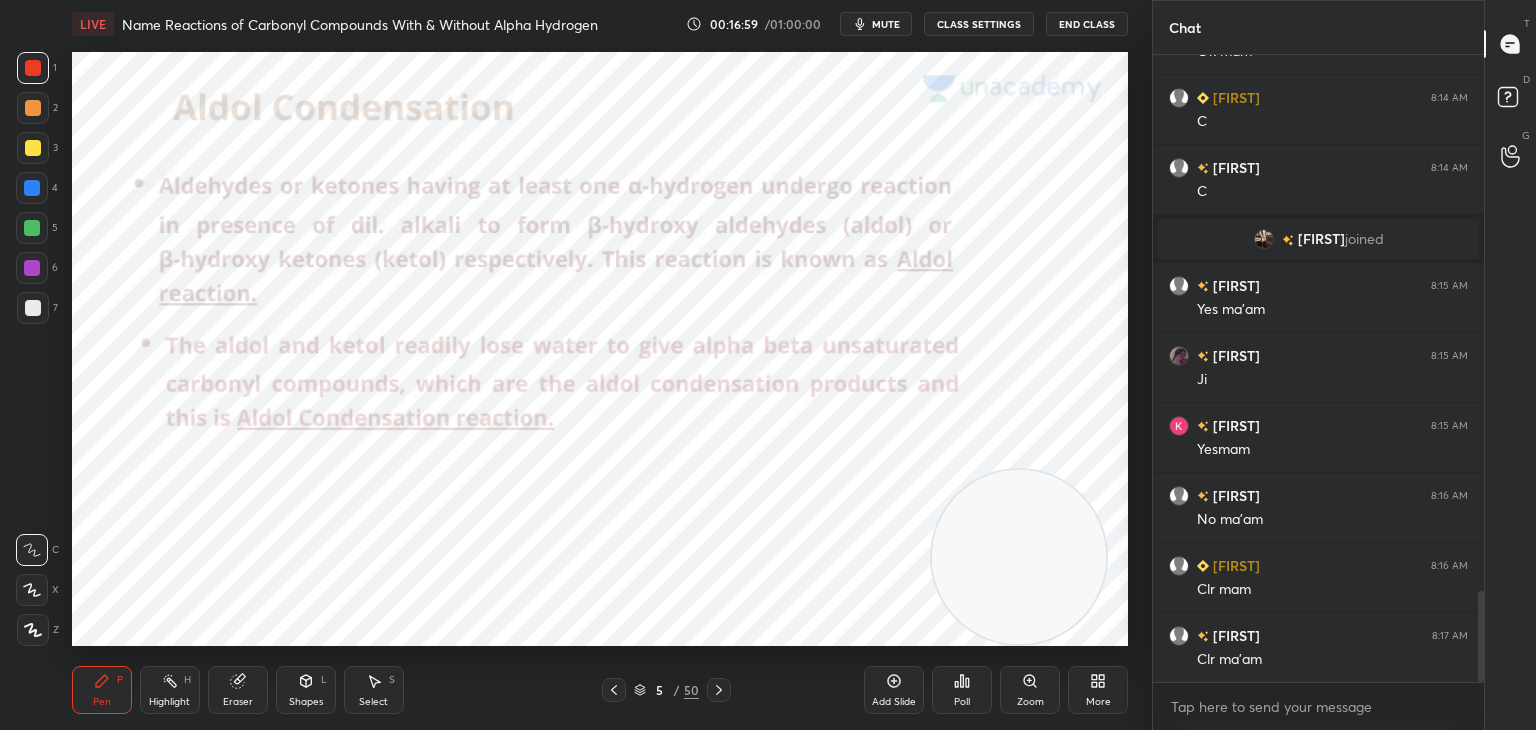click 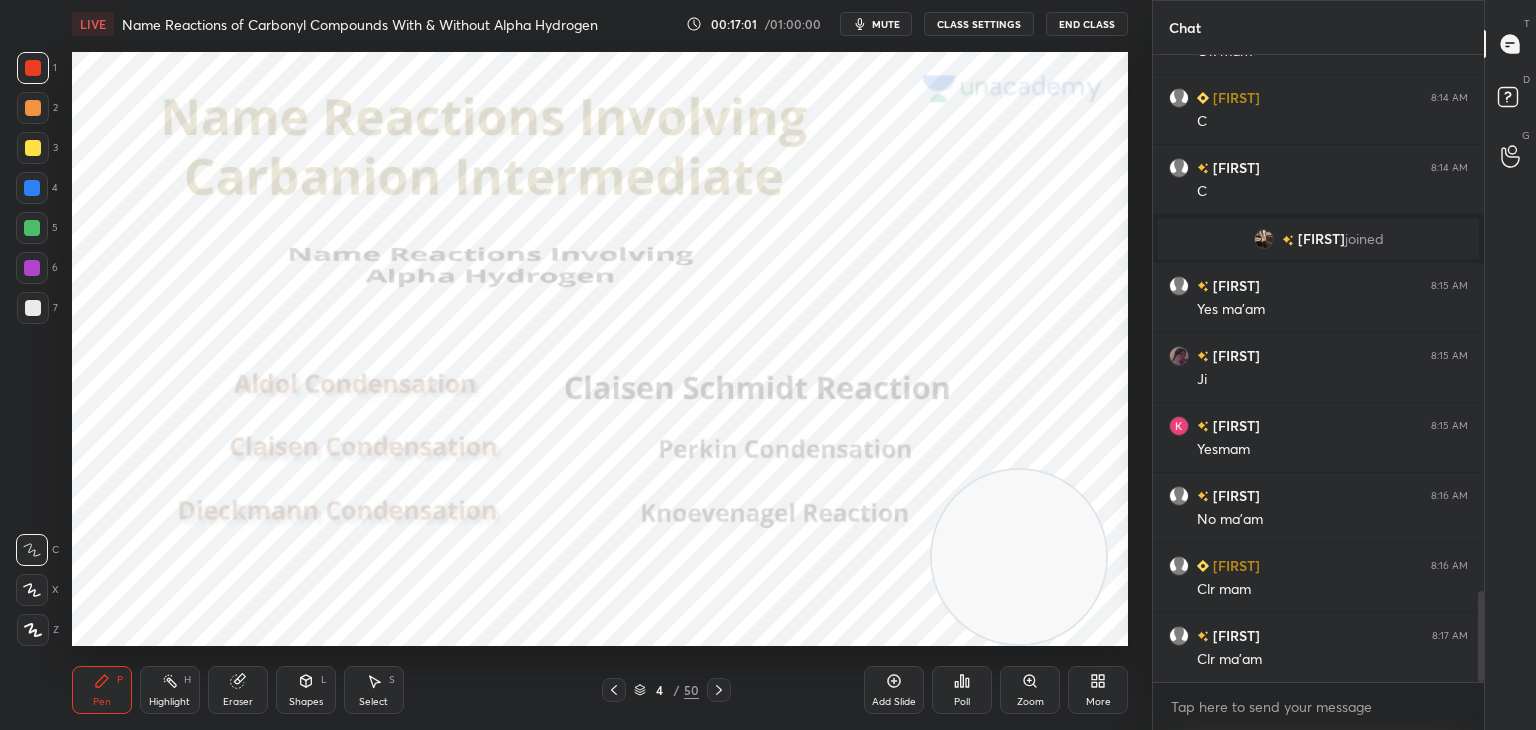 click 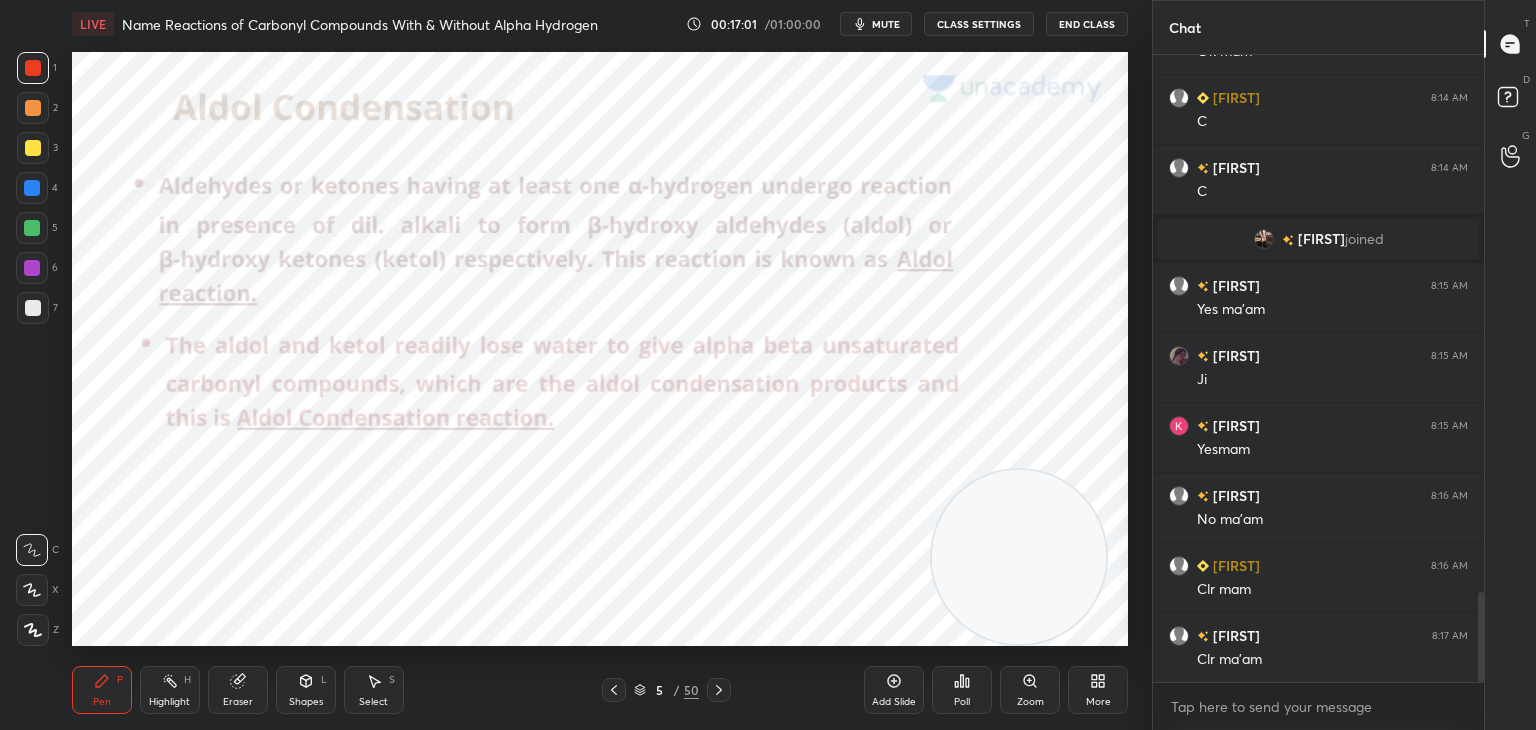 scroll, scrollTop: 3768, scrollLeft: 0, axis: vertical 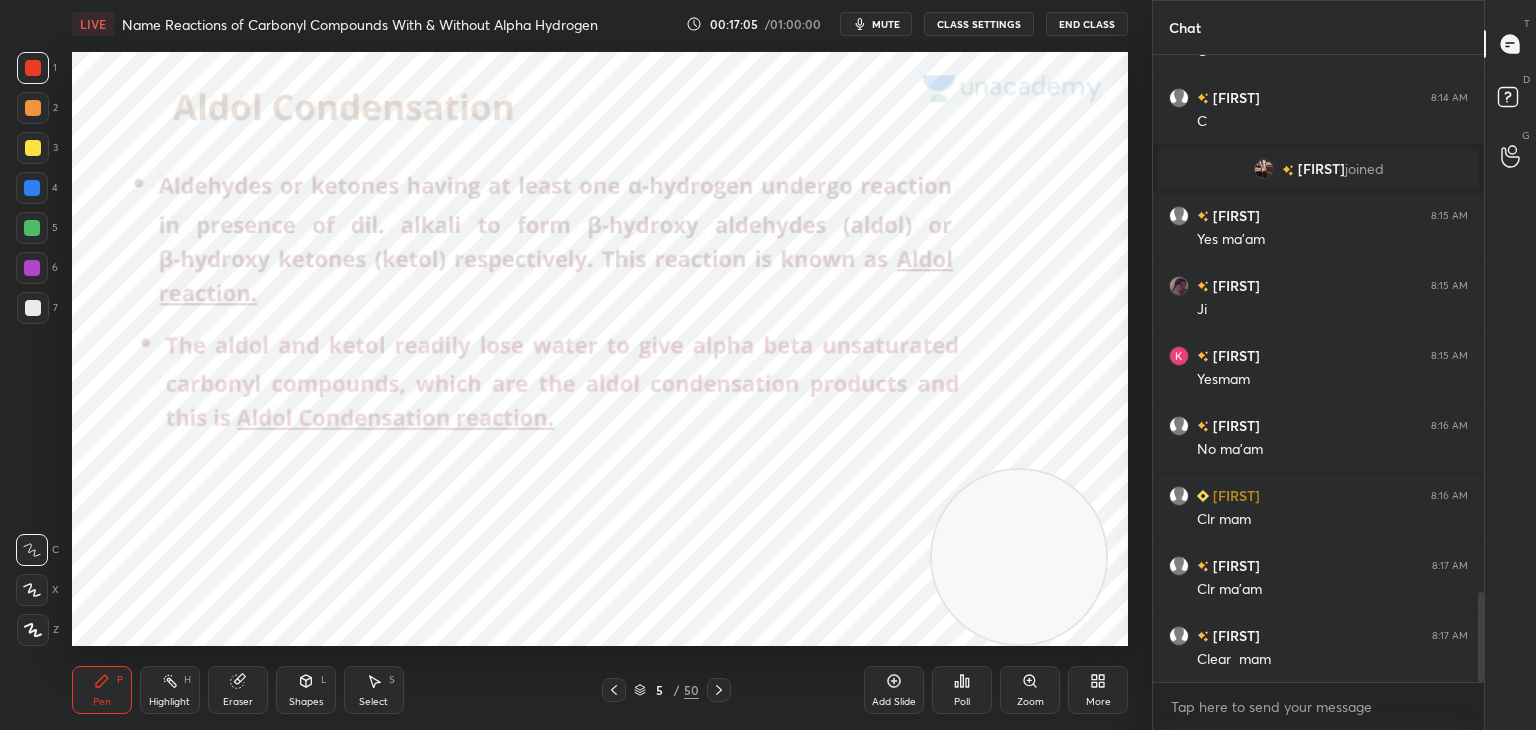 click on "5 / 50" at bounding box center (666, 690) 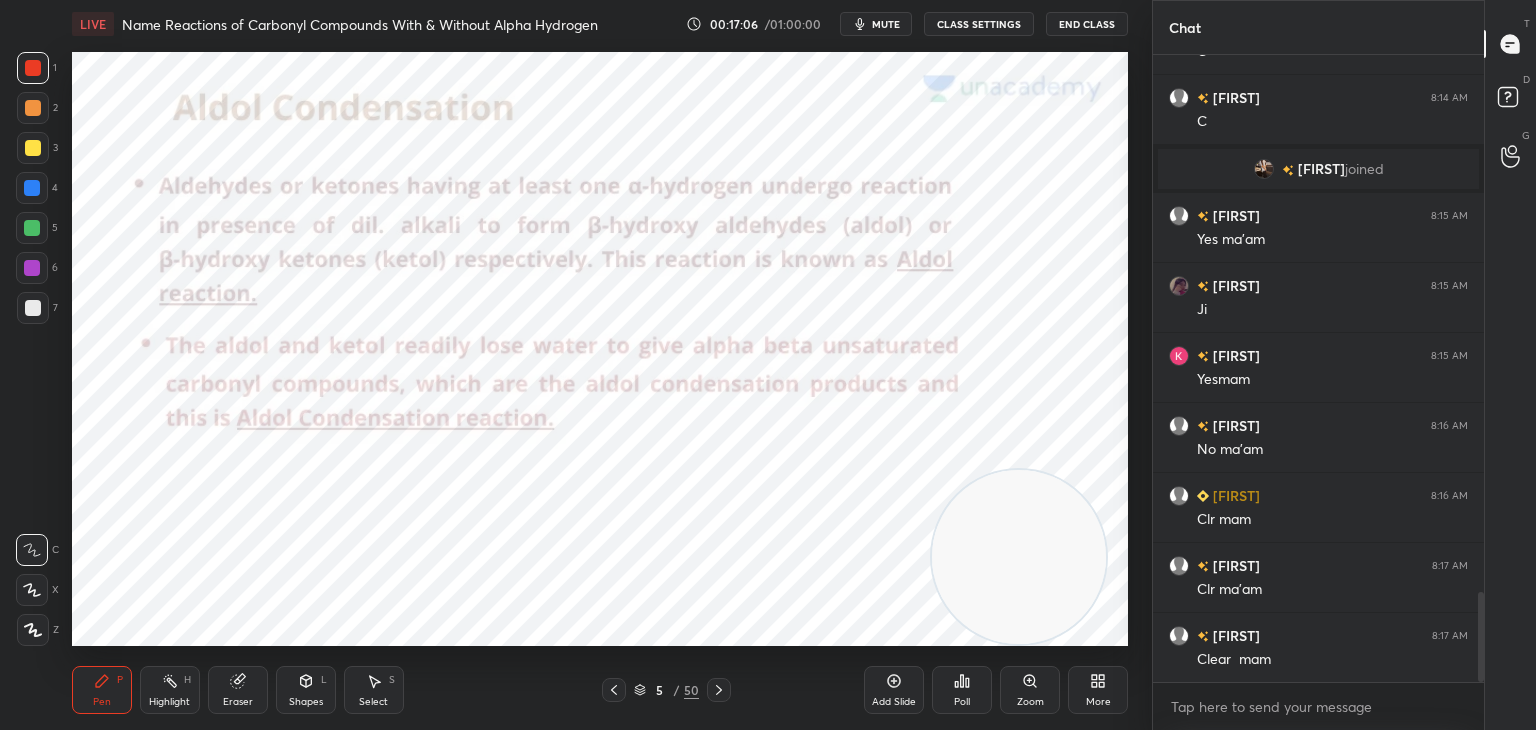 click 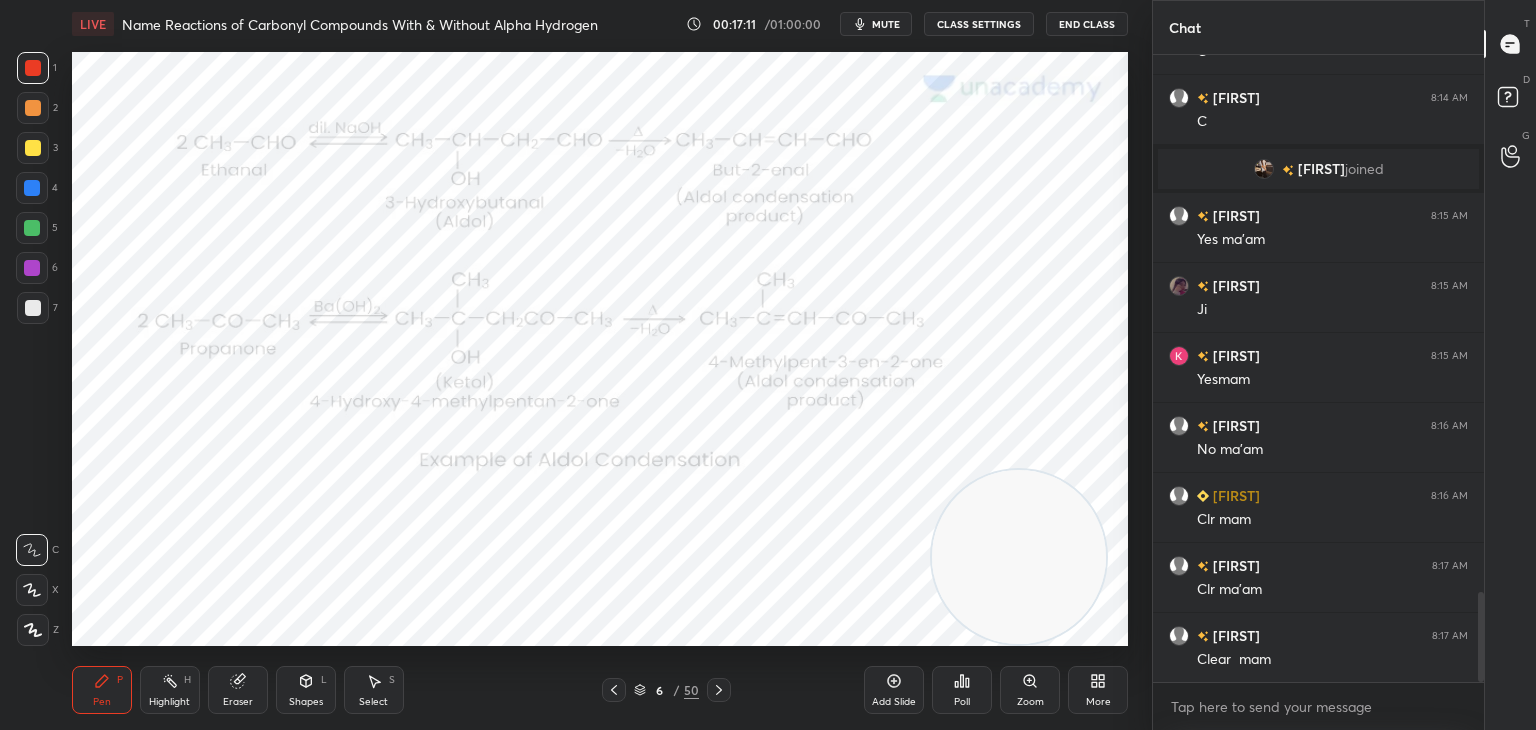 click 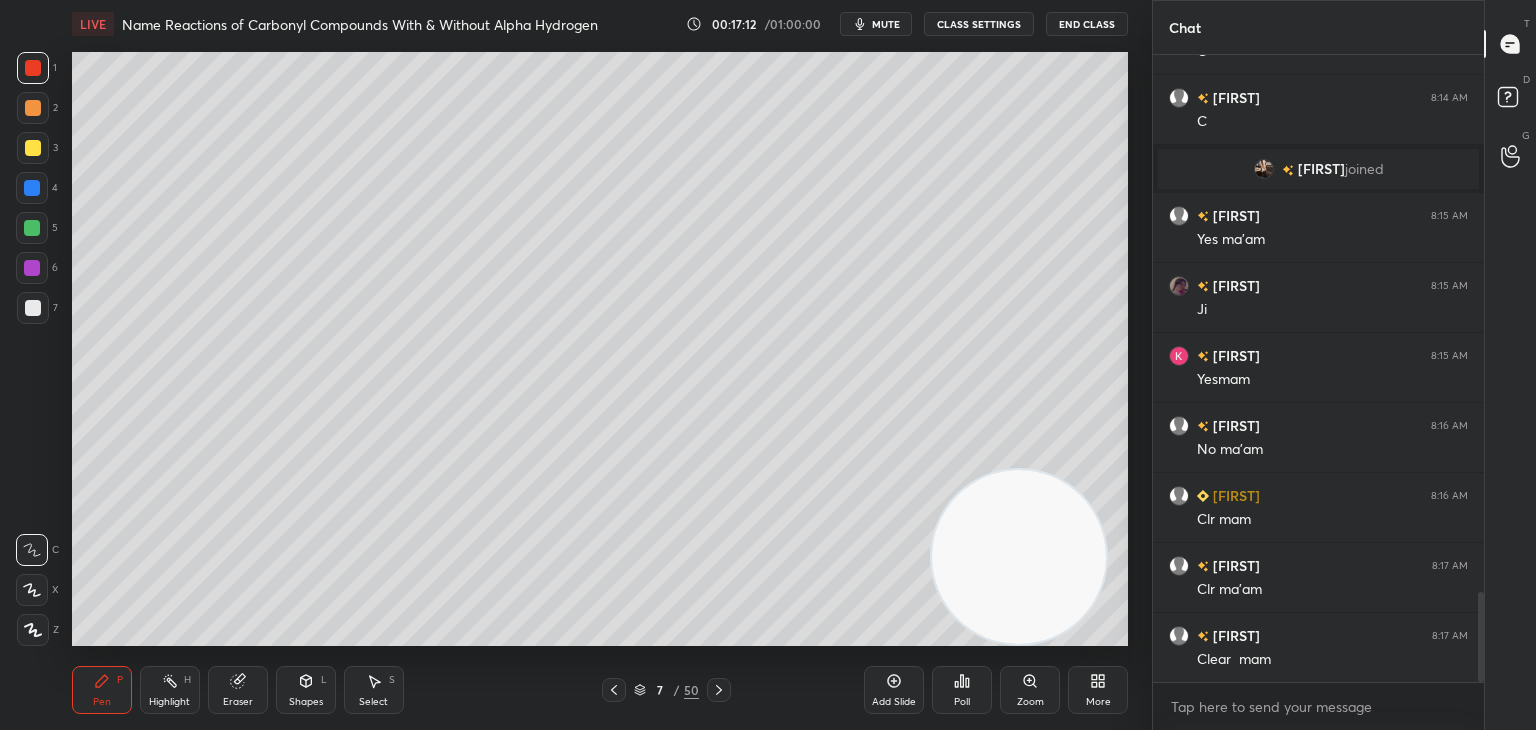 click 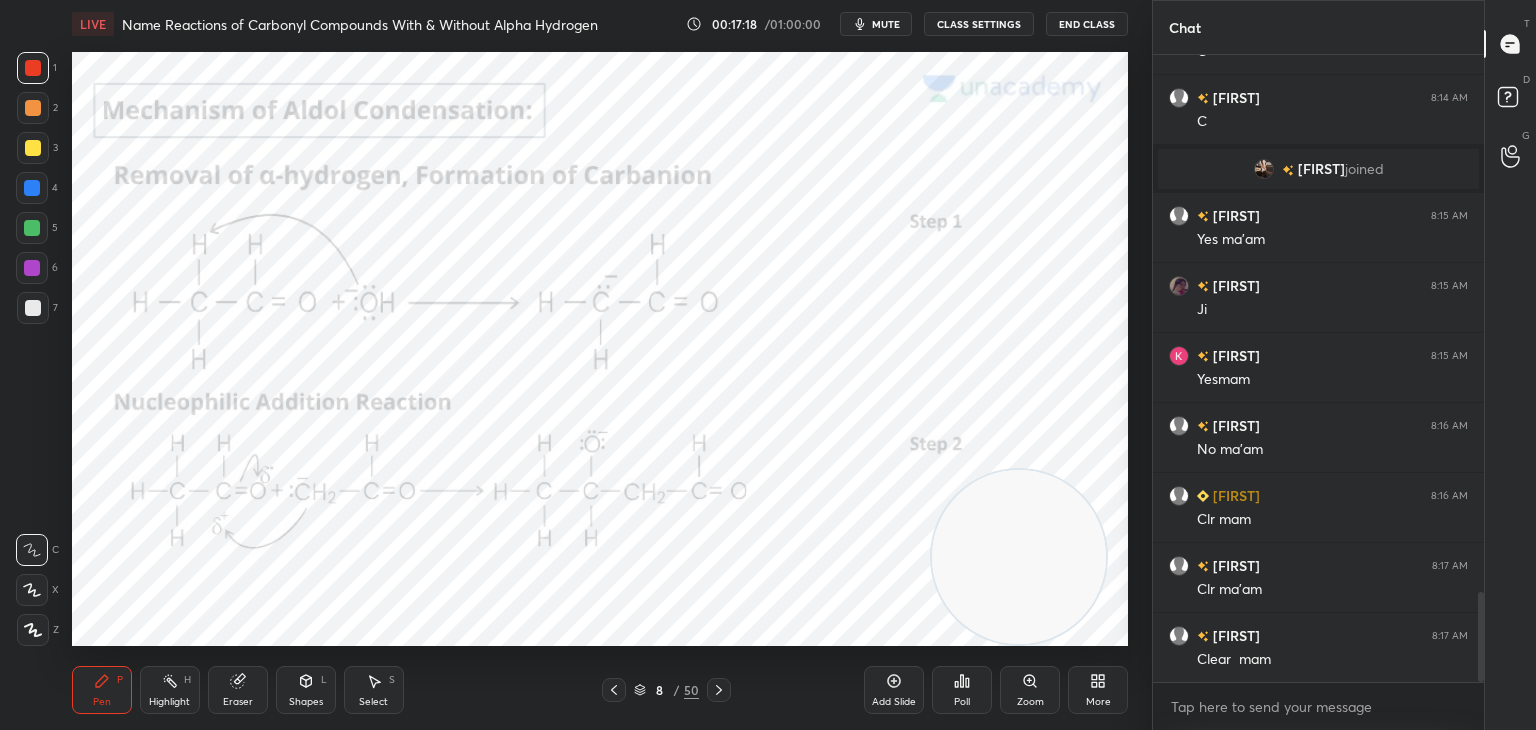 click 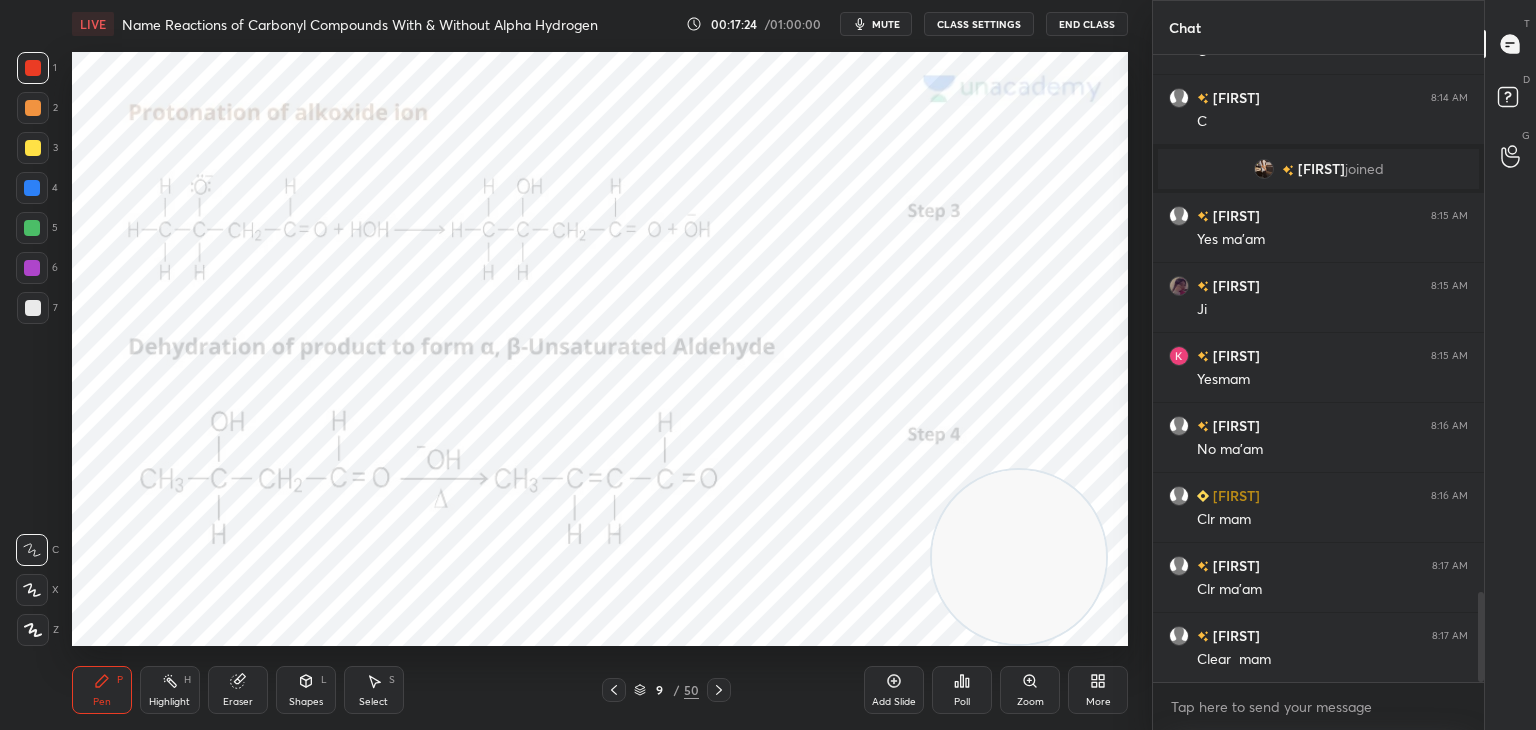 click 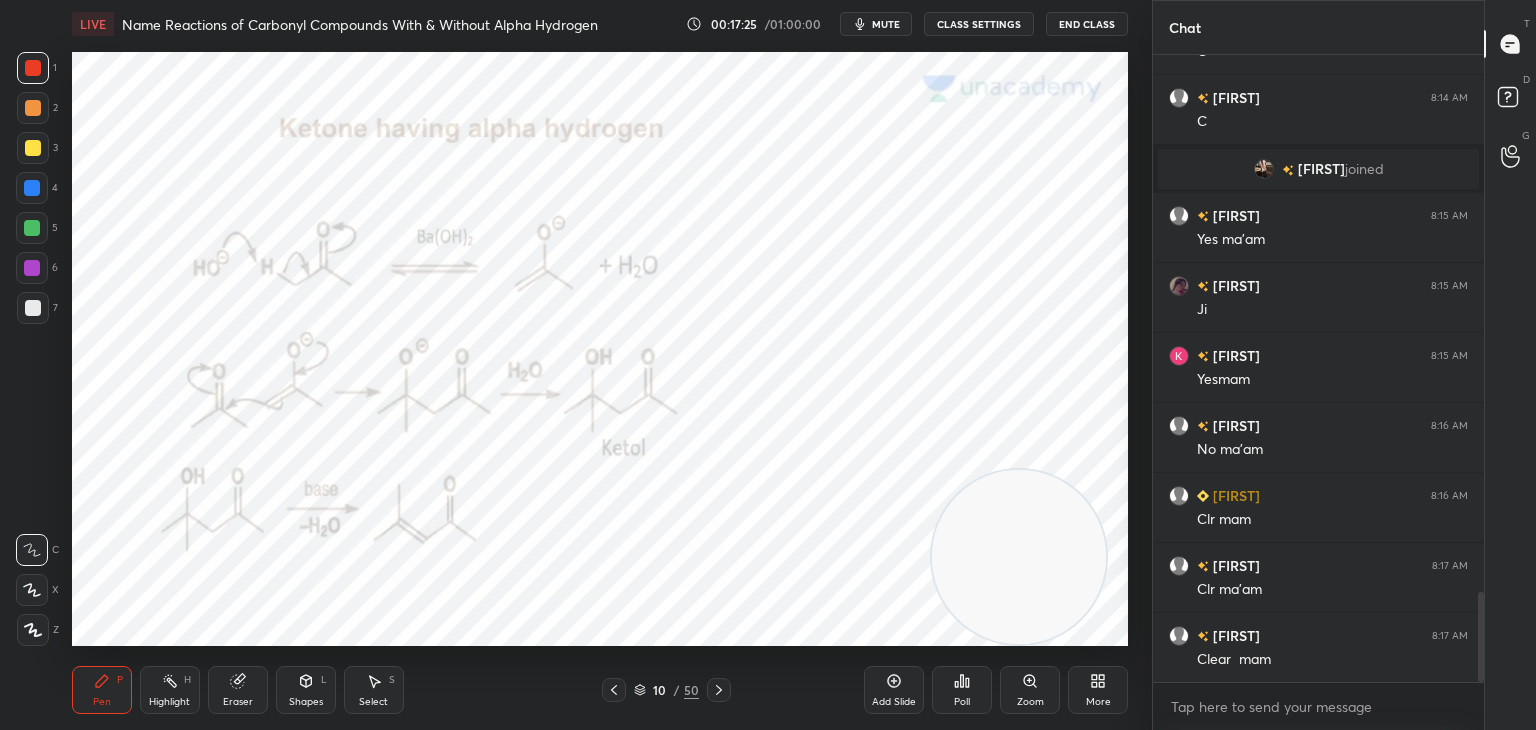 click 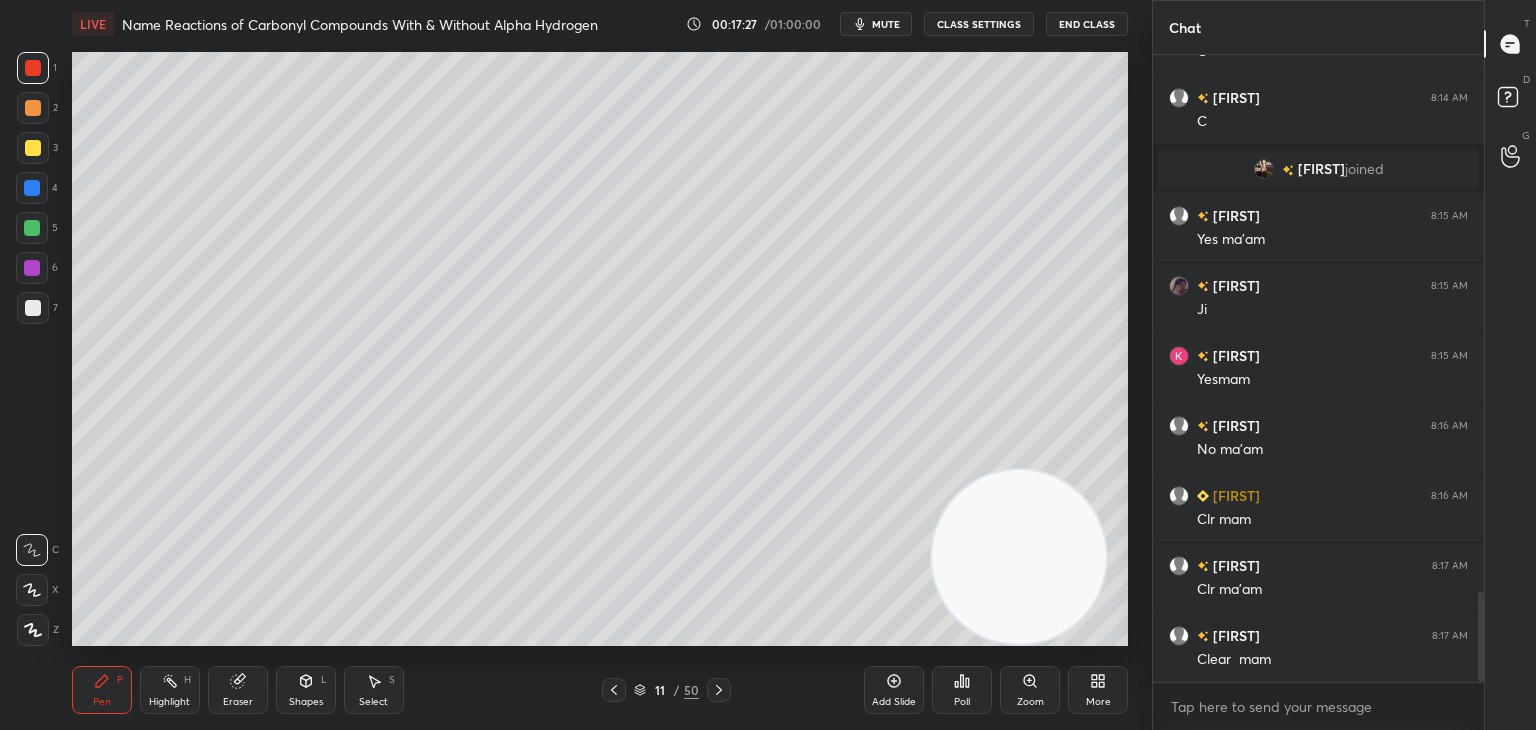 click 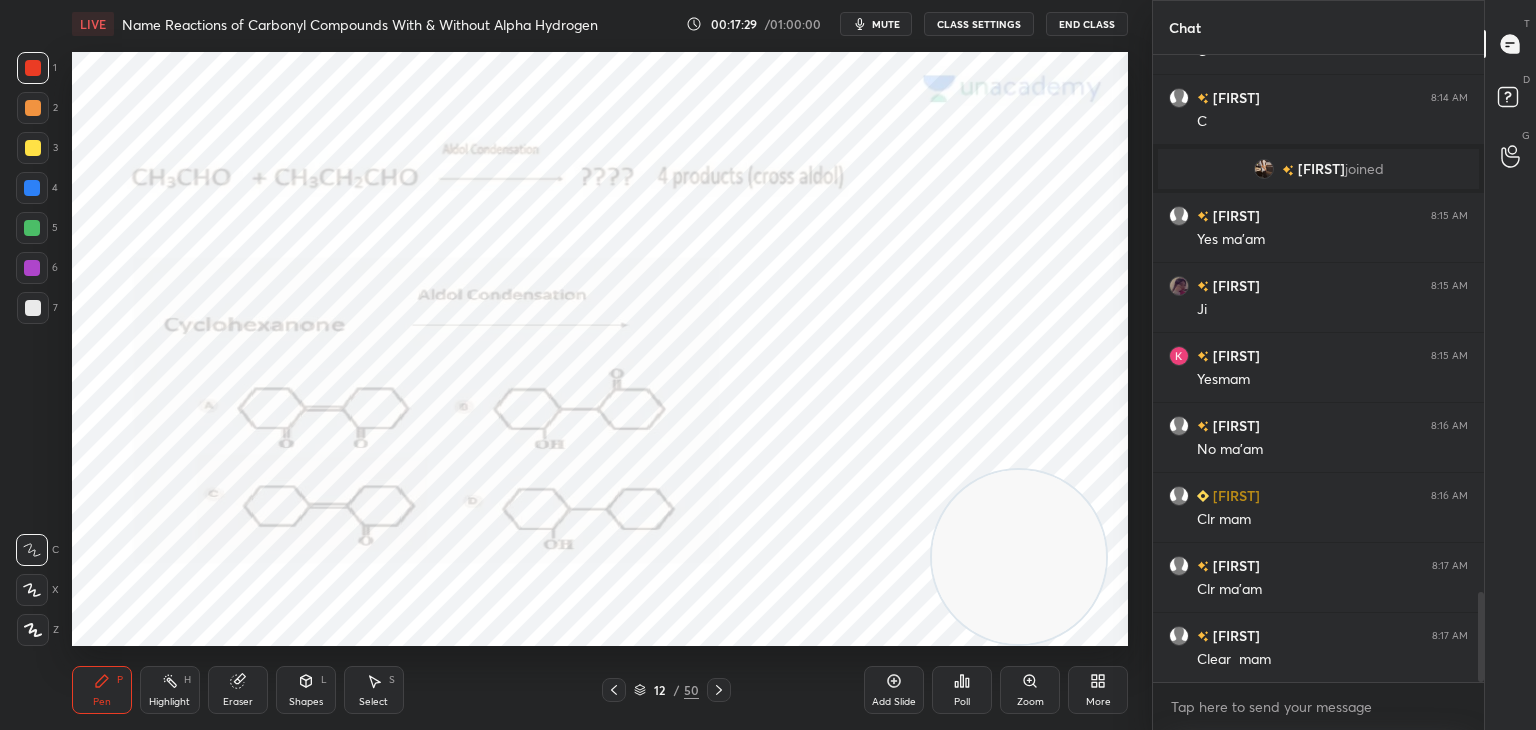click 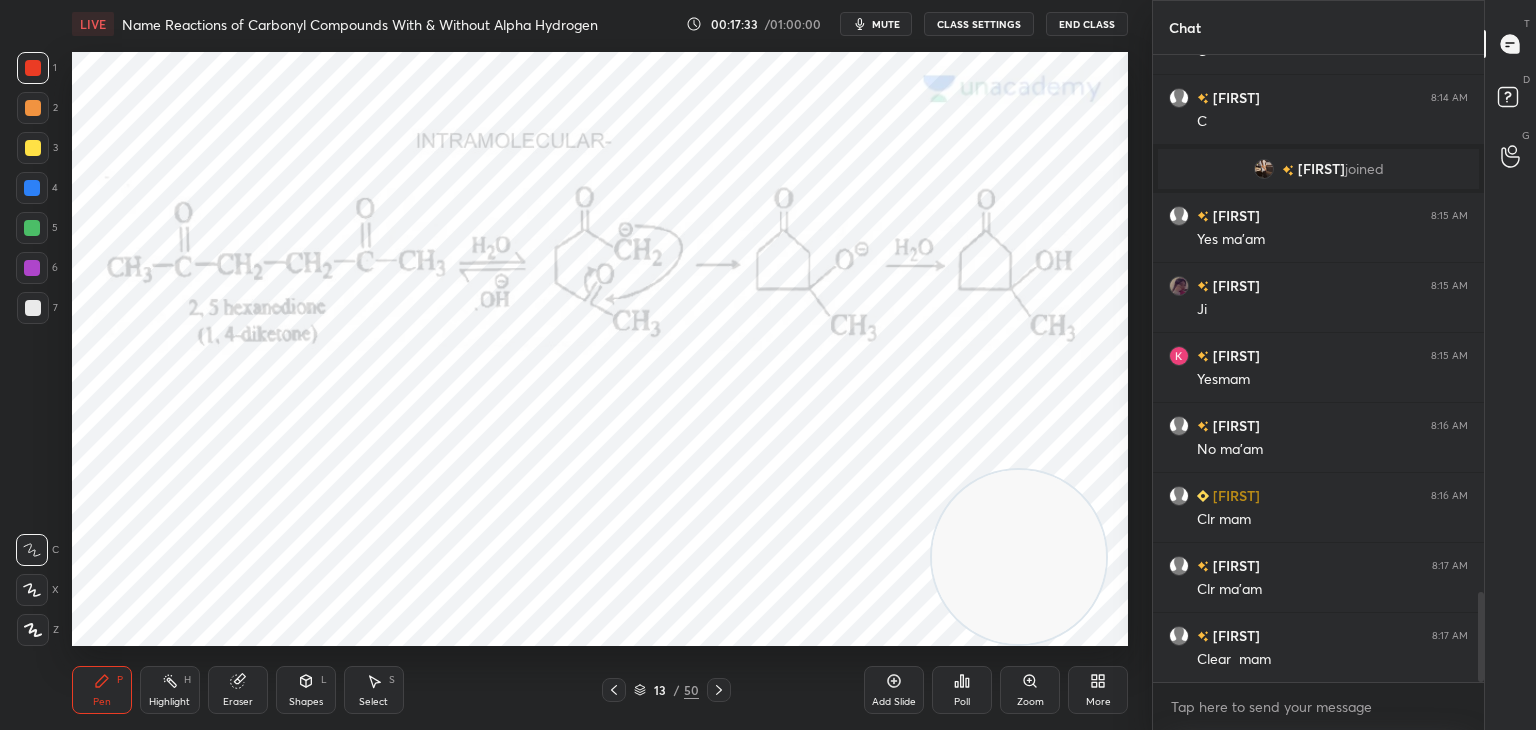 click 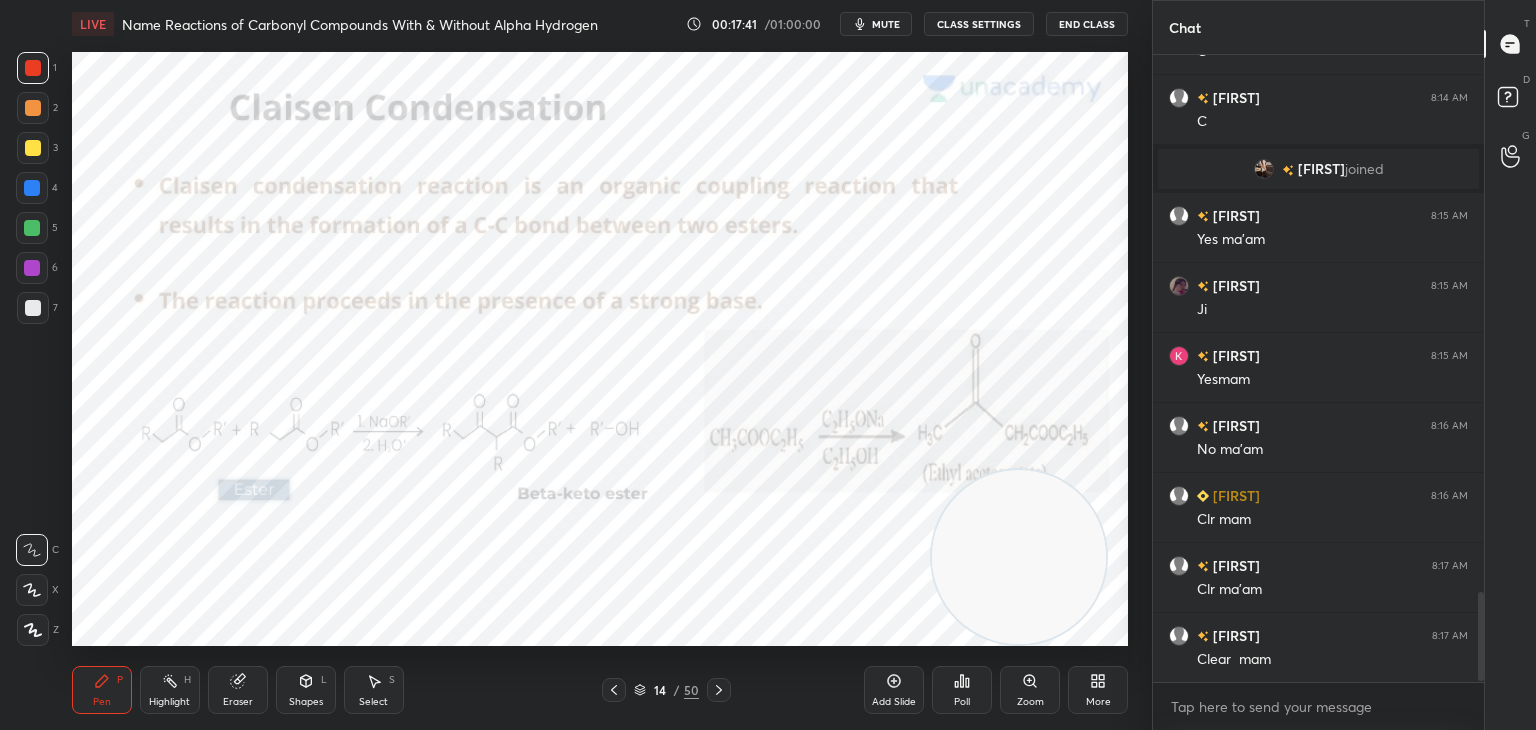 click 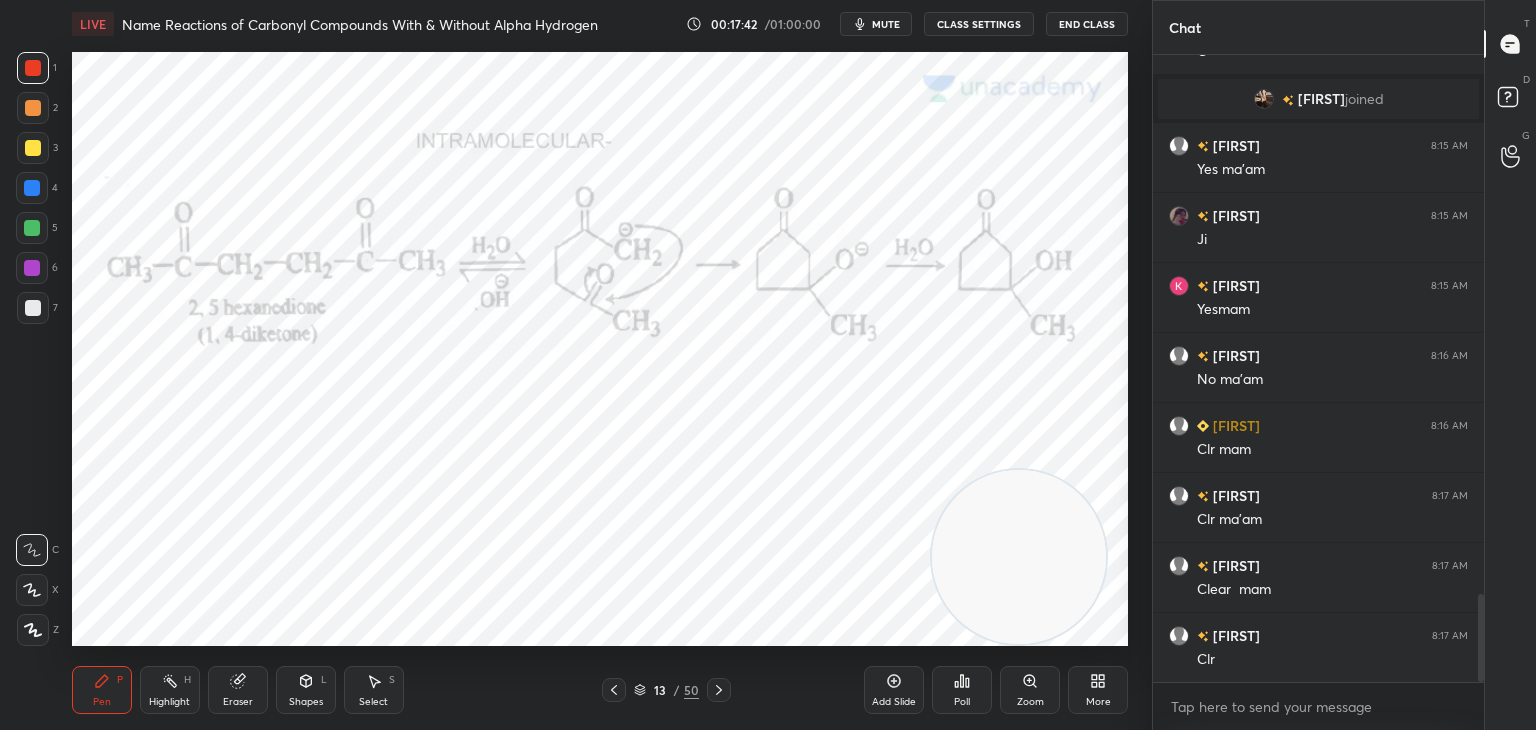 scroll, scrollTop: 3908, scrollLeft: 0, axis: vertical 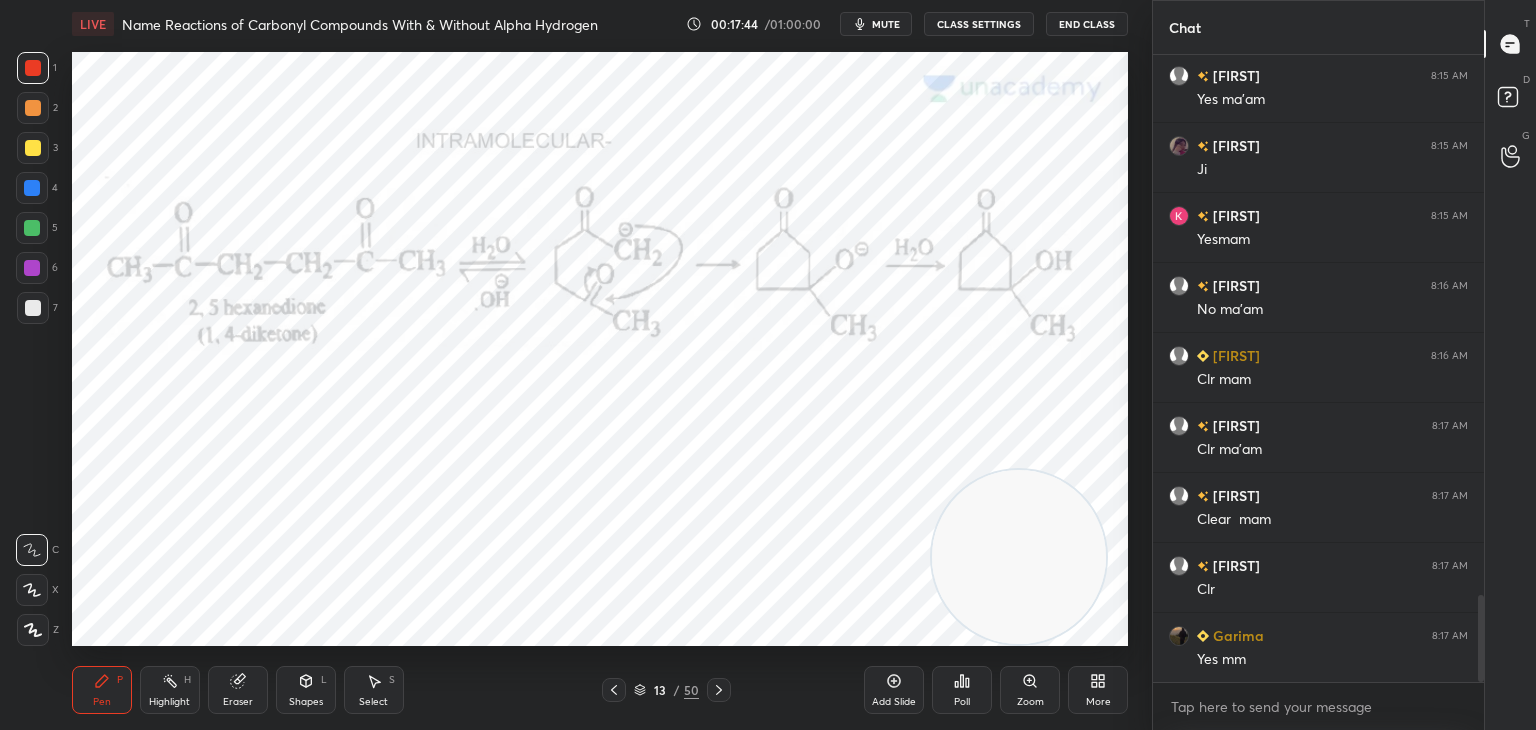 click 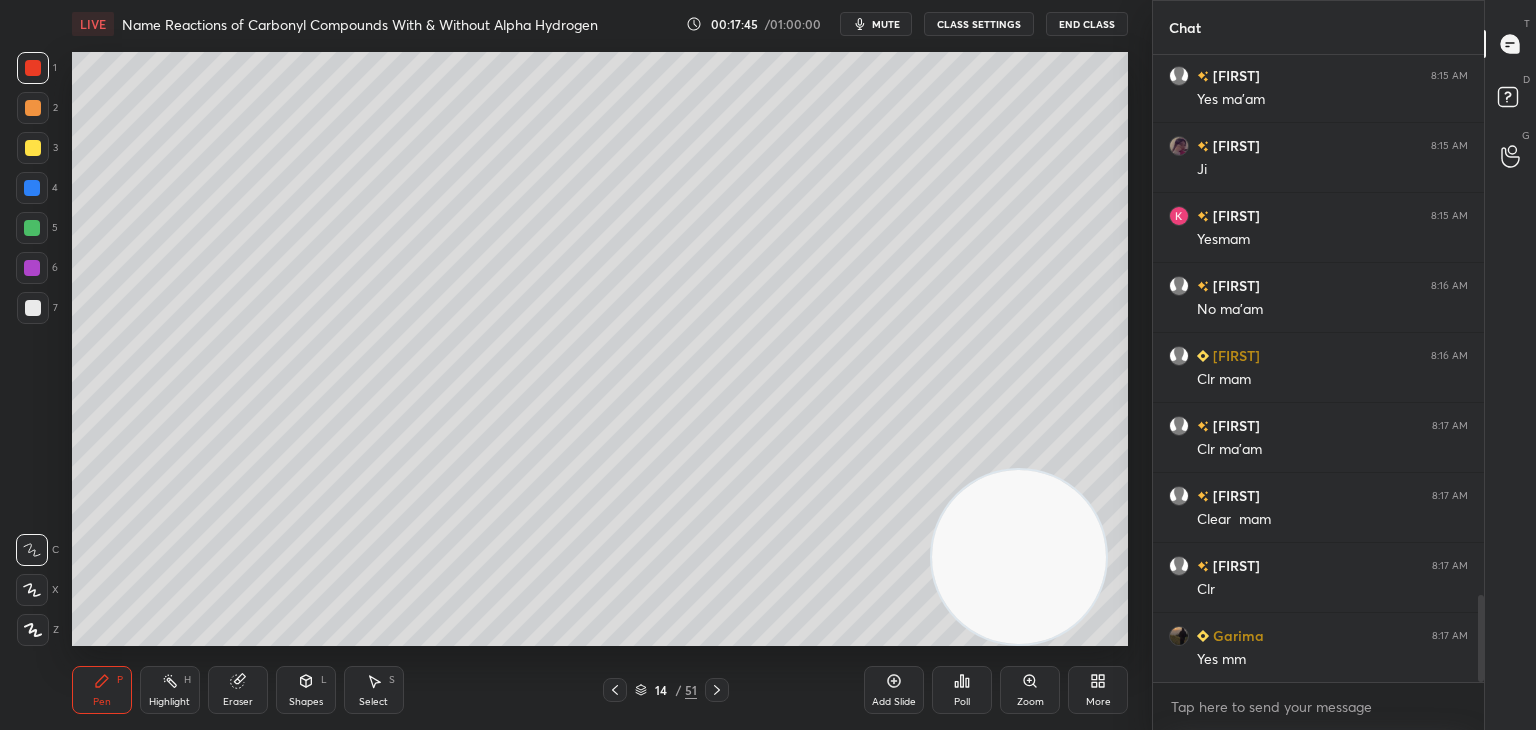 click at bounding box center (33, 308) 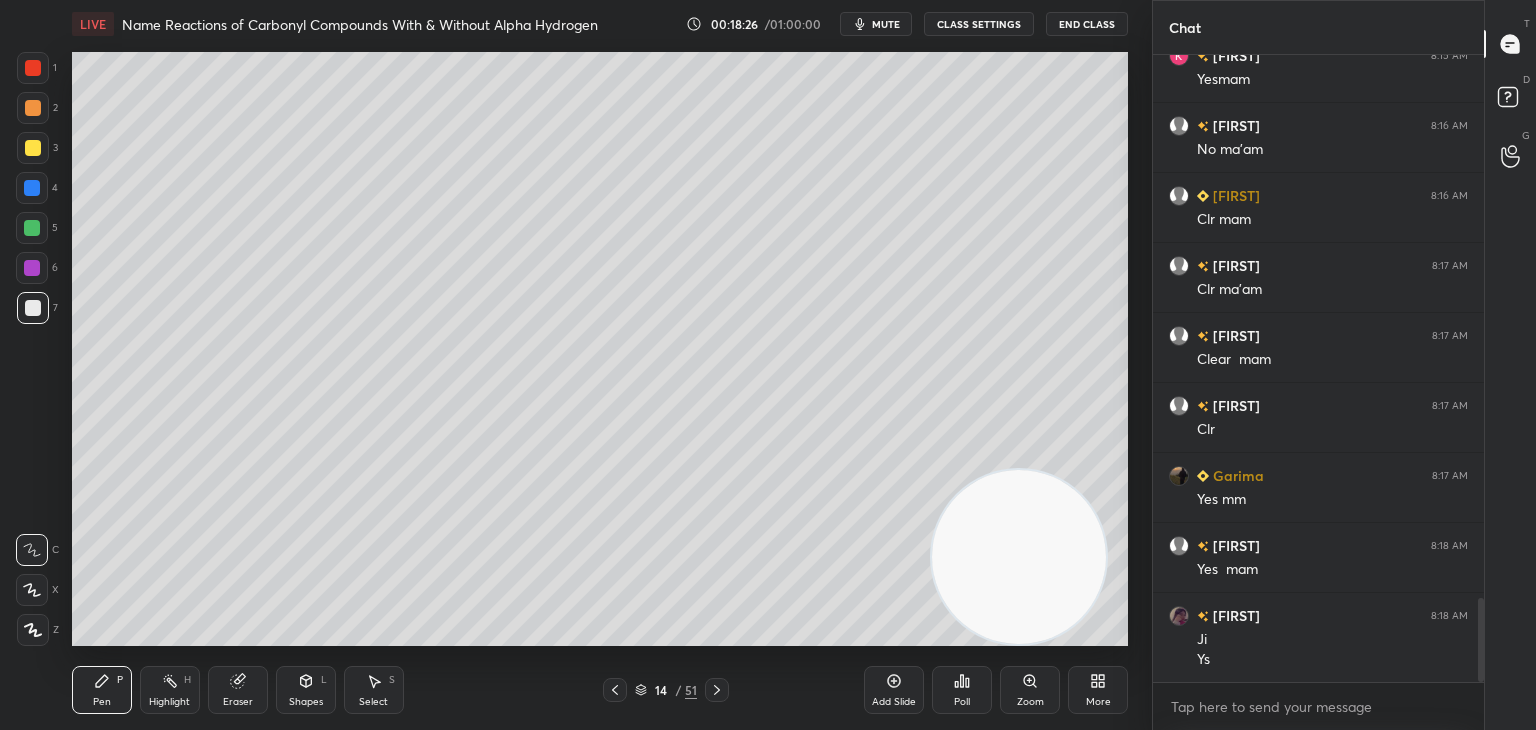 scroll, scrollTop: 4138, scrollLeft: 0, axis: vertical 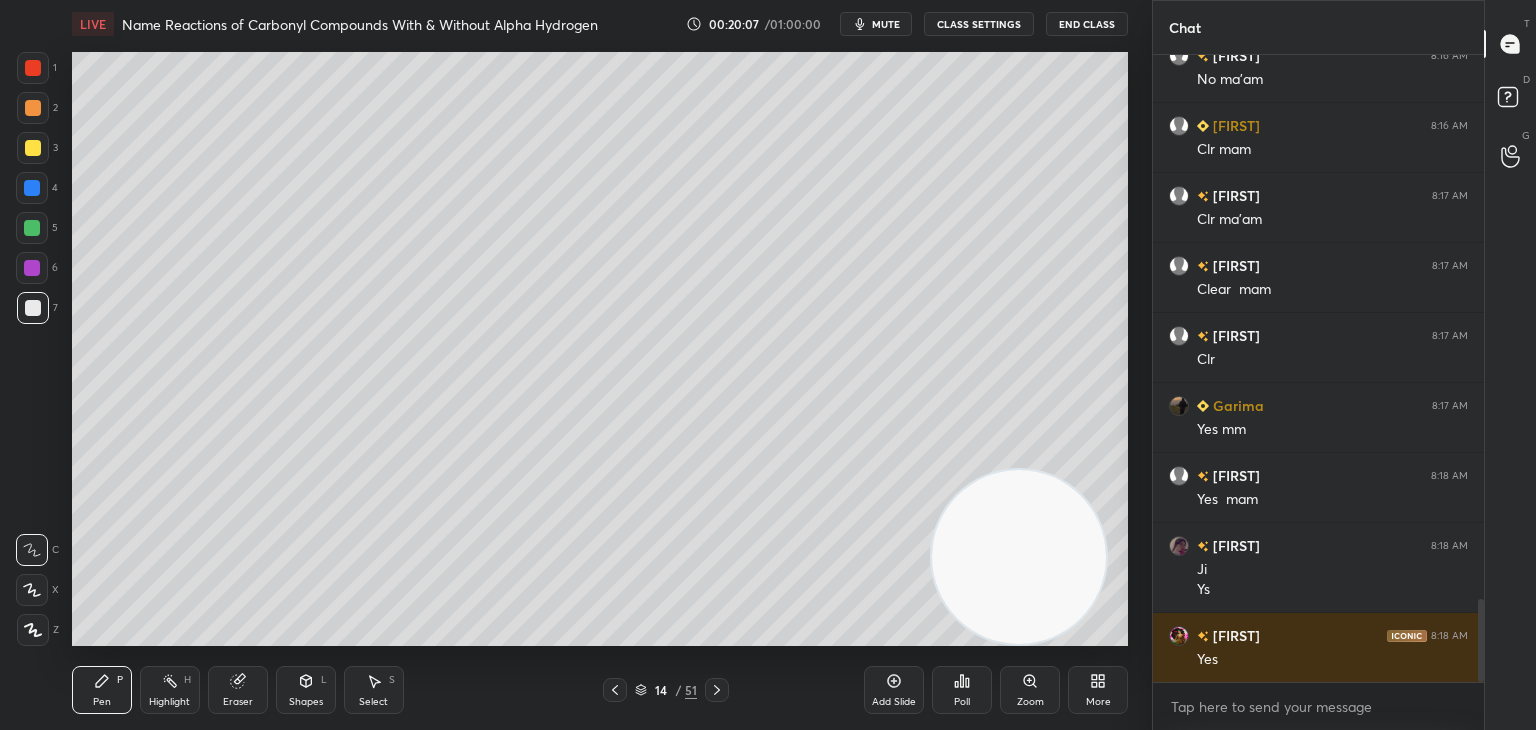 click 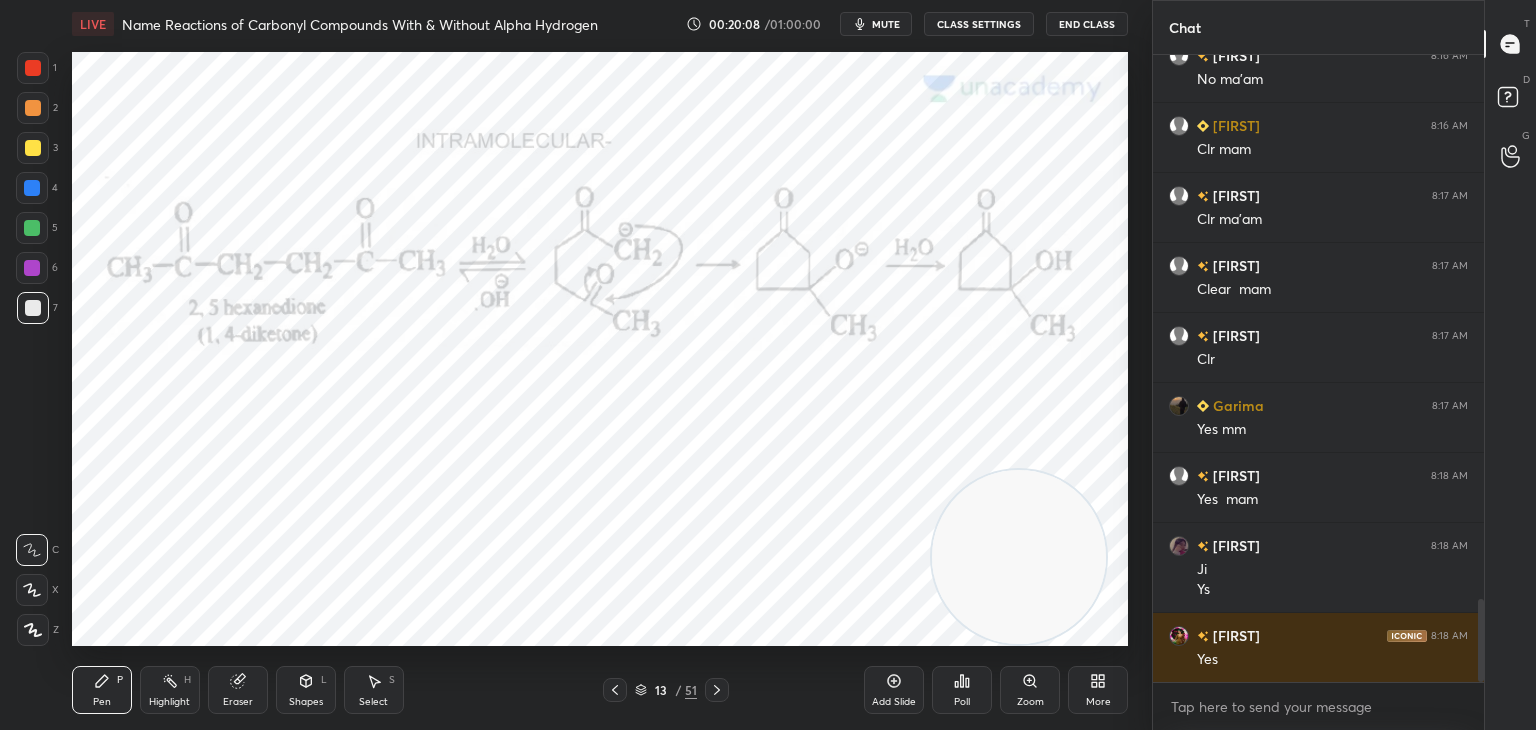 click 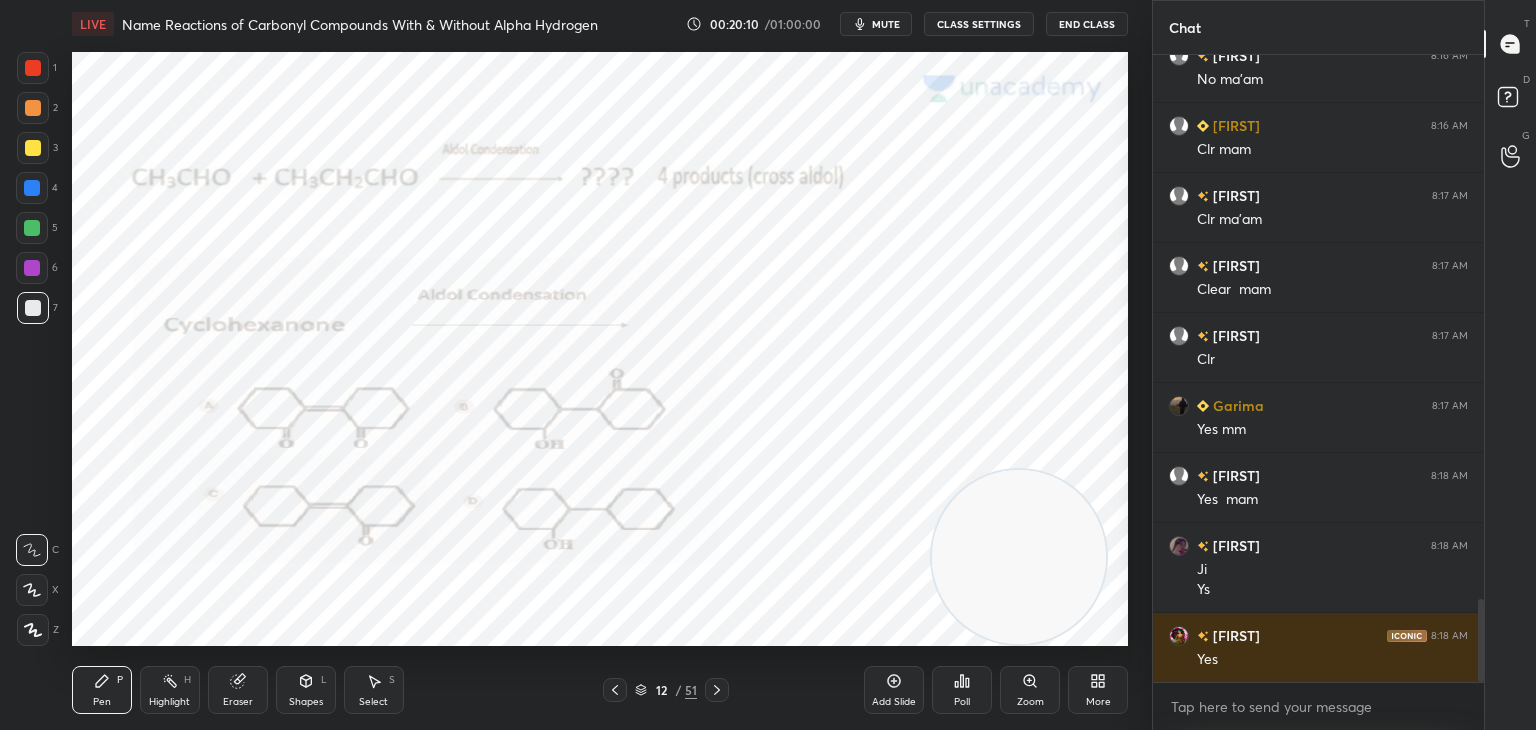 click 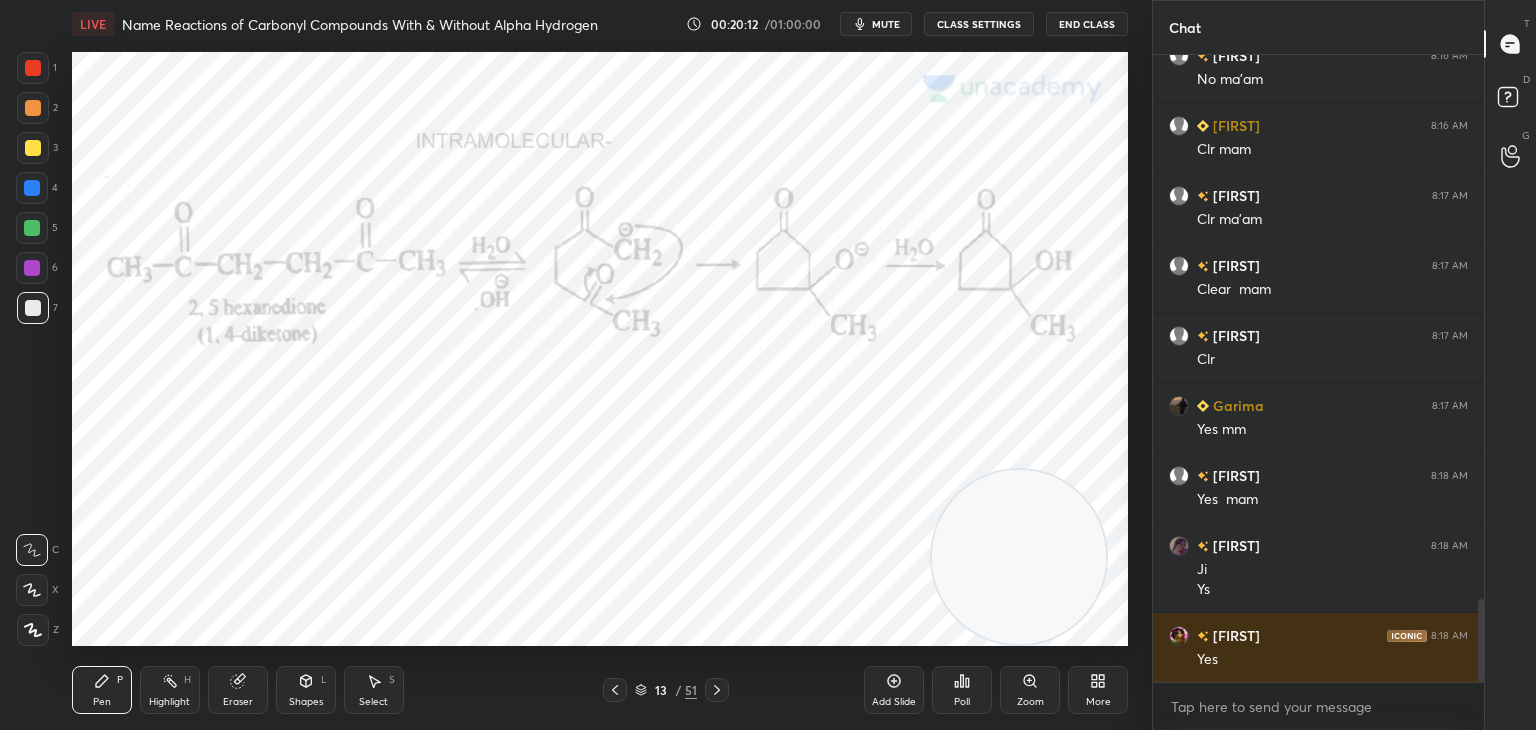 click 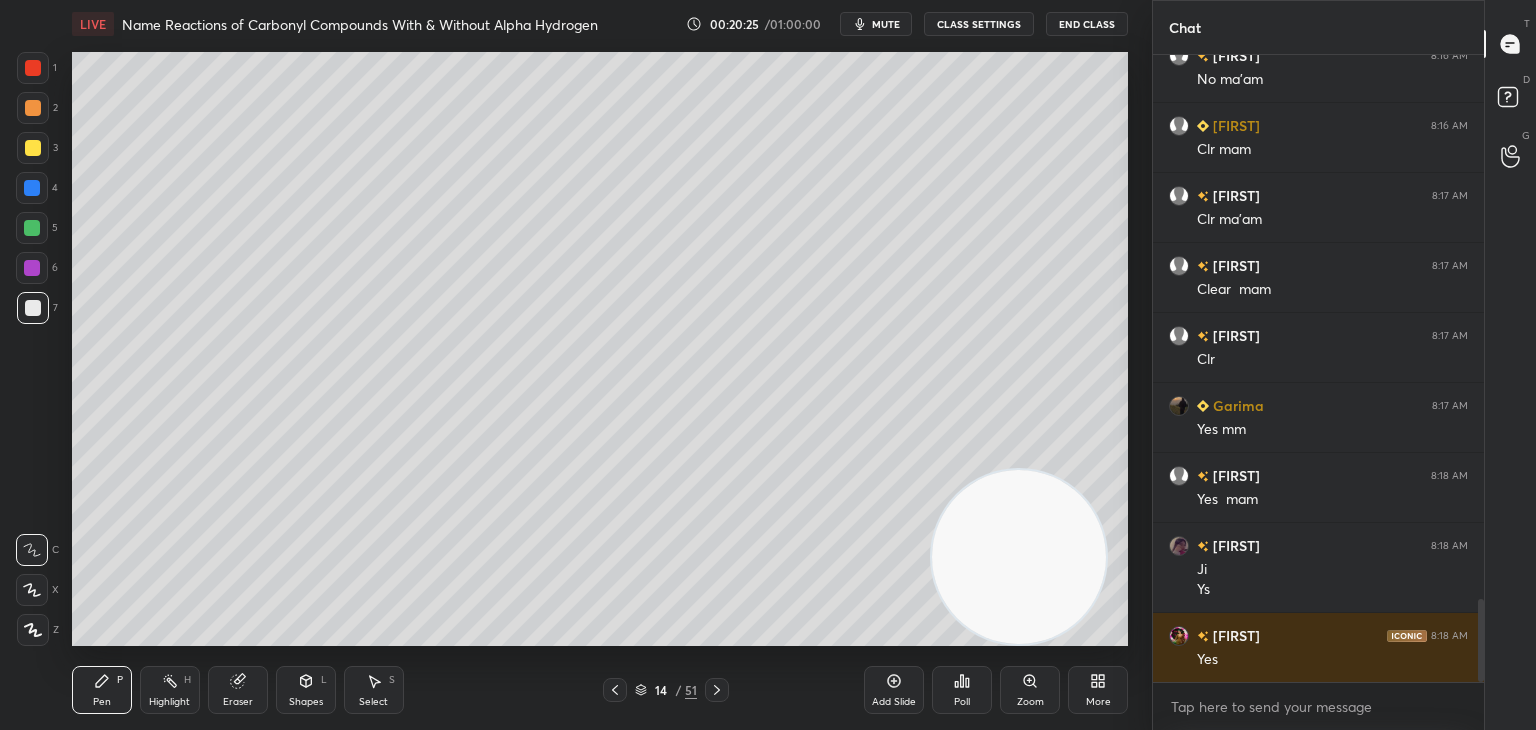 click at bounding box center (33, 108) 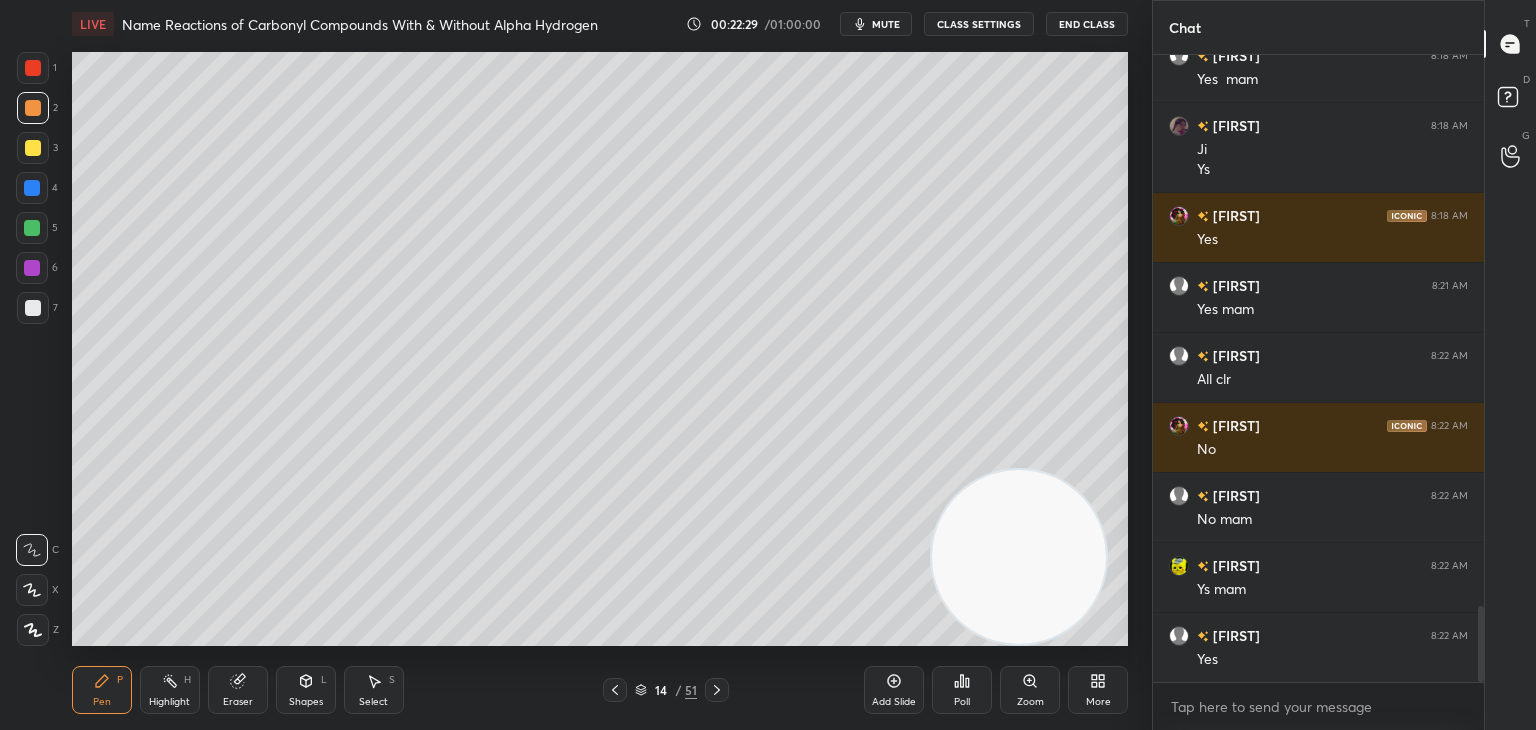 scroll, scrollTop: 4698, scrollLeft: 0, axis: vertical 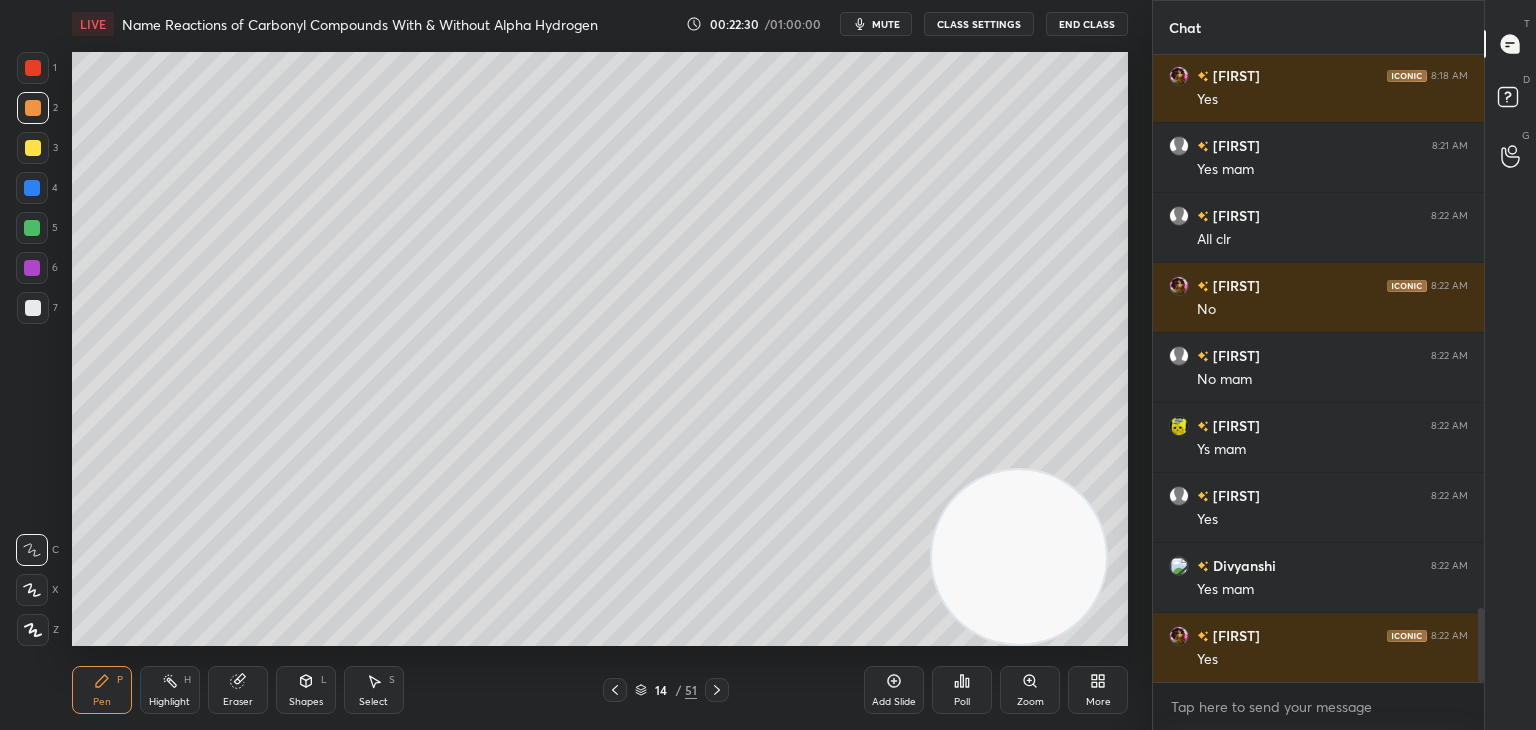 click 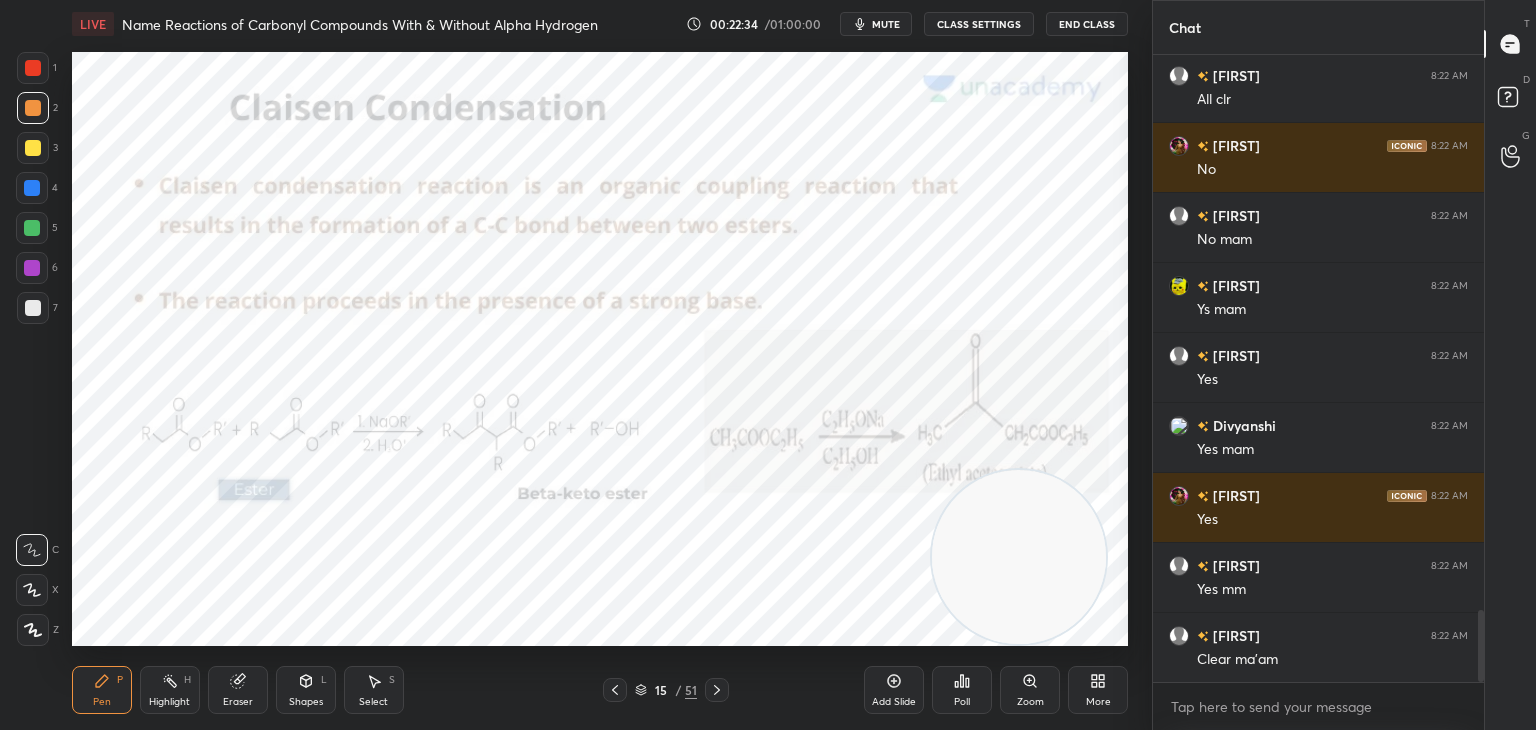 scroll, scrollTop: 4908, scrollLeft: 0, axis: vertical 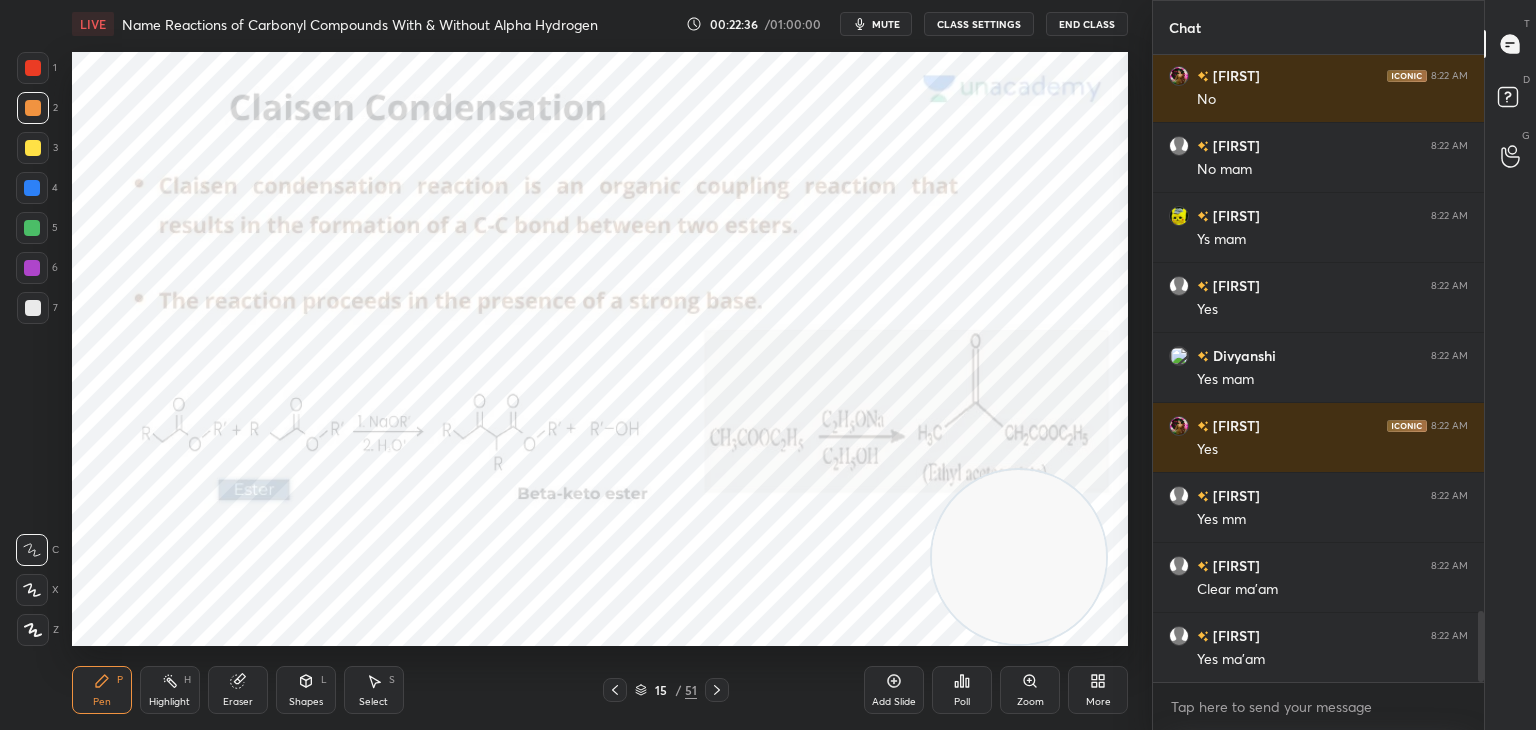 click at bounding box center (33, 68) 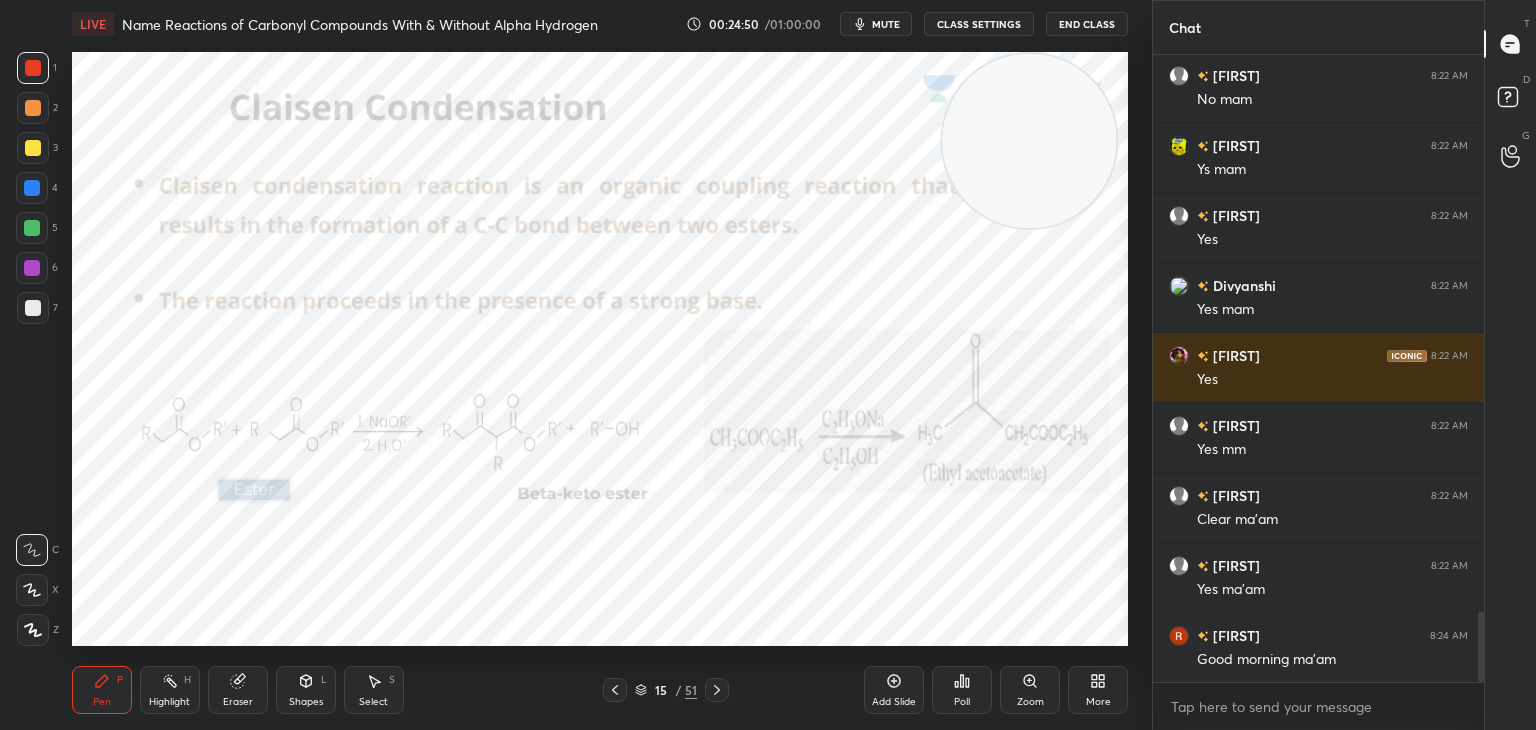 scroll, scrollTop: 5048, scrollLeft: 0, axis: vertical 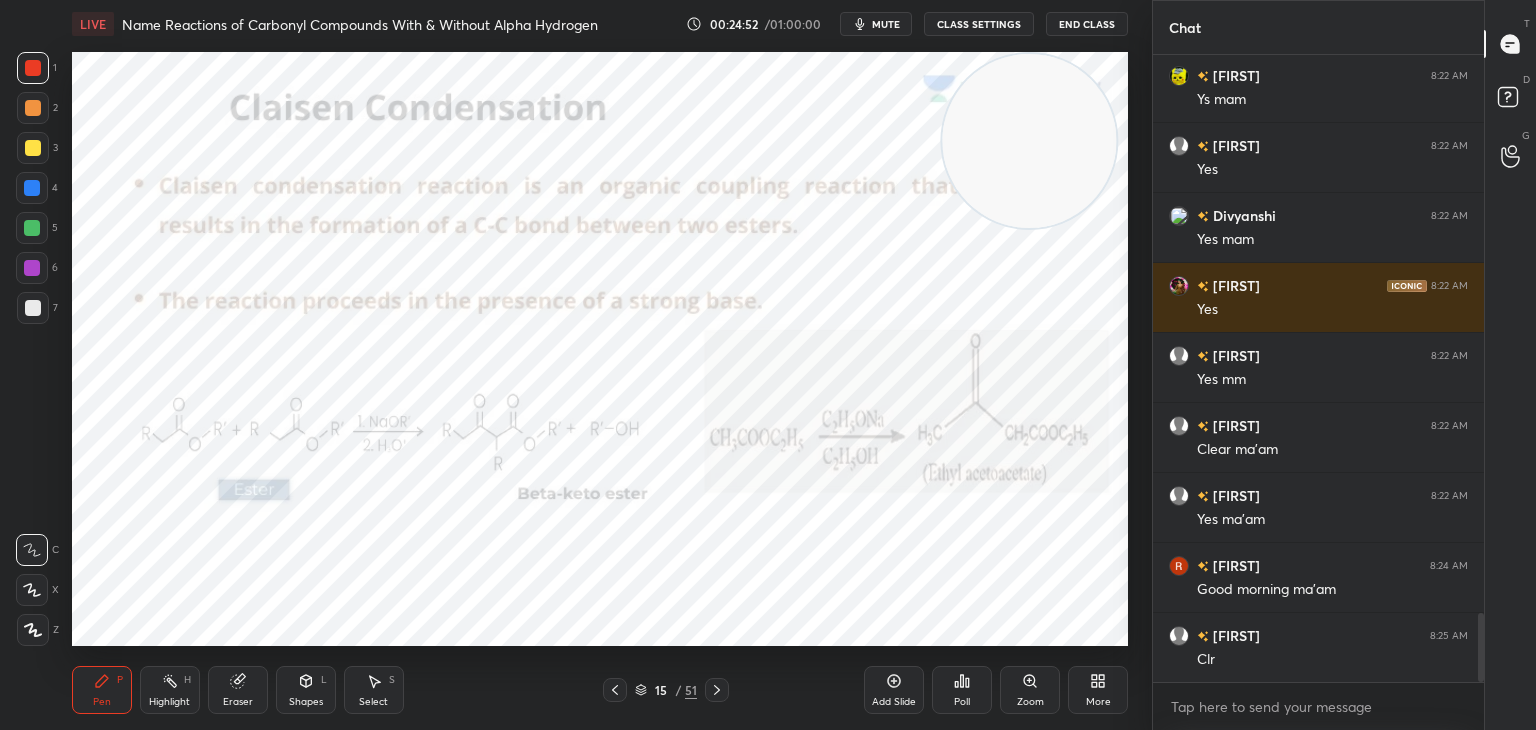 click 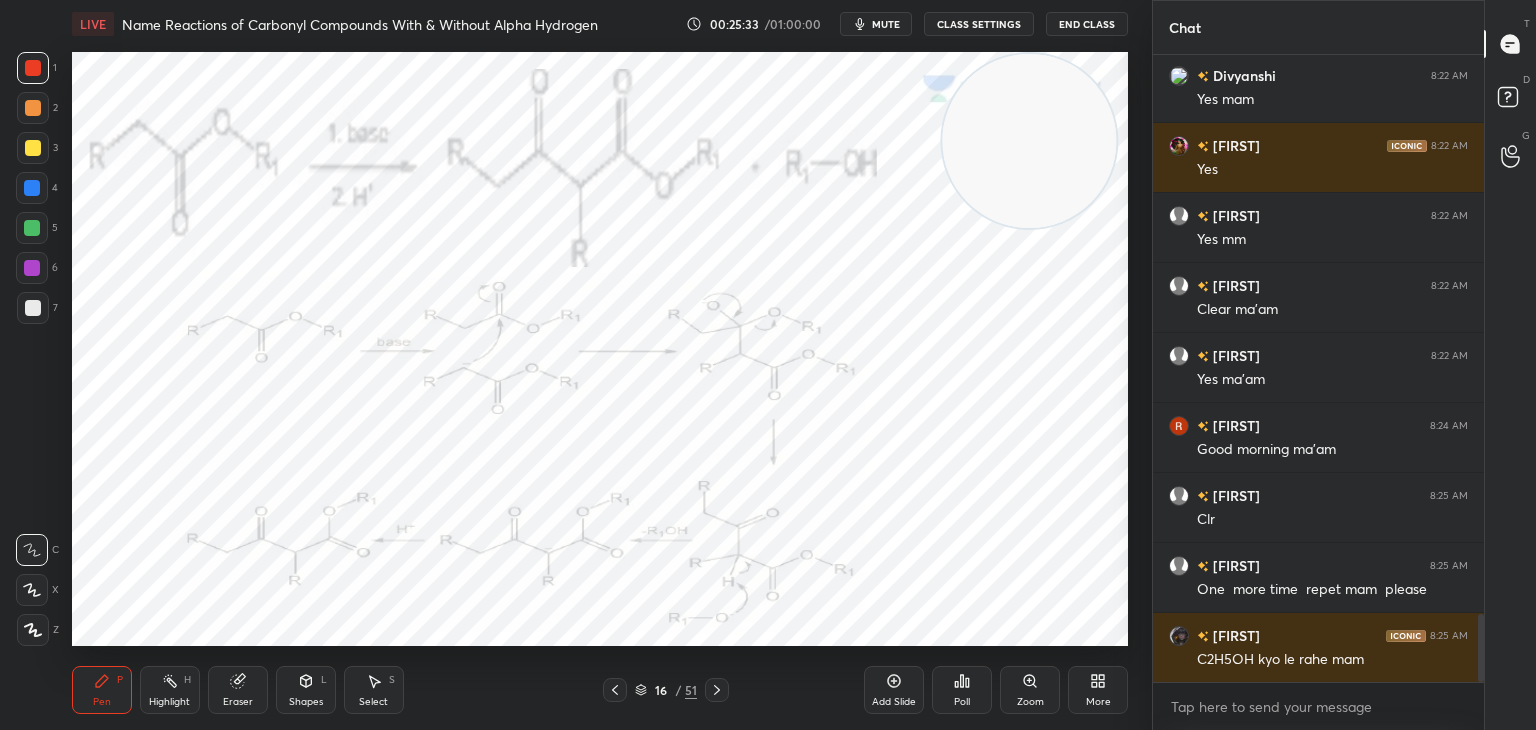 scroll, scrollTop: 5276, scrollLeft: 0, axis: vertical 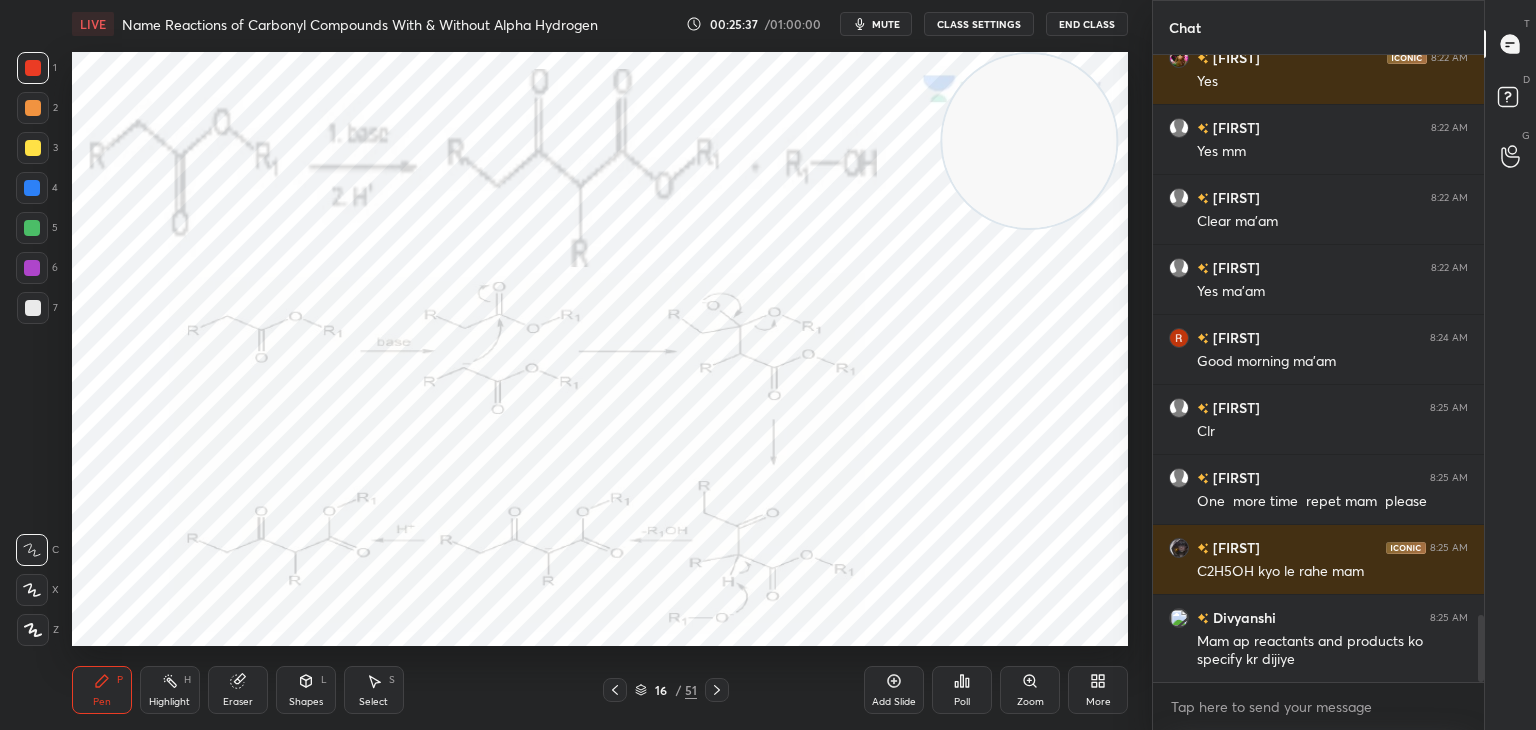 click 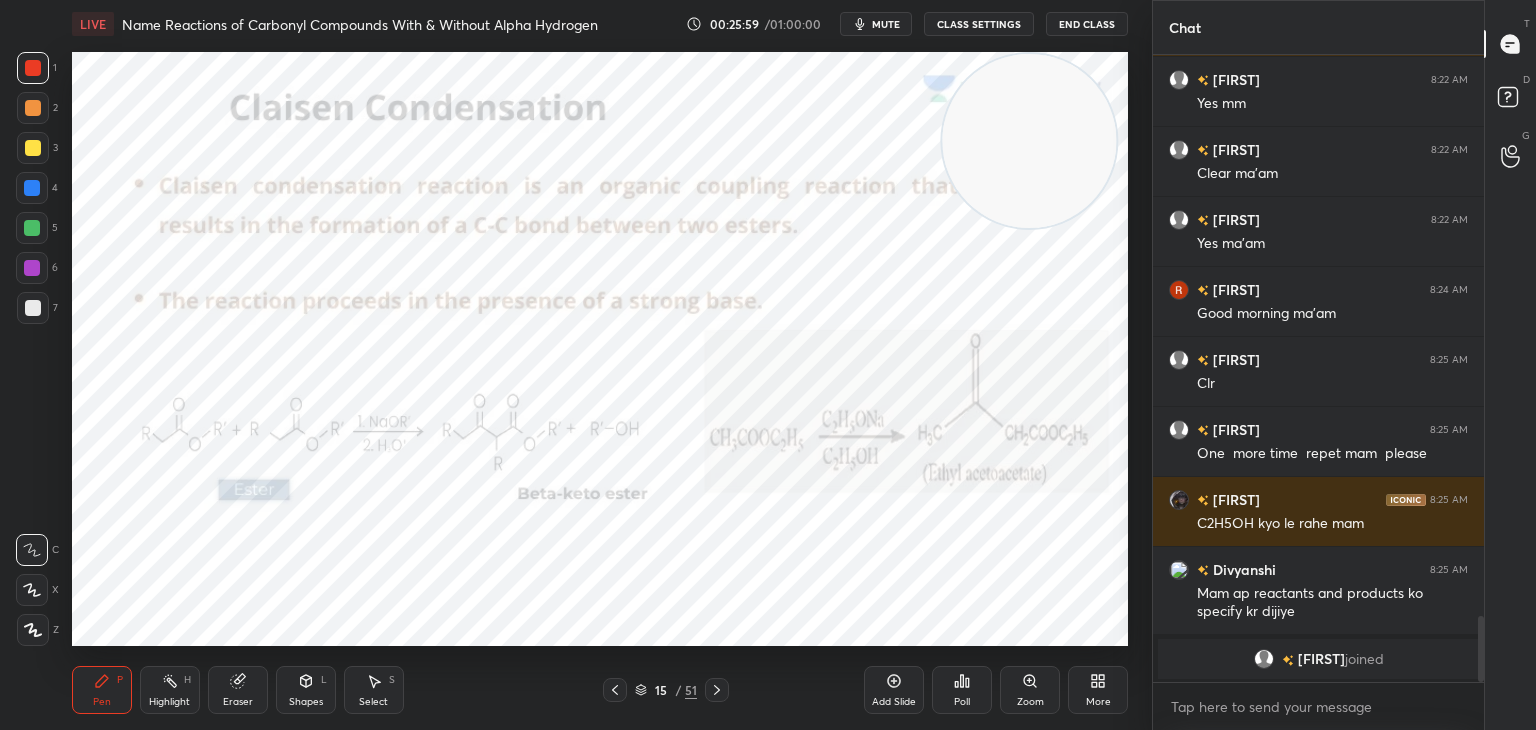 scroll, scrollTop: 4898, scrollLeft: 0, axis: vertical 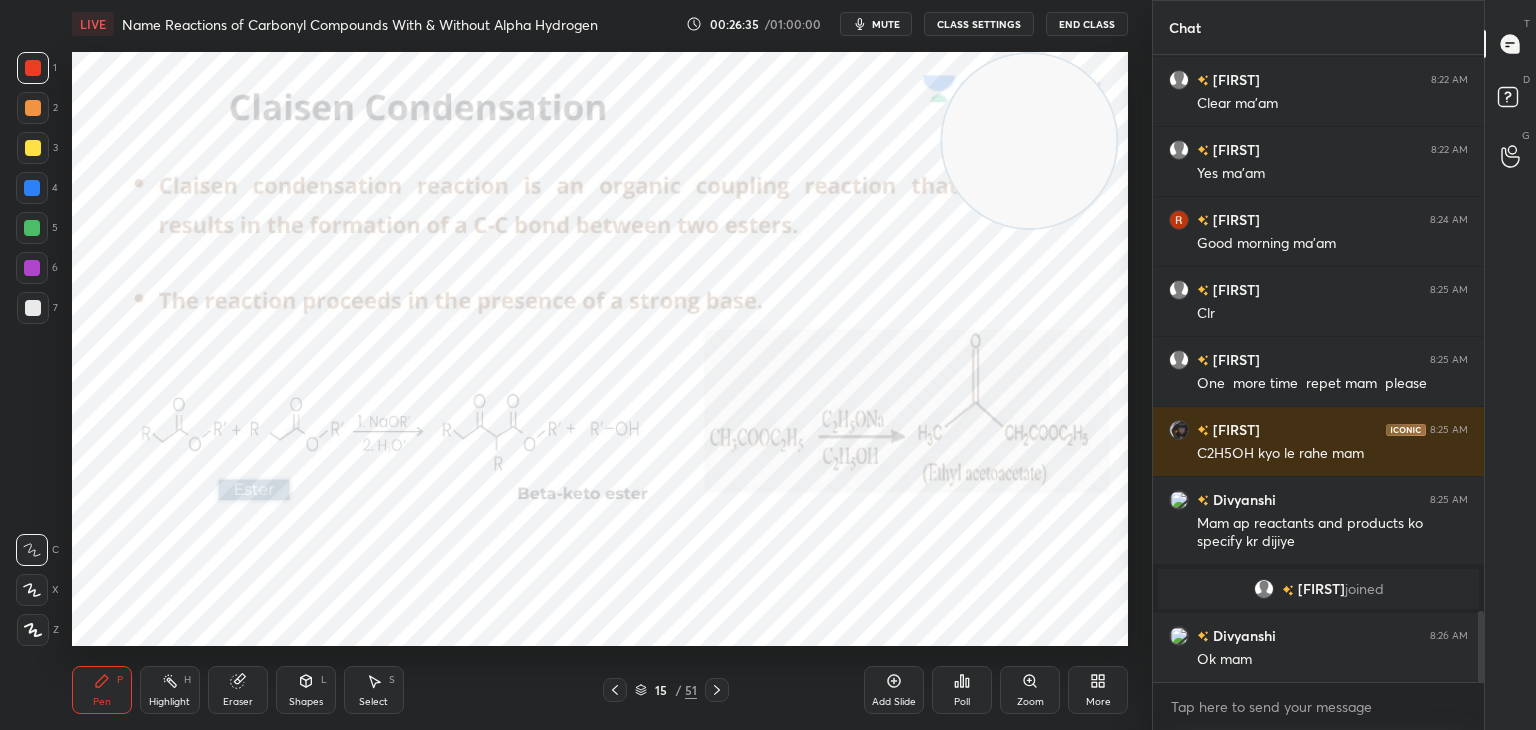 click 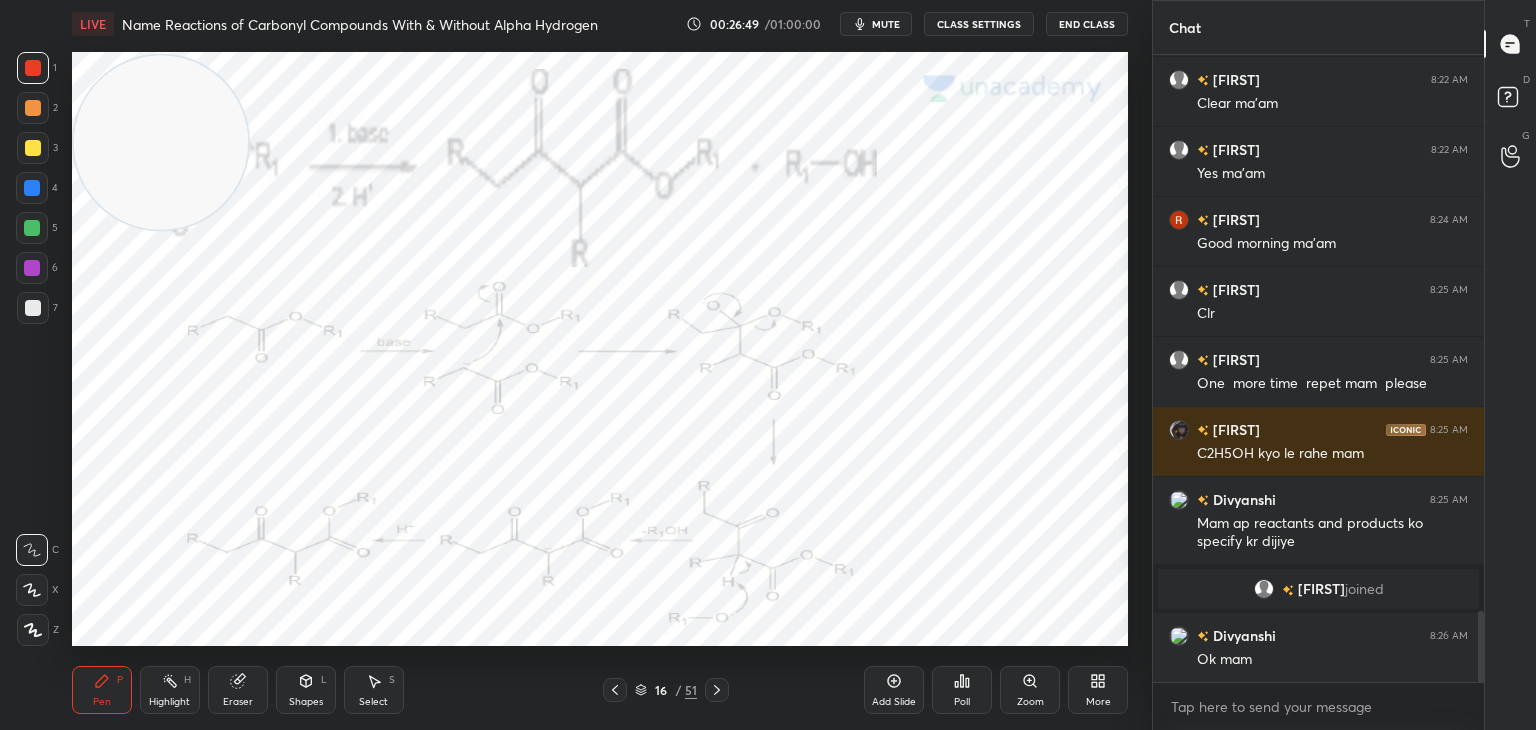 click 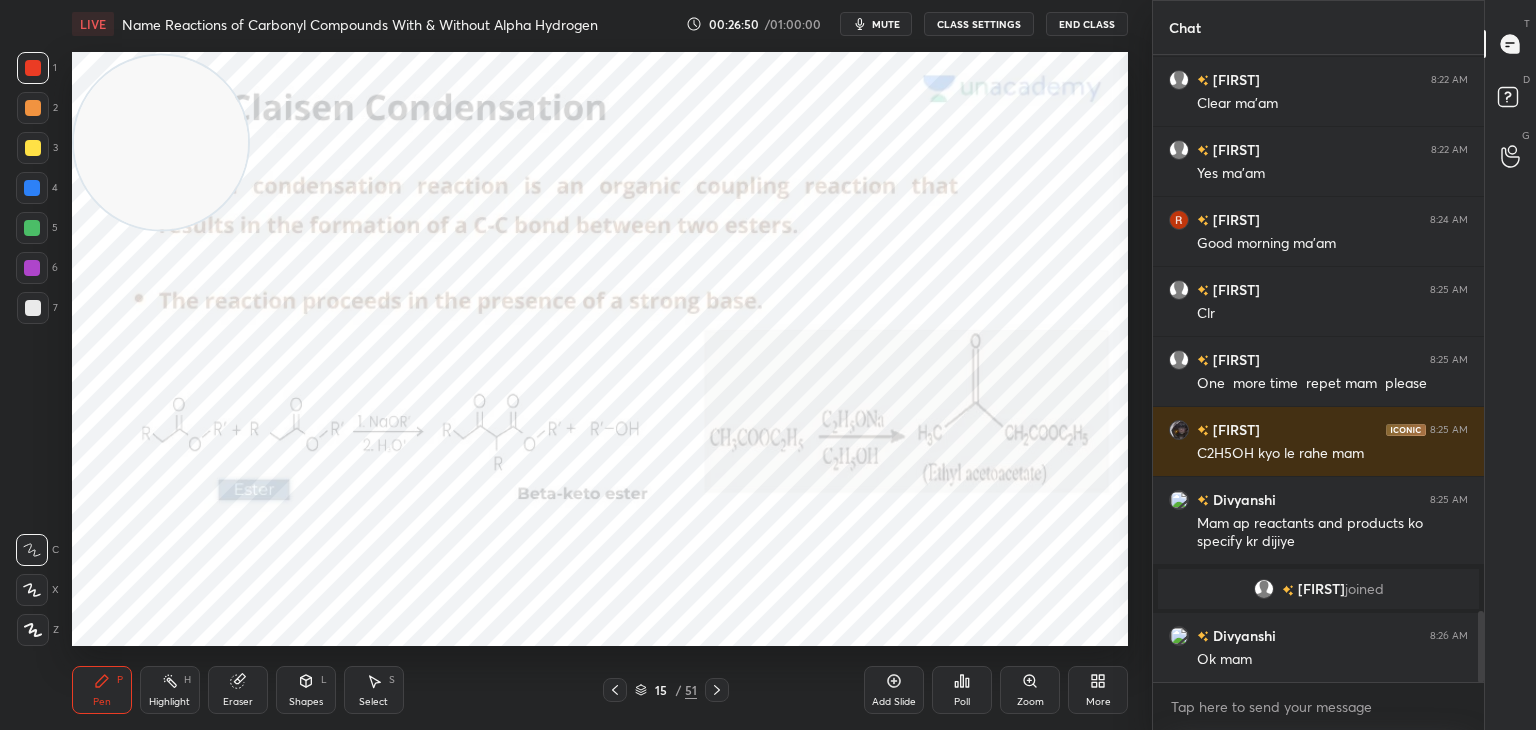 scroll, scrollTop: 4968, scrollLeft: 0, axis: vertical 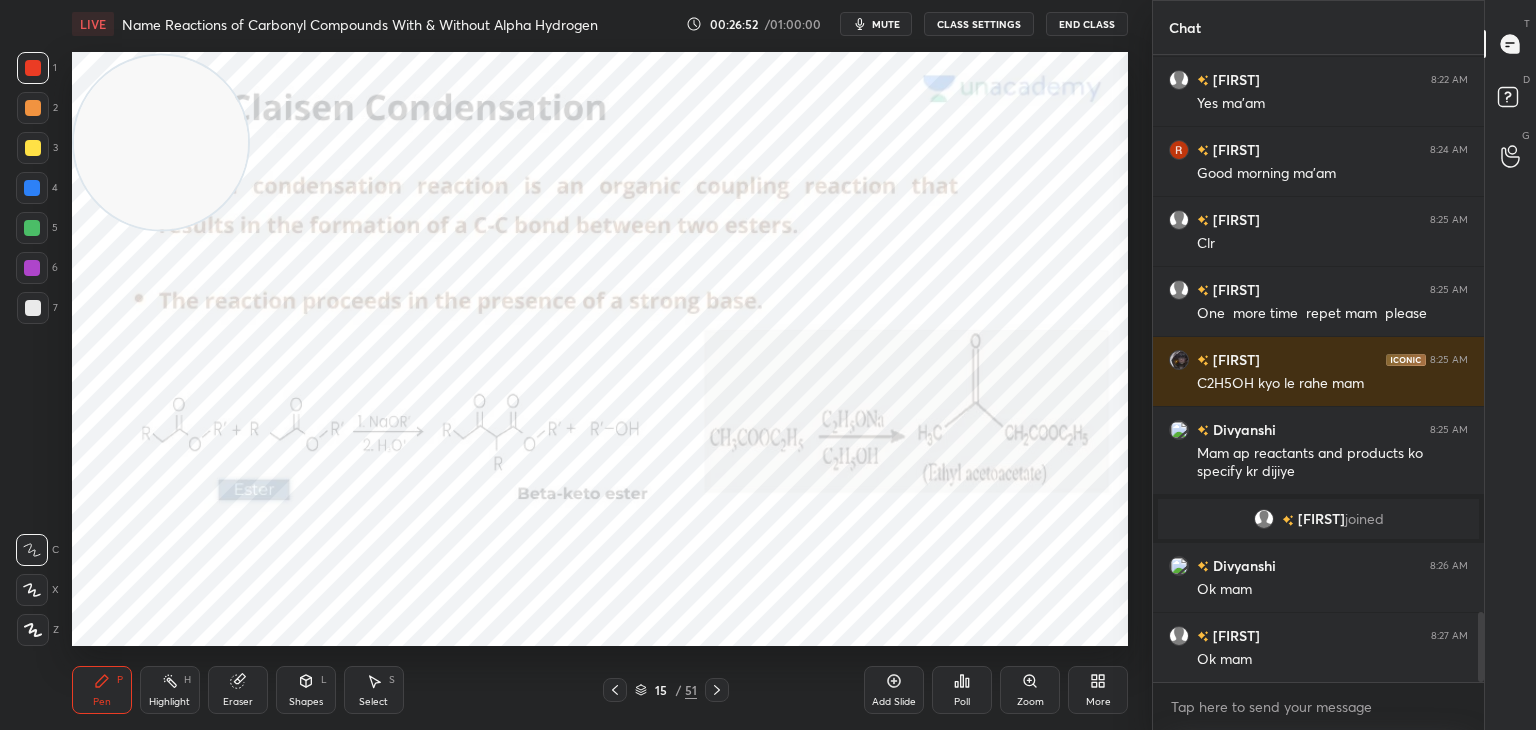 click 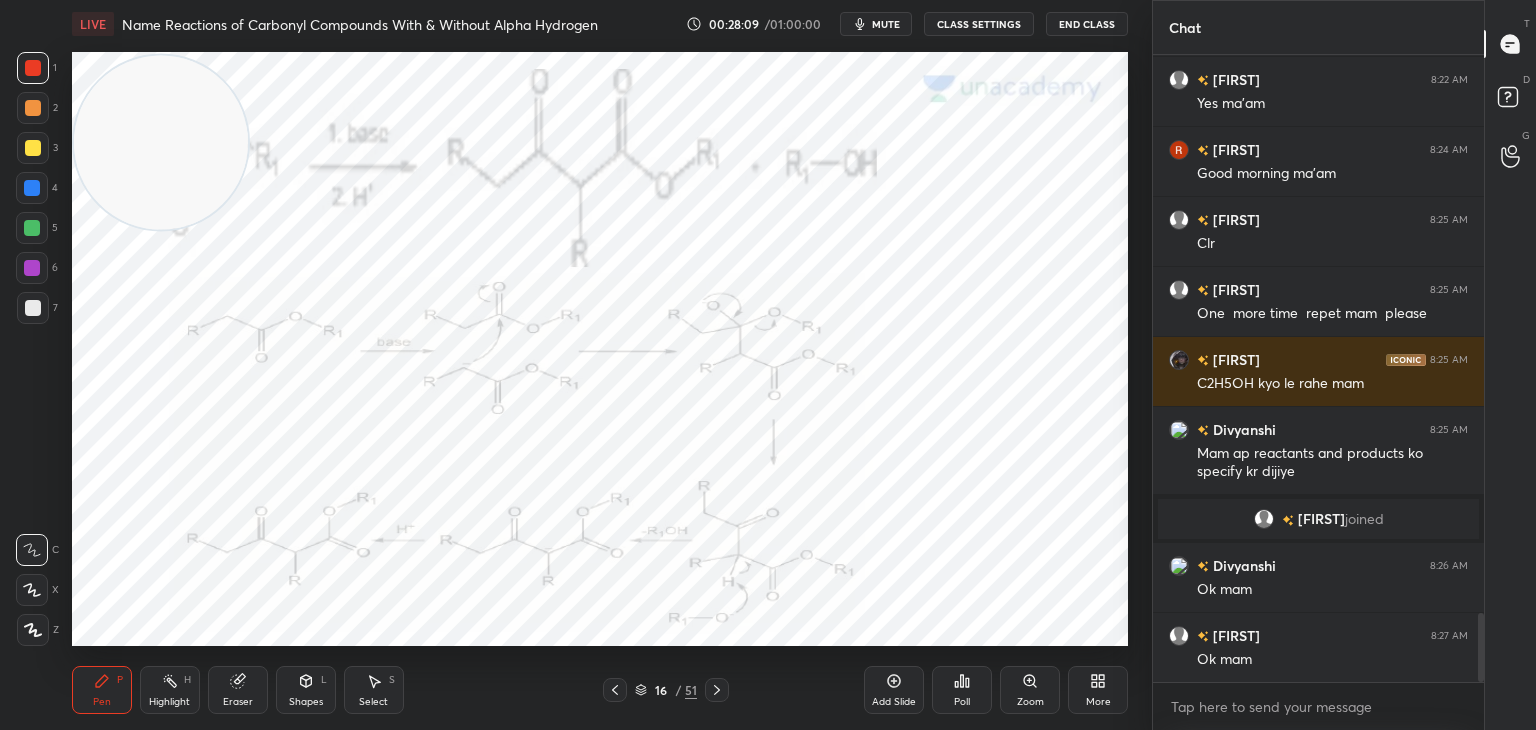 scroll, scrollTop: 5038, scrollLeft: 0, axis: vertical 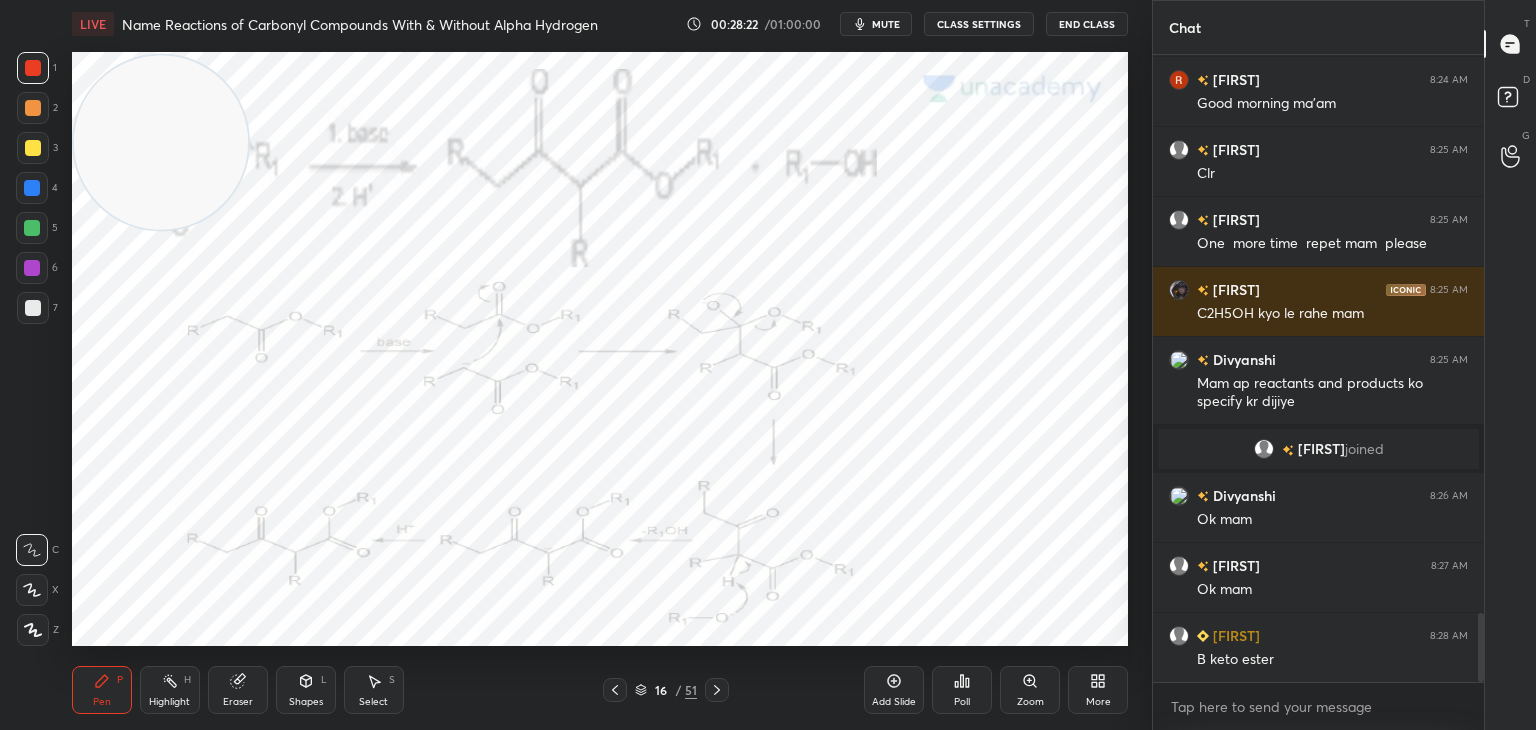 click at bounding box center [32, 188] 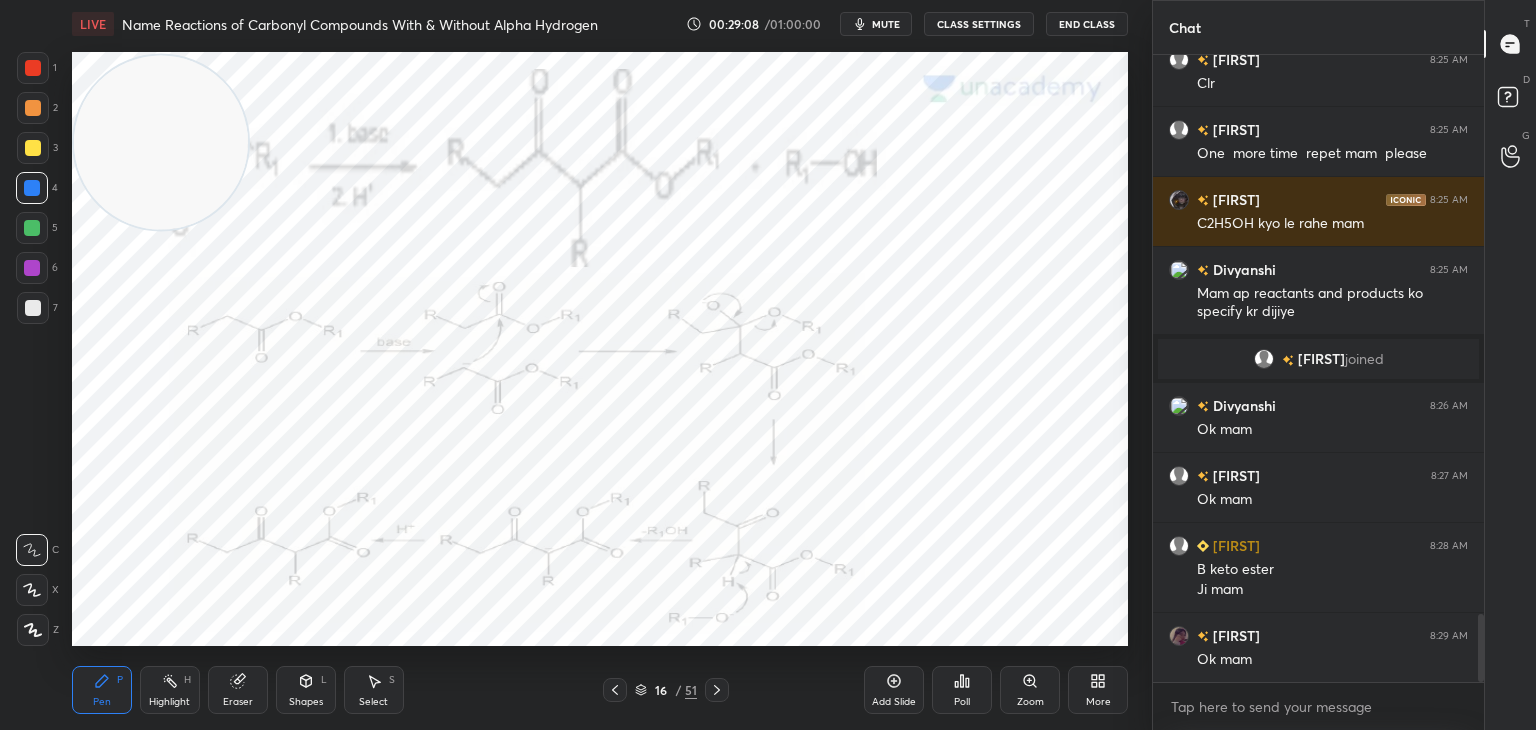 scroll, scrollTop: 5198, scrollLeft: 0, axis: vertical 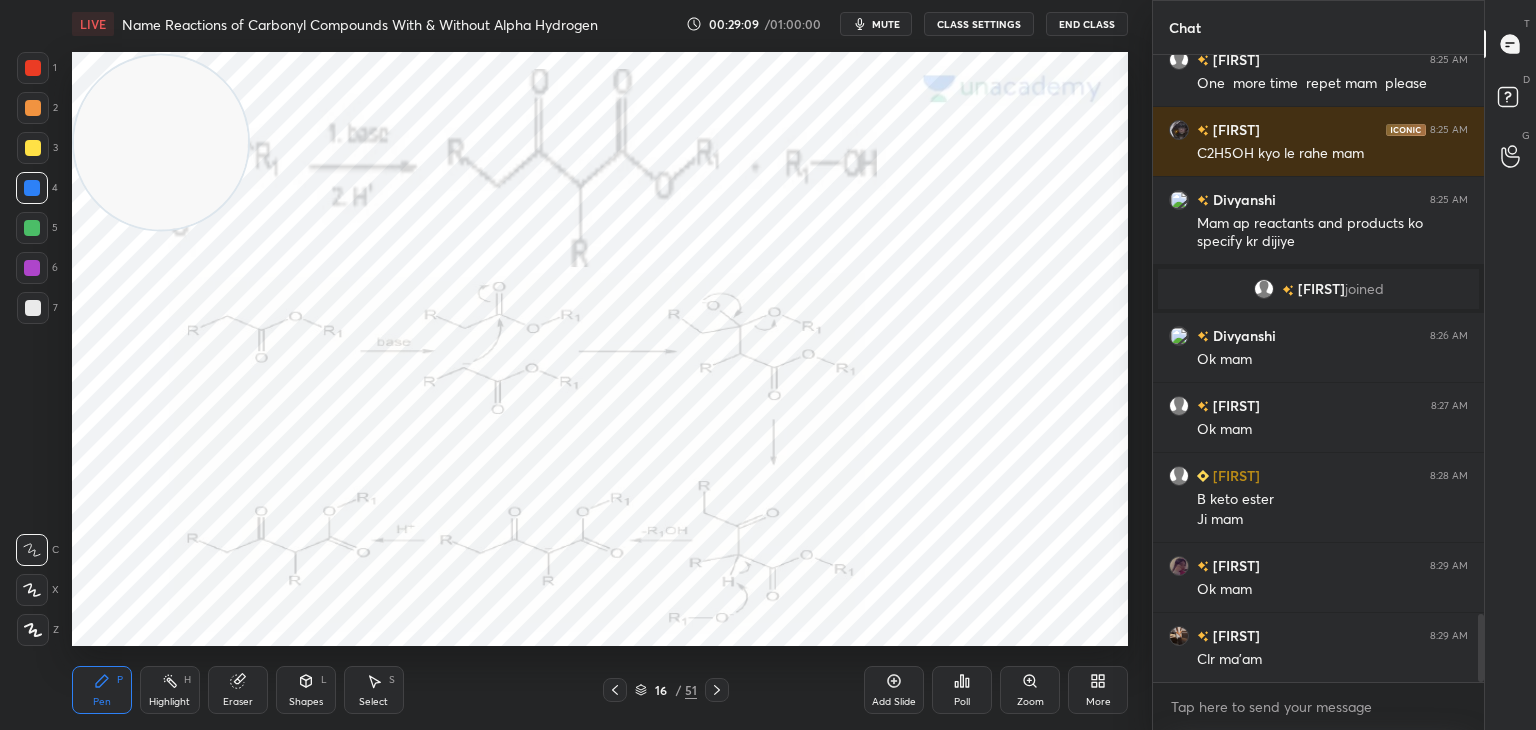 click 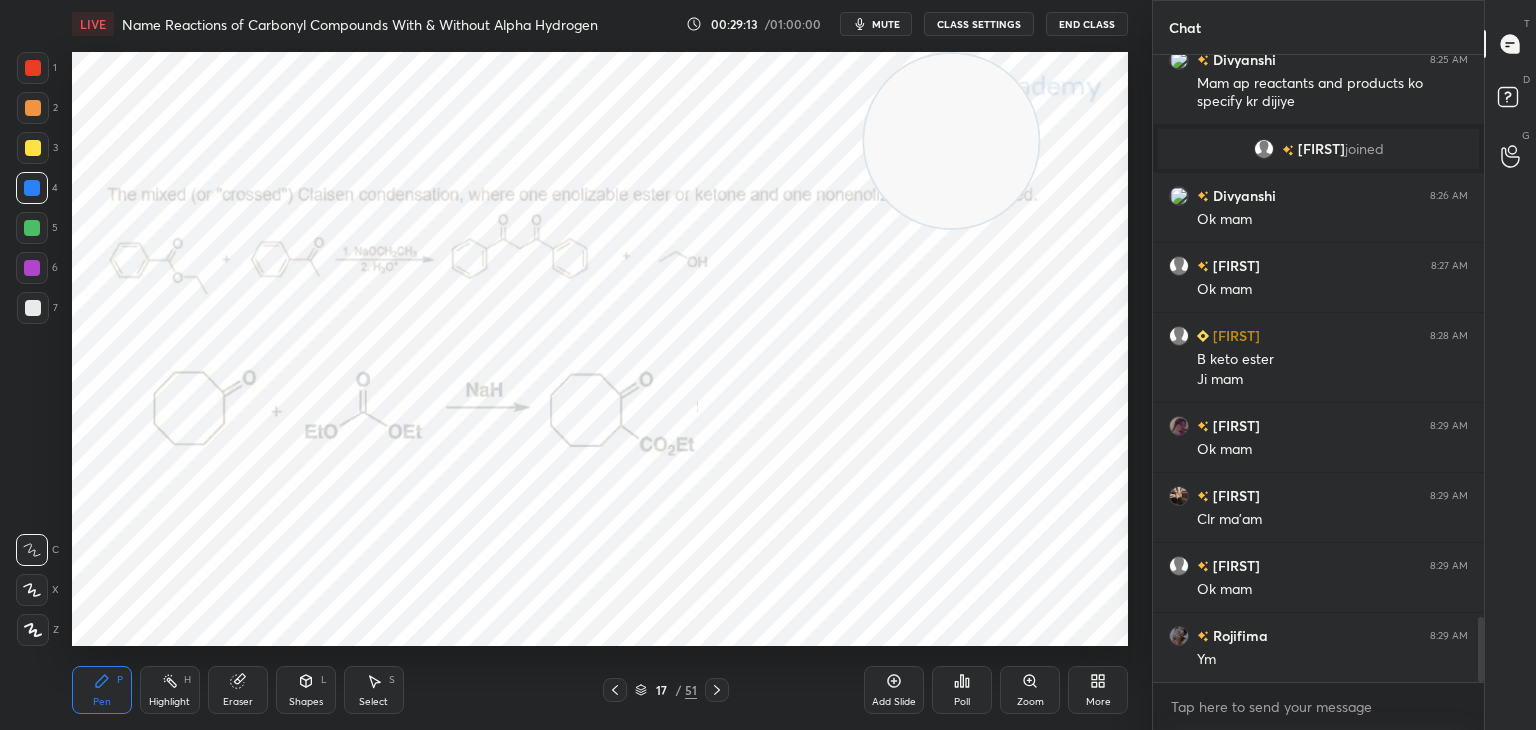 scroll, scrollTop: 5408, scrollLeft: 0, axis: vertical 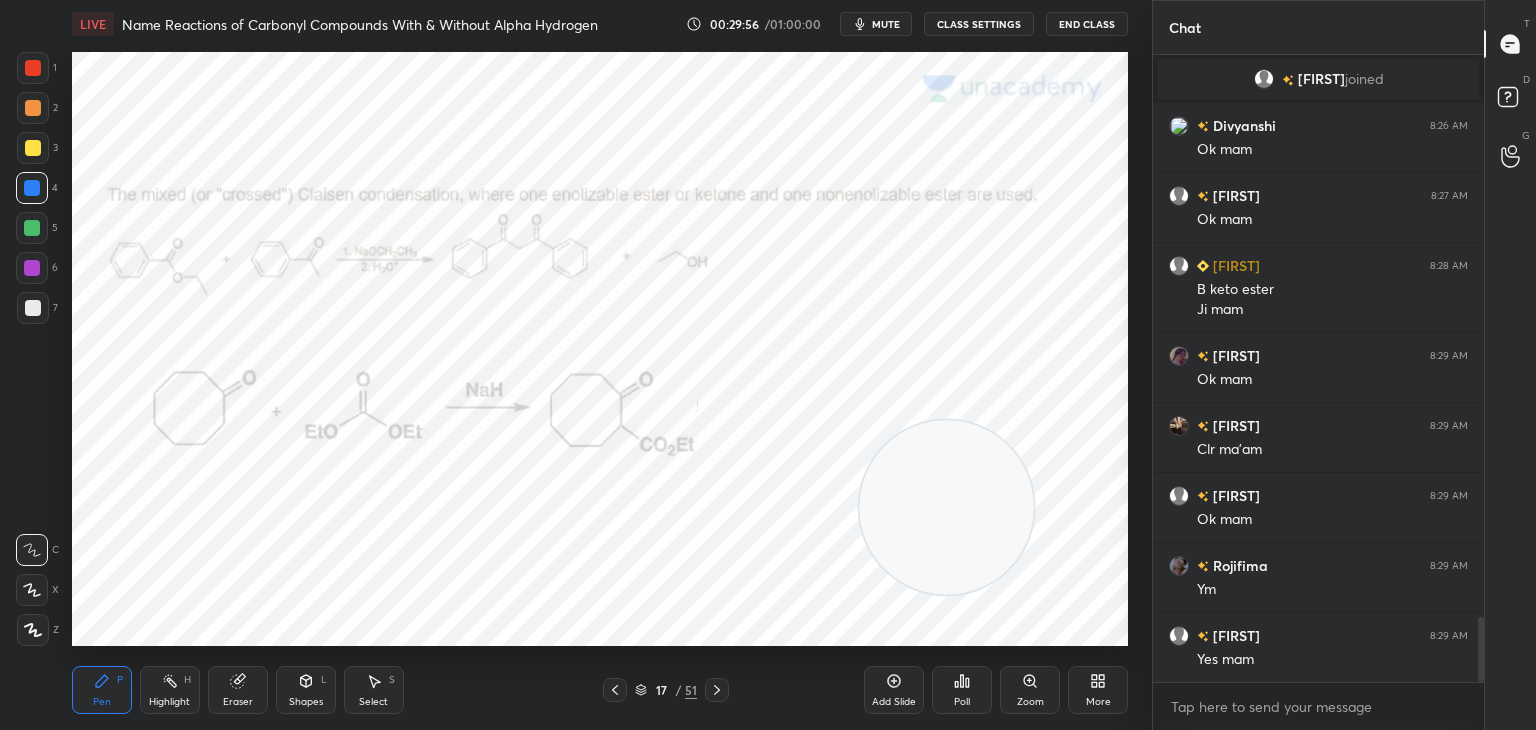 click at bounding box center [33, 68] 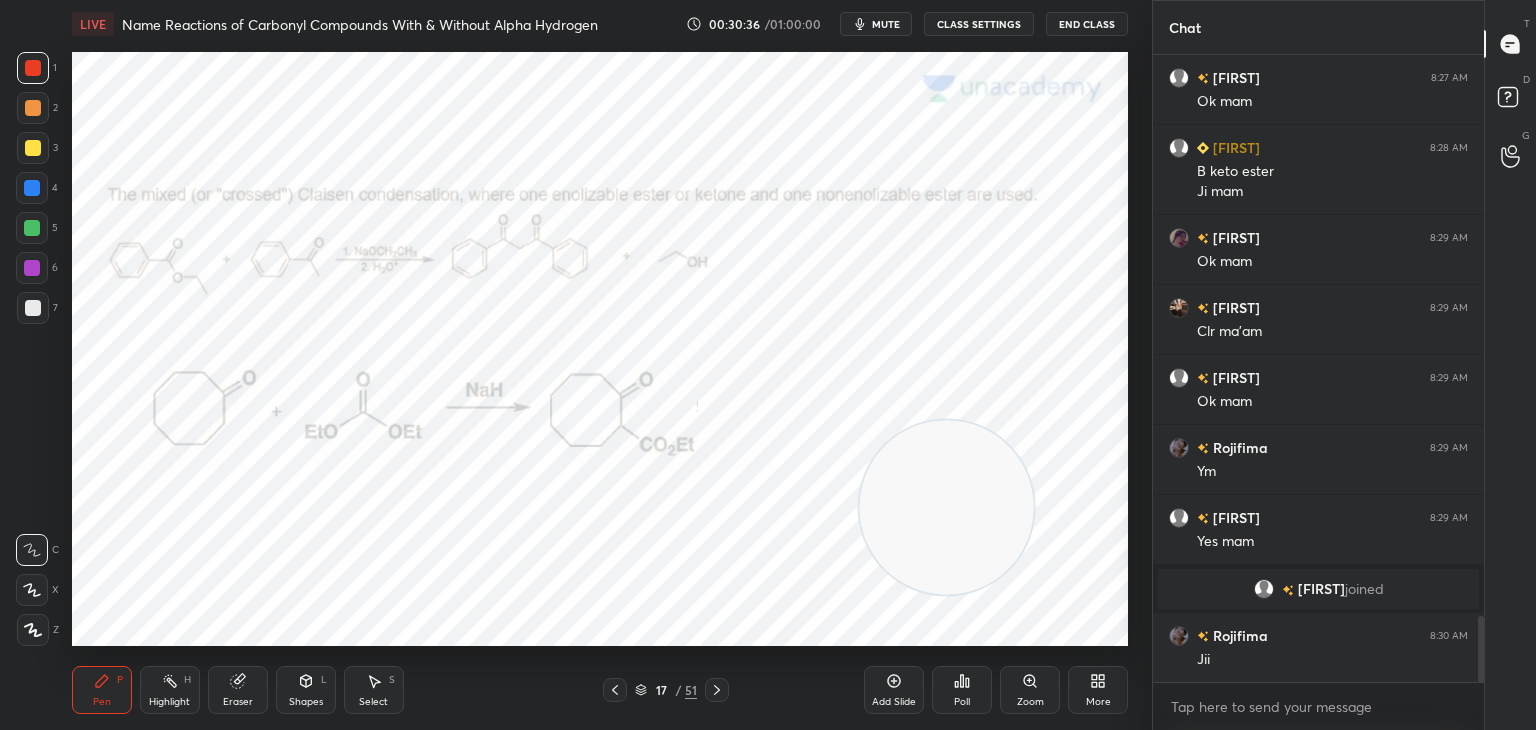 scroll, scrollTop: 5306, scrollLeft: 0, axis: vertical 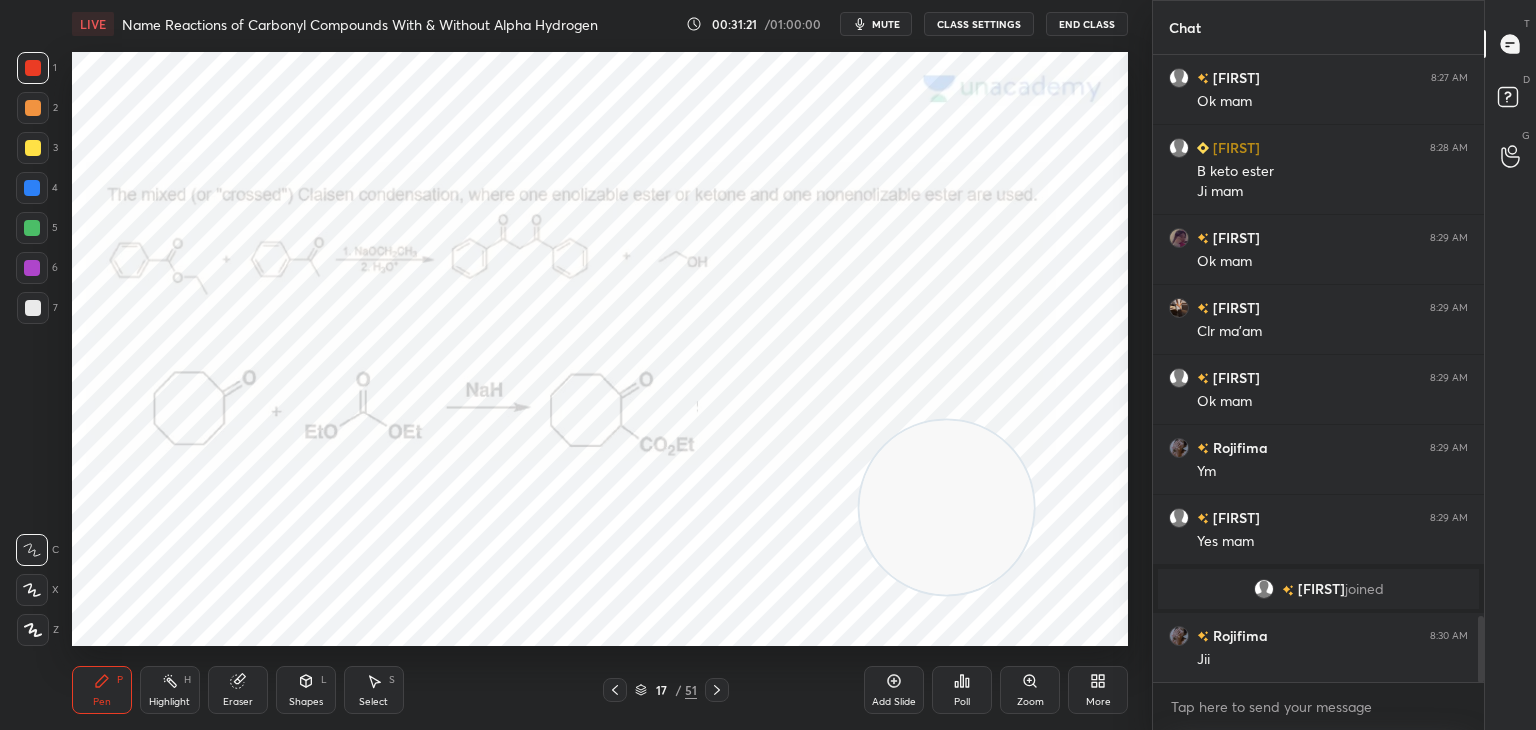 click at bounding box center (32, 188) 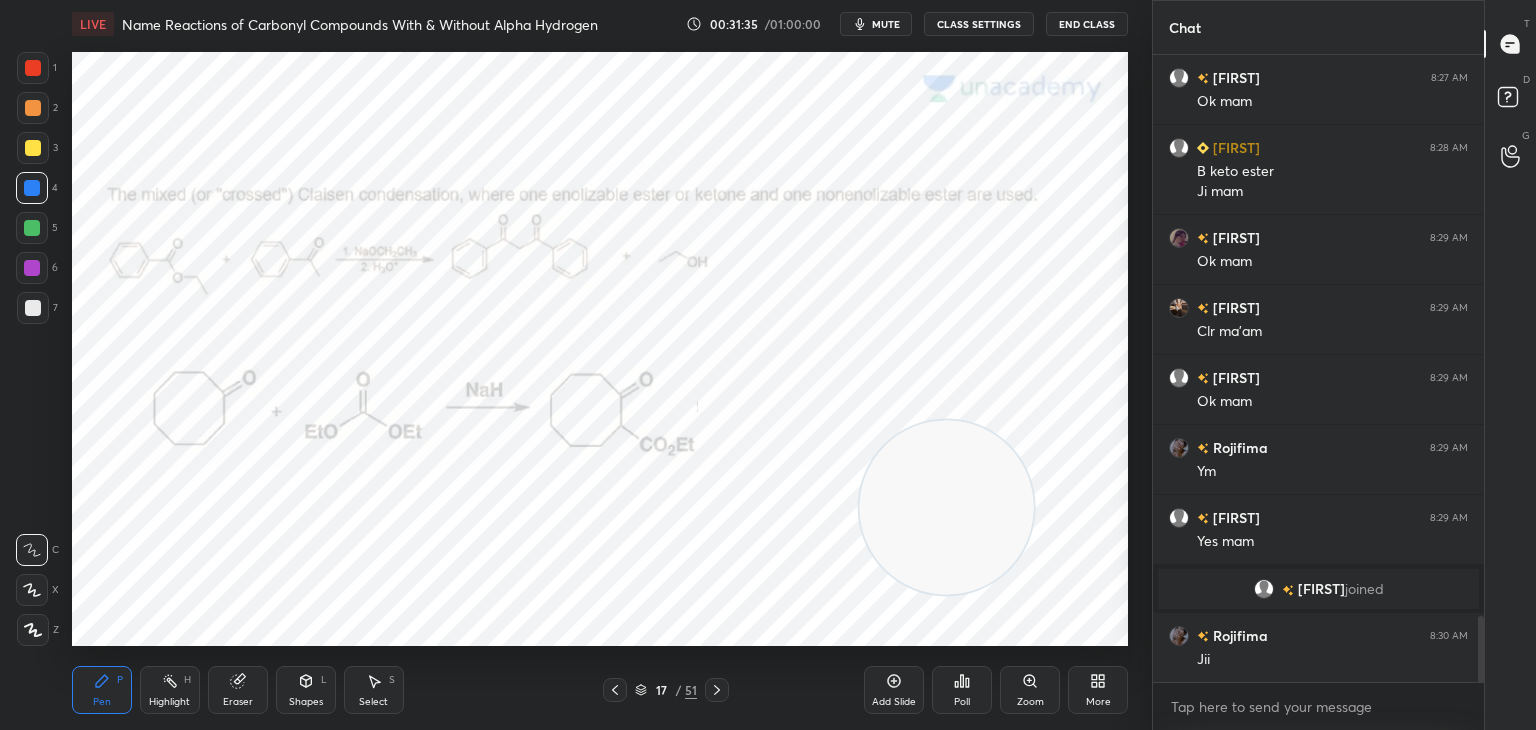 scroll, scrollTop: 5376, scrollLeft: 0, axis: vertical 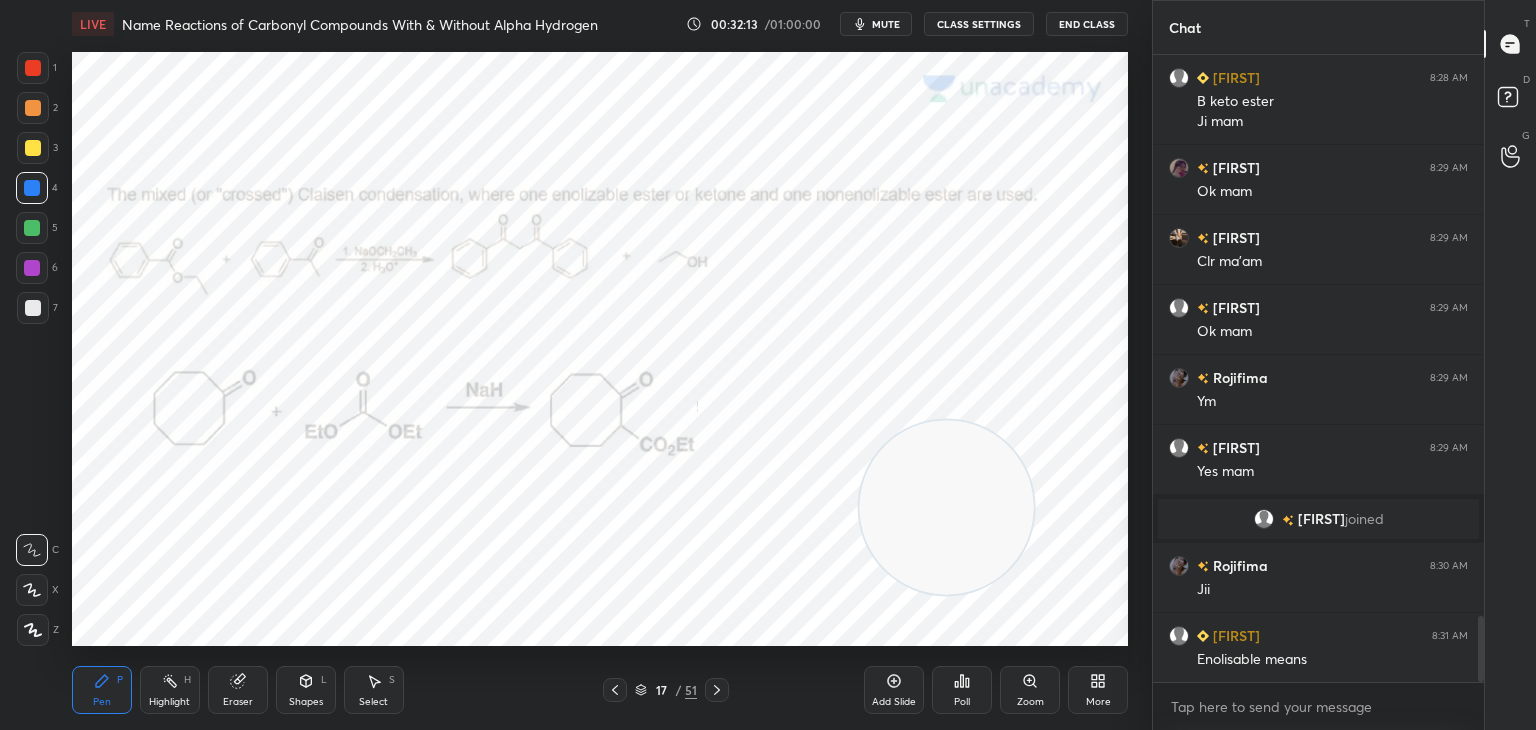 click at bounding box center (947, 507) 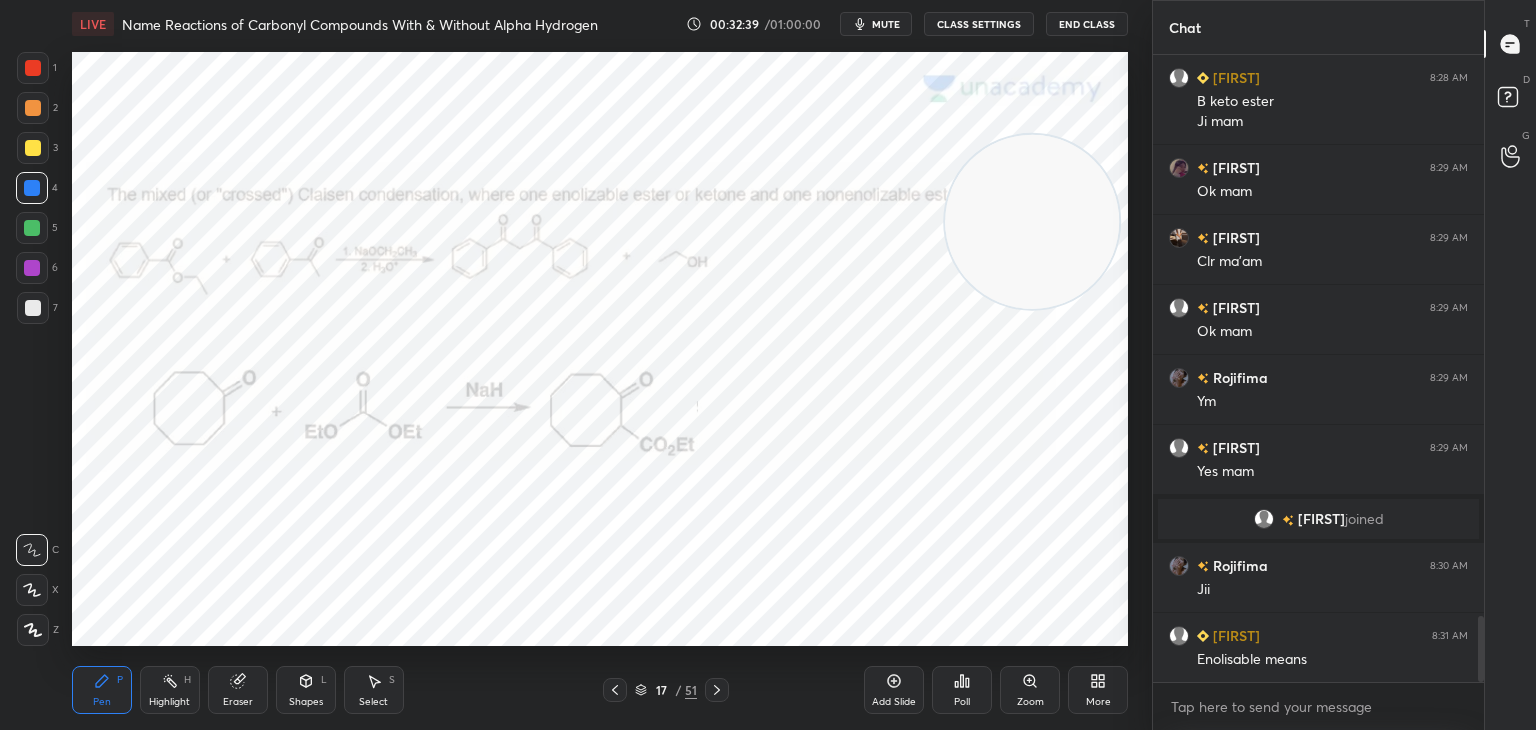 click 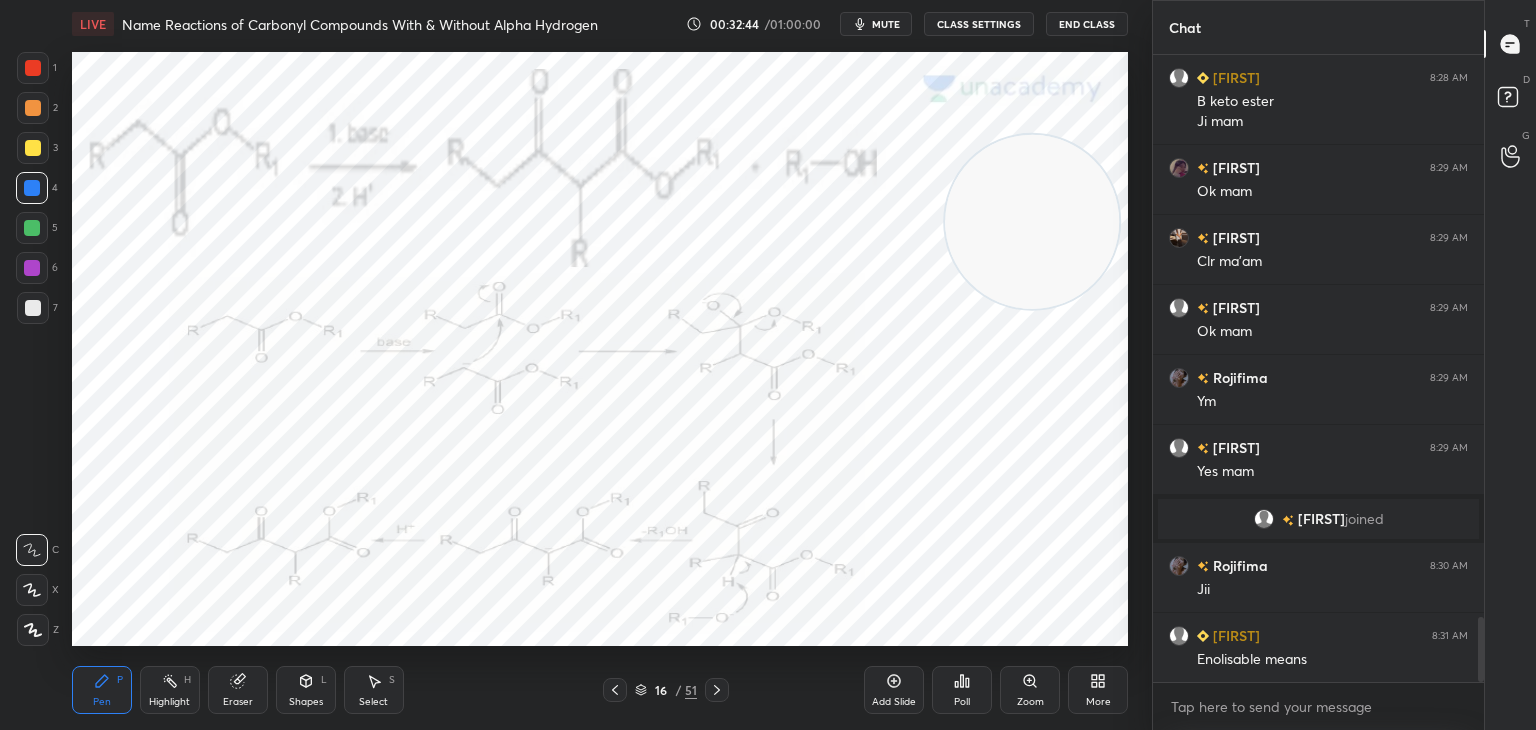 scroll, scrollTop: 5446, scrollLeft: 0, axis: vertical 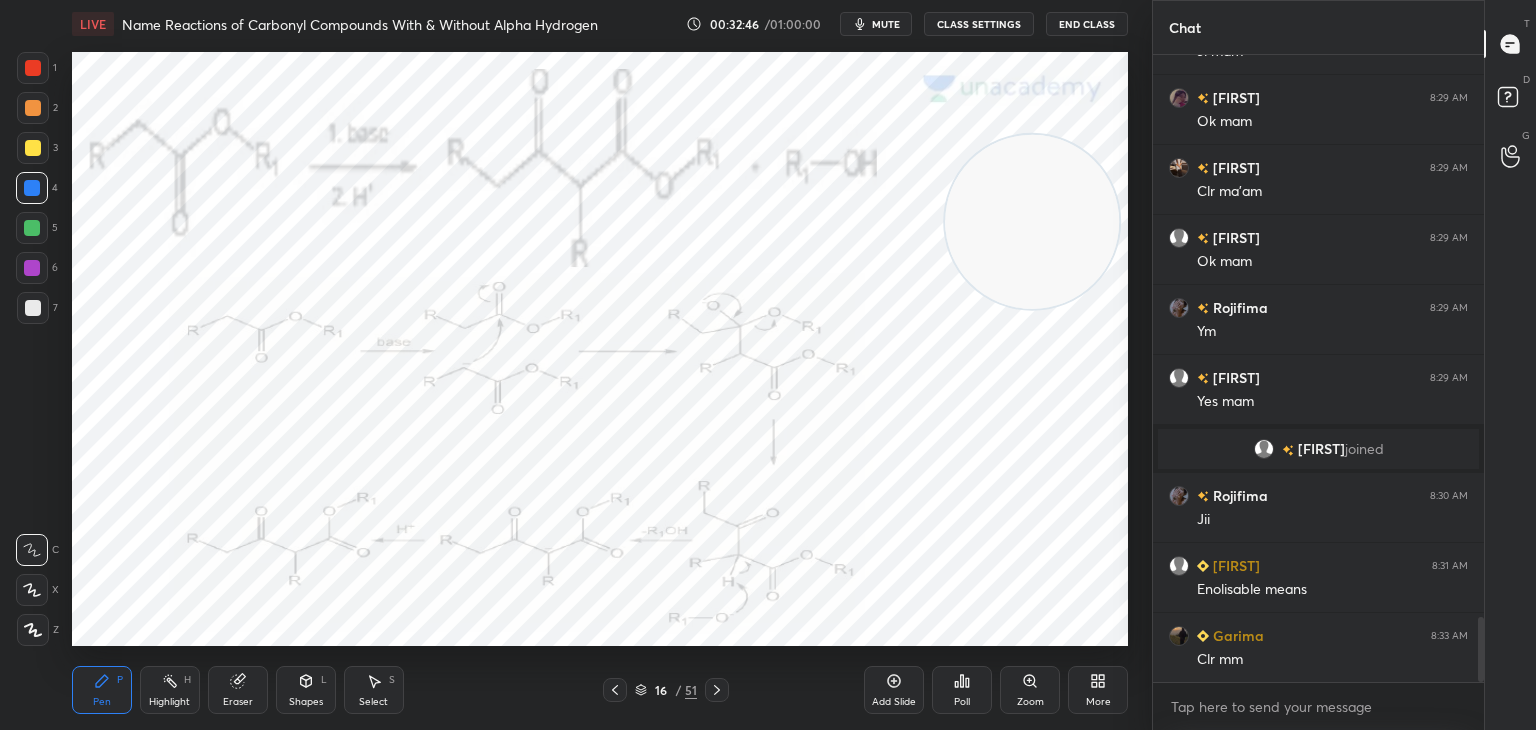 click 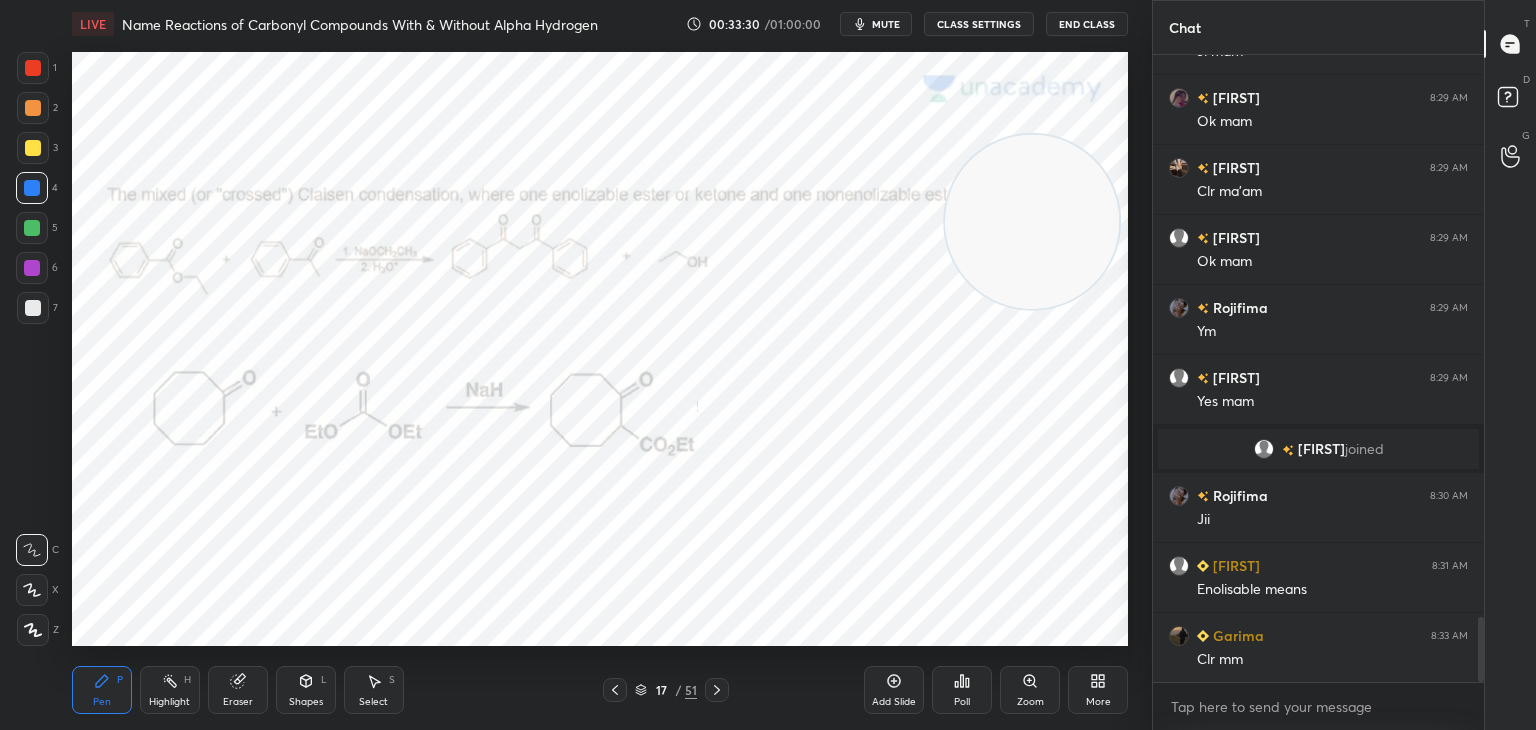 click 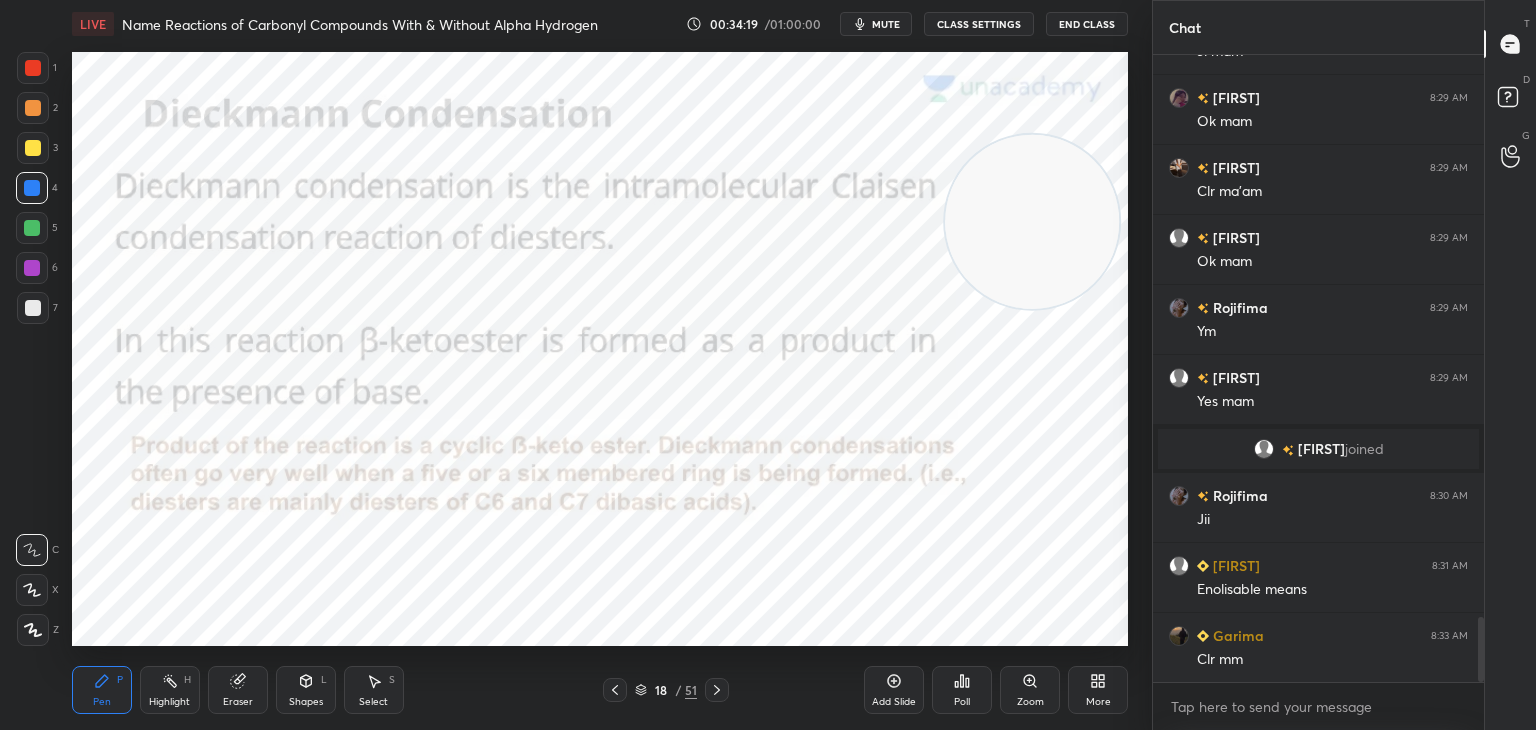 click at bounding box center (33, 68) 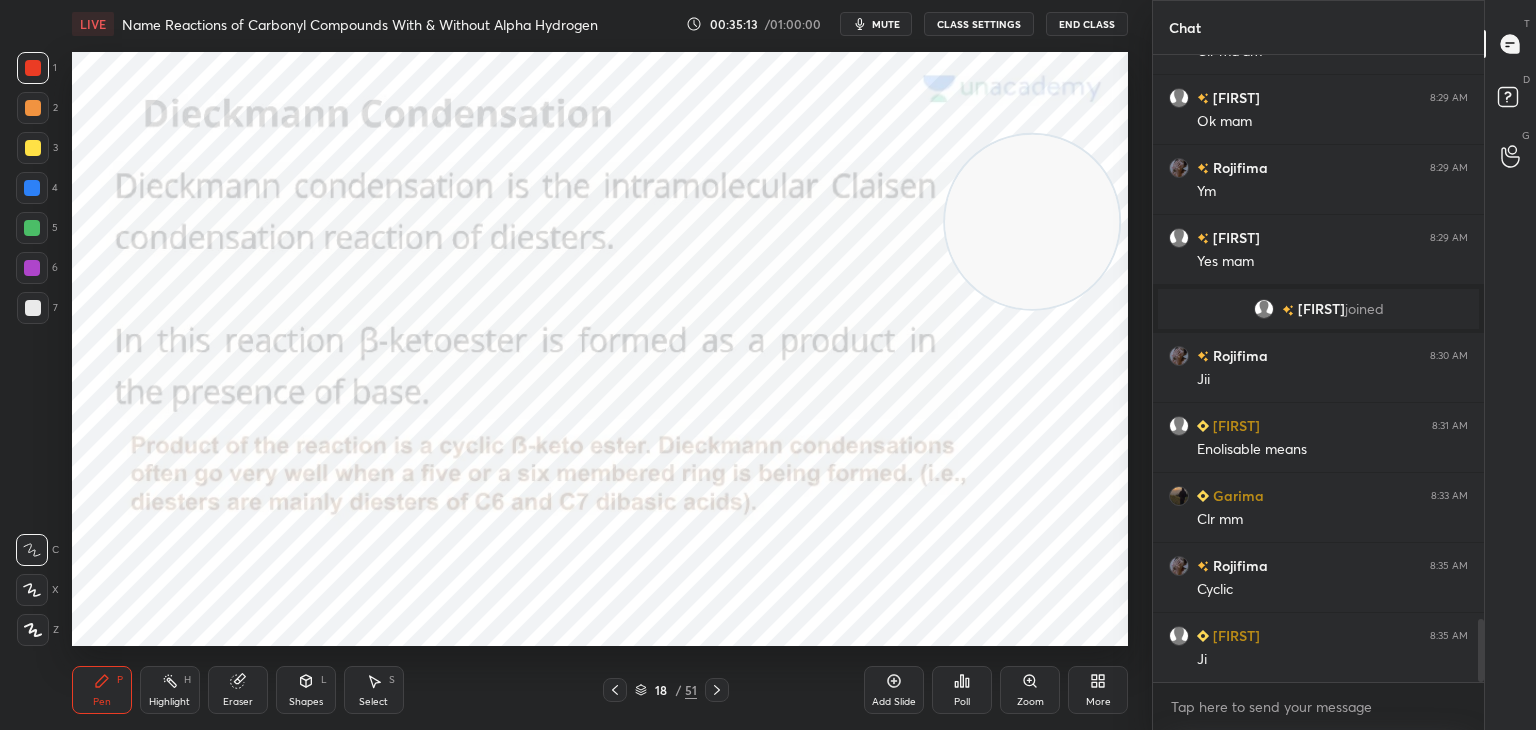 scroll, scrollTop: 5656, scrollLeft: 0, axis: vertical 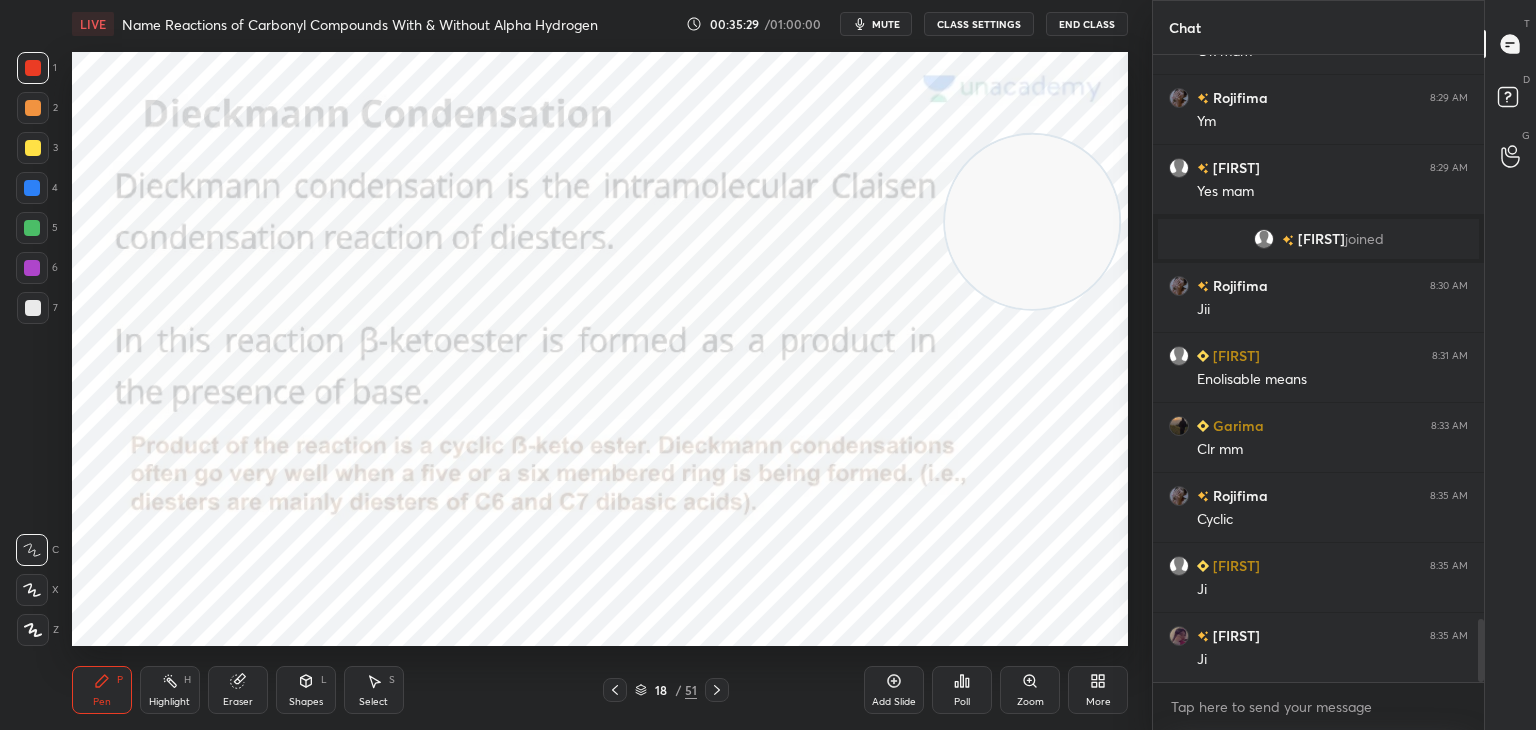 click 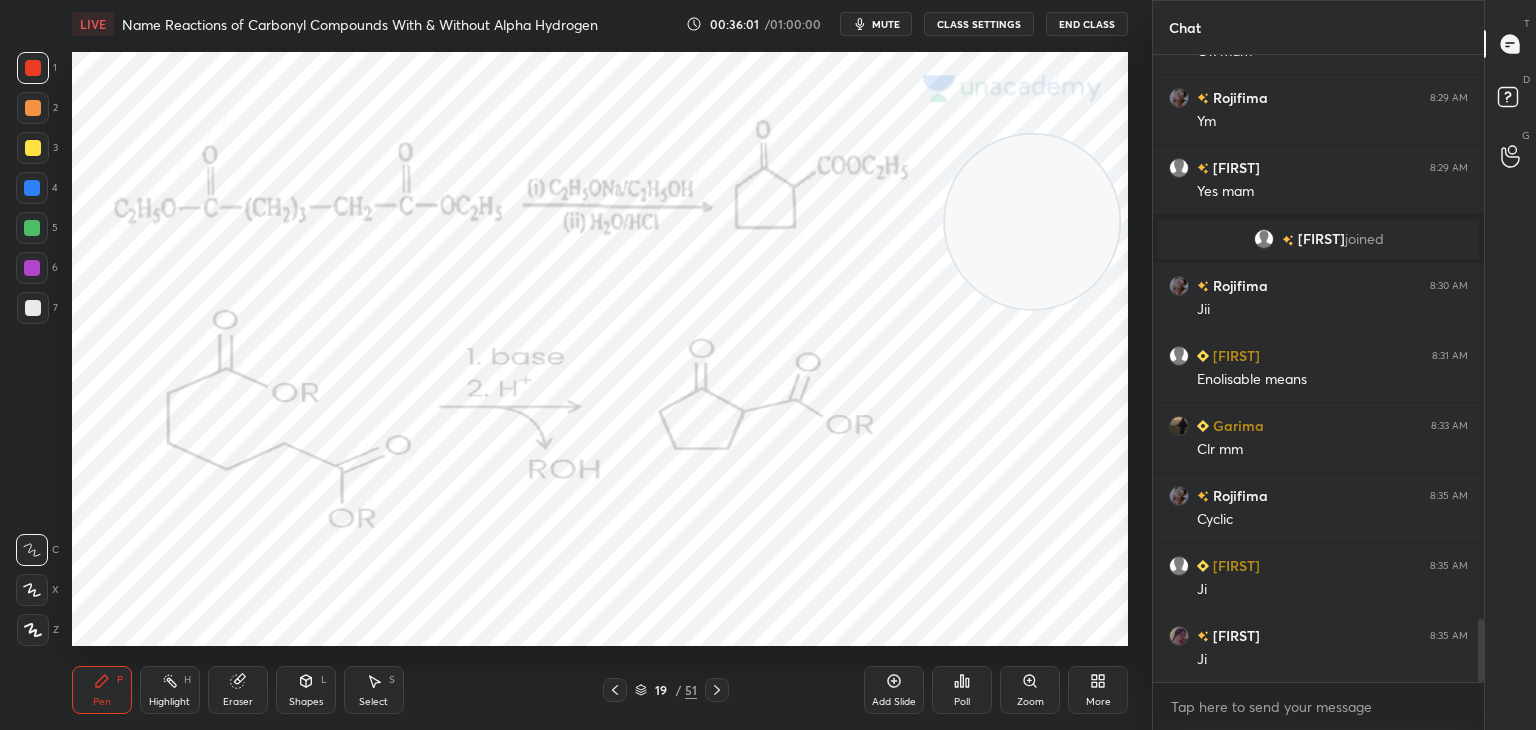 click 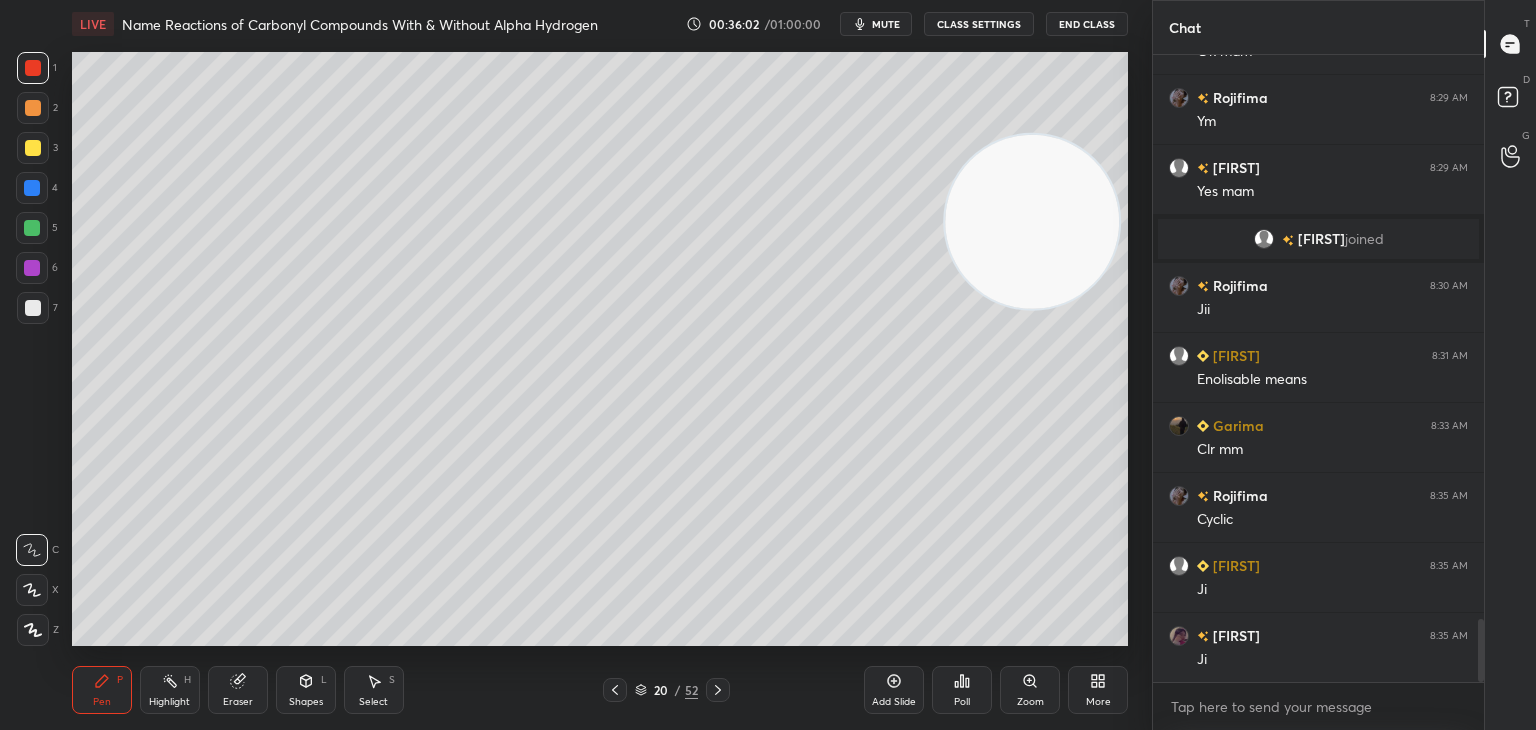 click at bounding box center [33, 308] 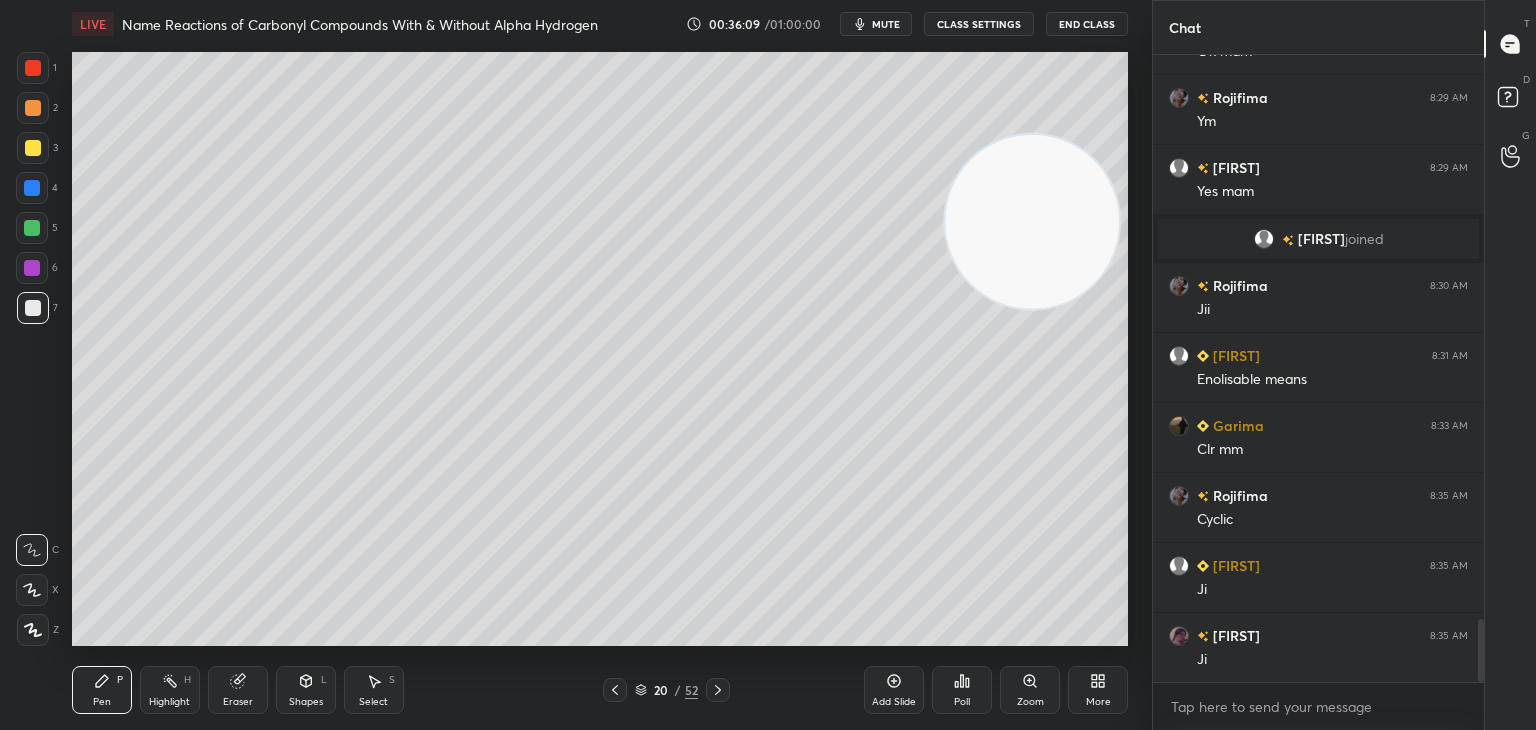 click 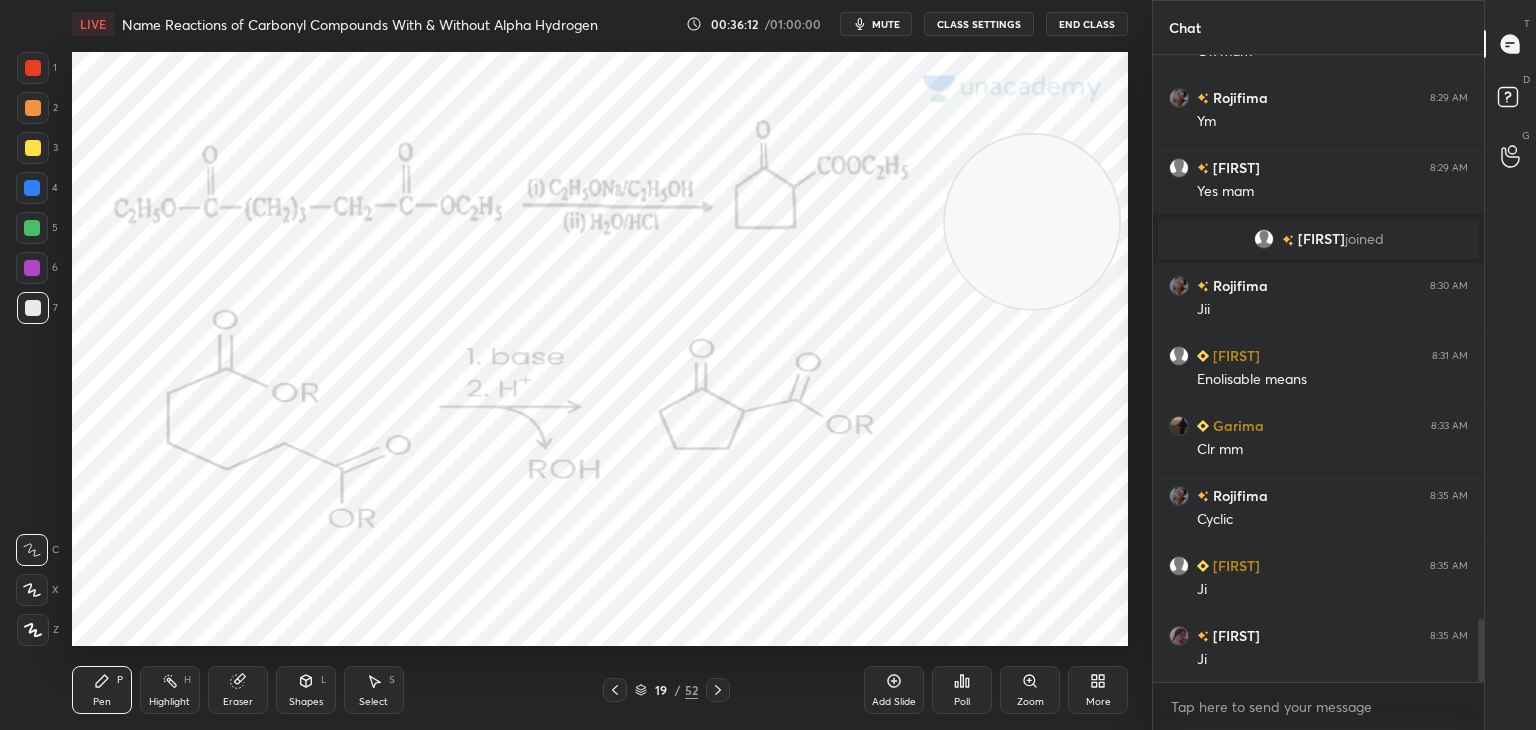 click at bounding box center [718, 690] 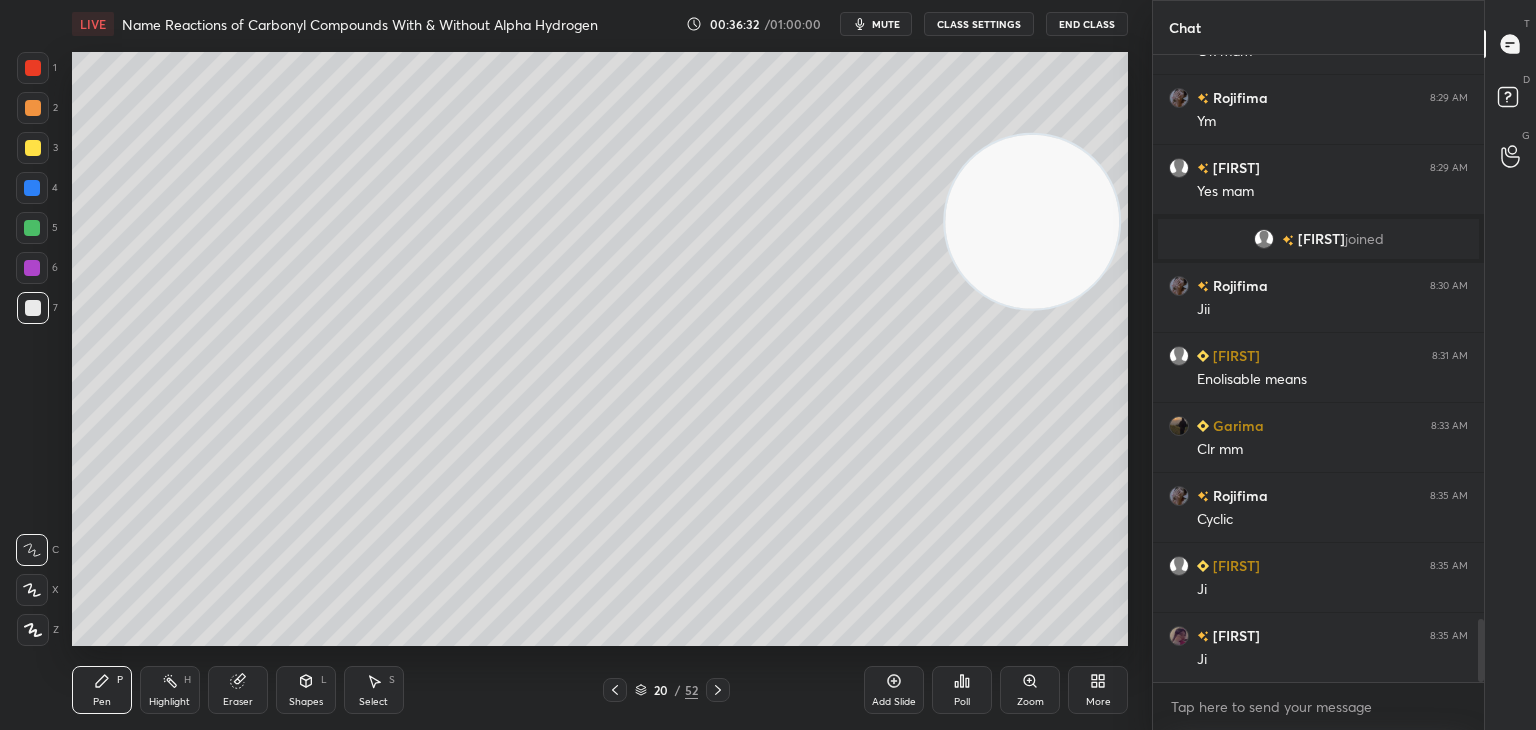 click at bounding box center (33, 148) 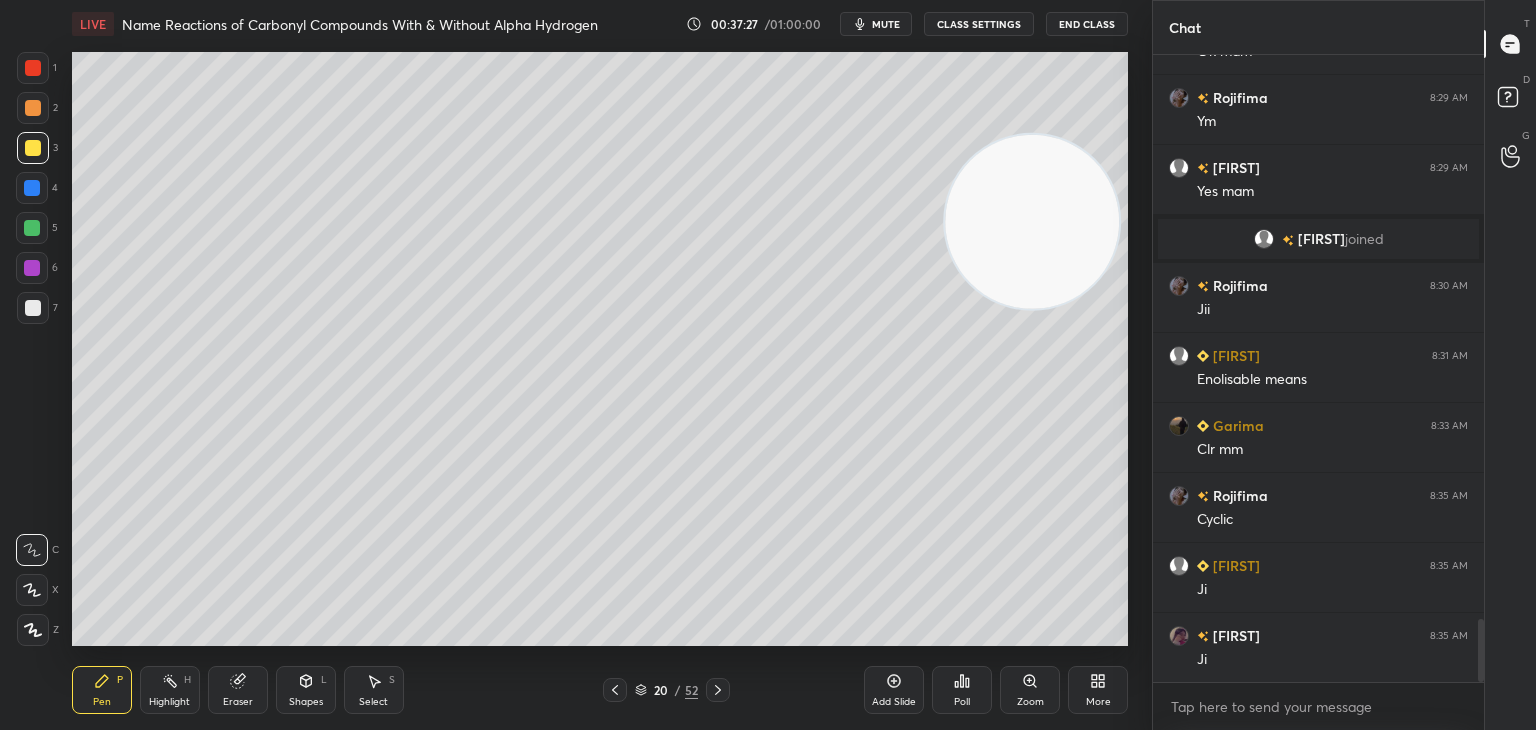 click at bounding box center [32, 188] 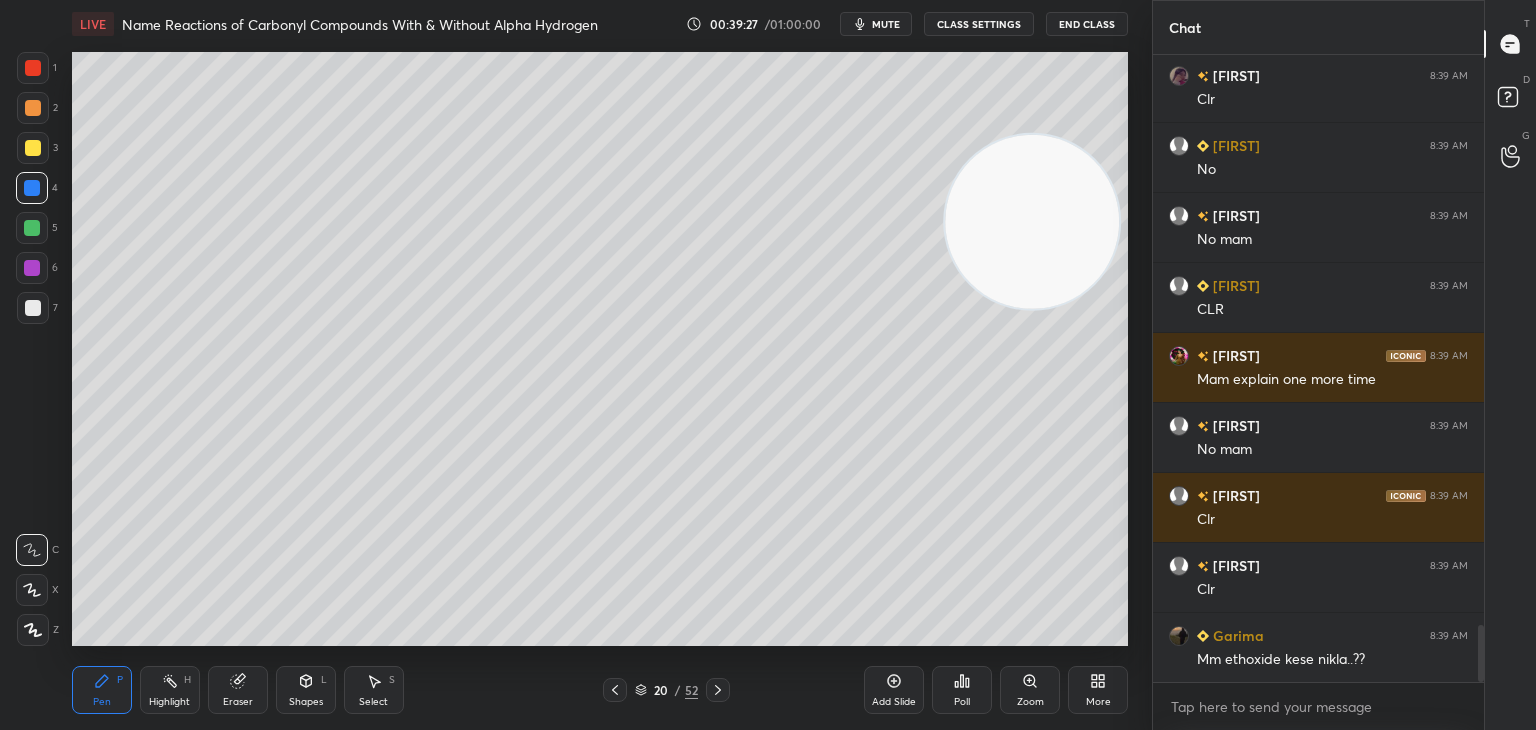 scroll, scrollTop: 6294, scrollLeft: 0, axis: vertical 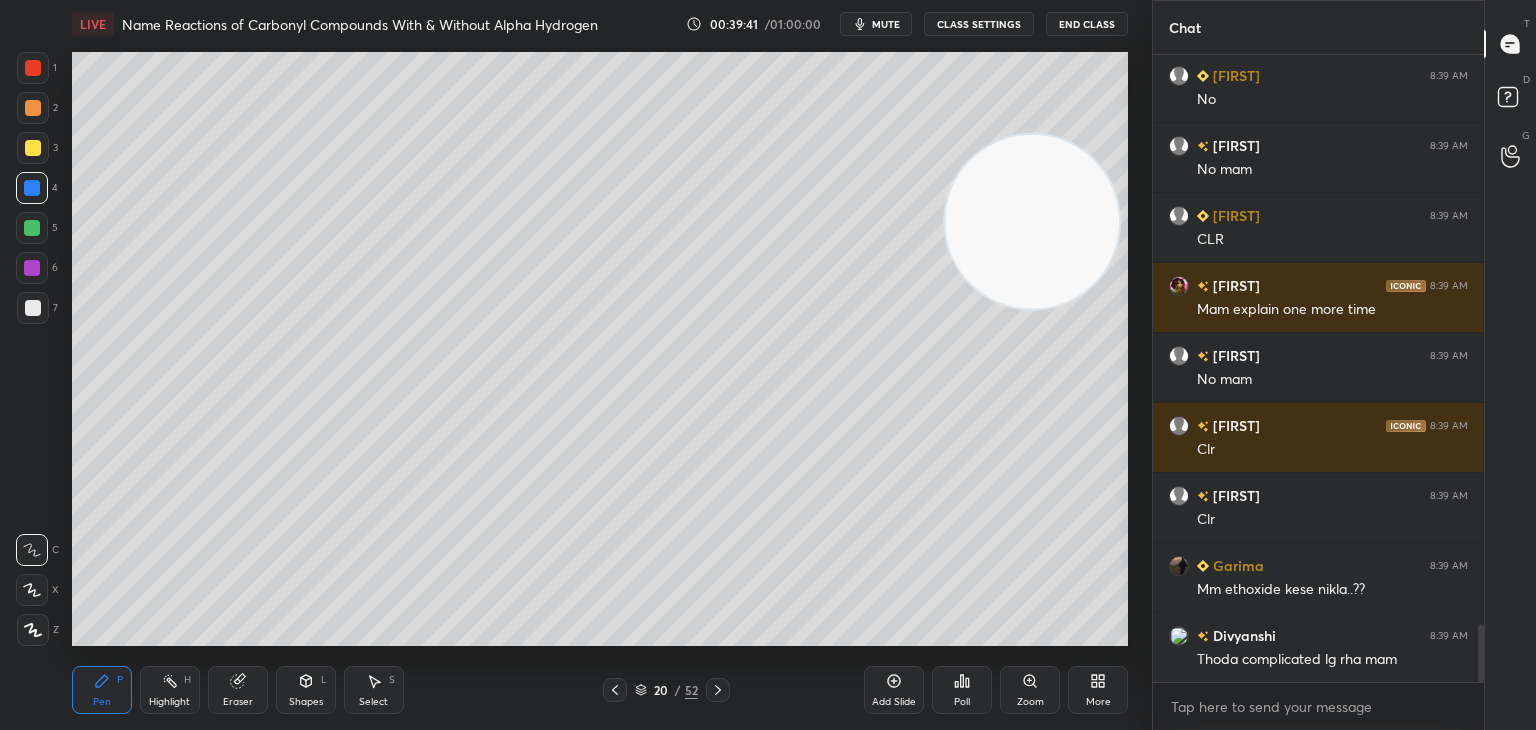 click at bounding box center (32, 268) 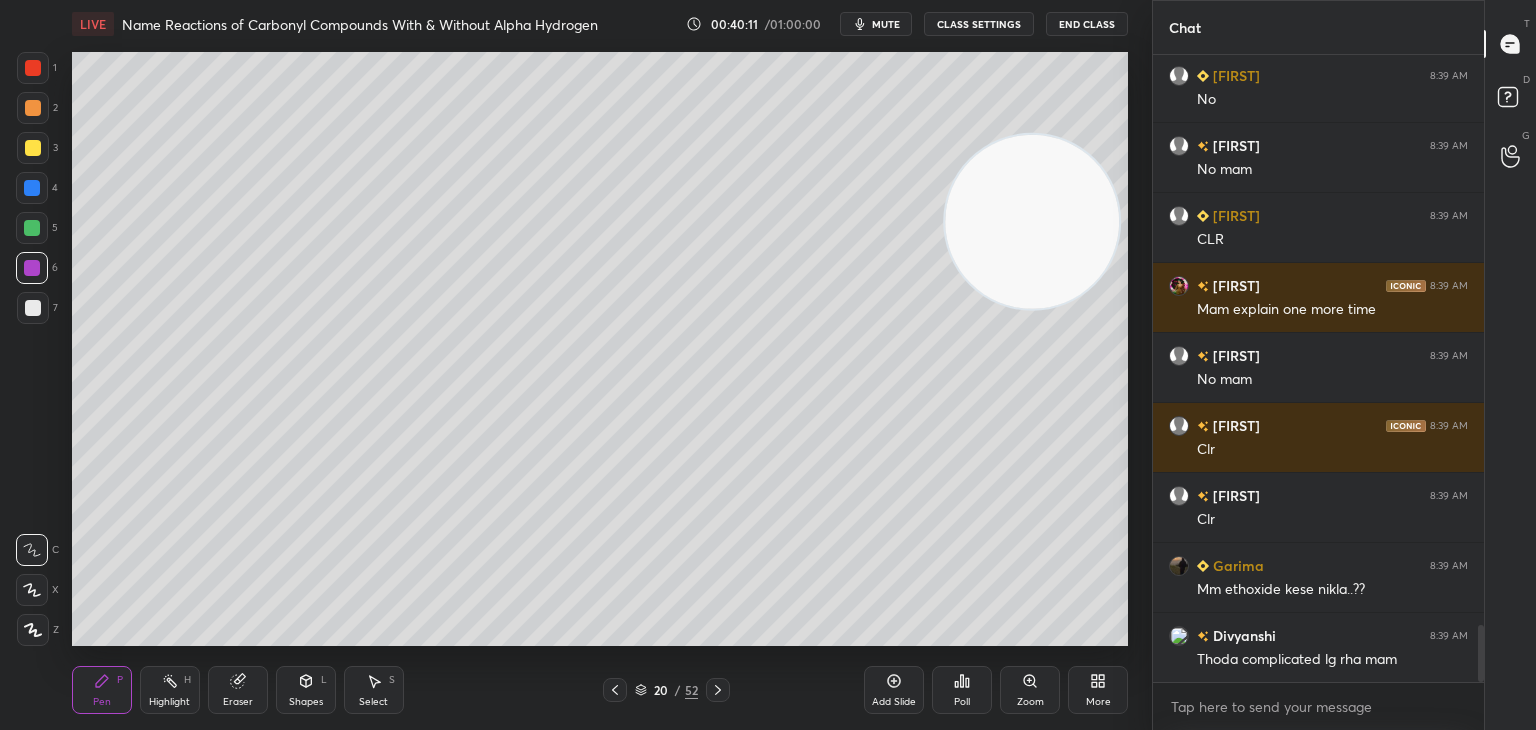 scroll, scrollTop: 586, scrollLeft: 325, axis: both 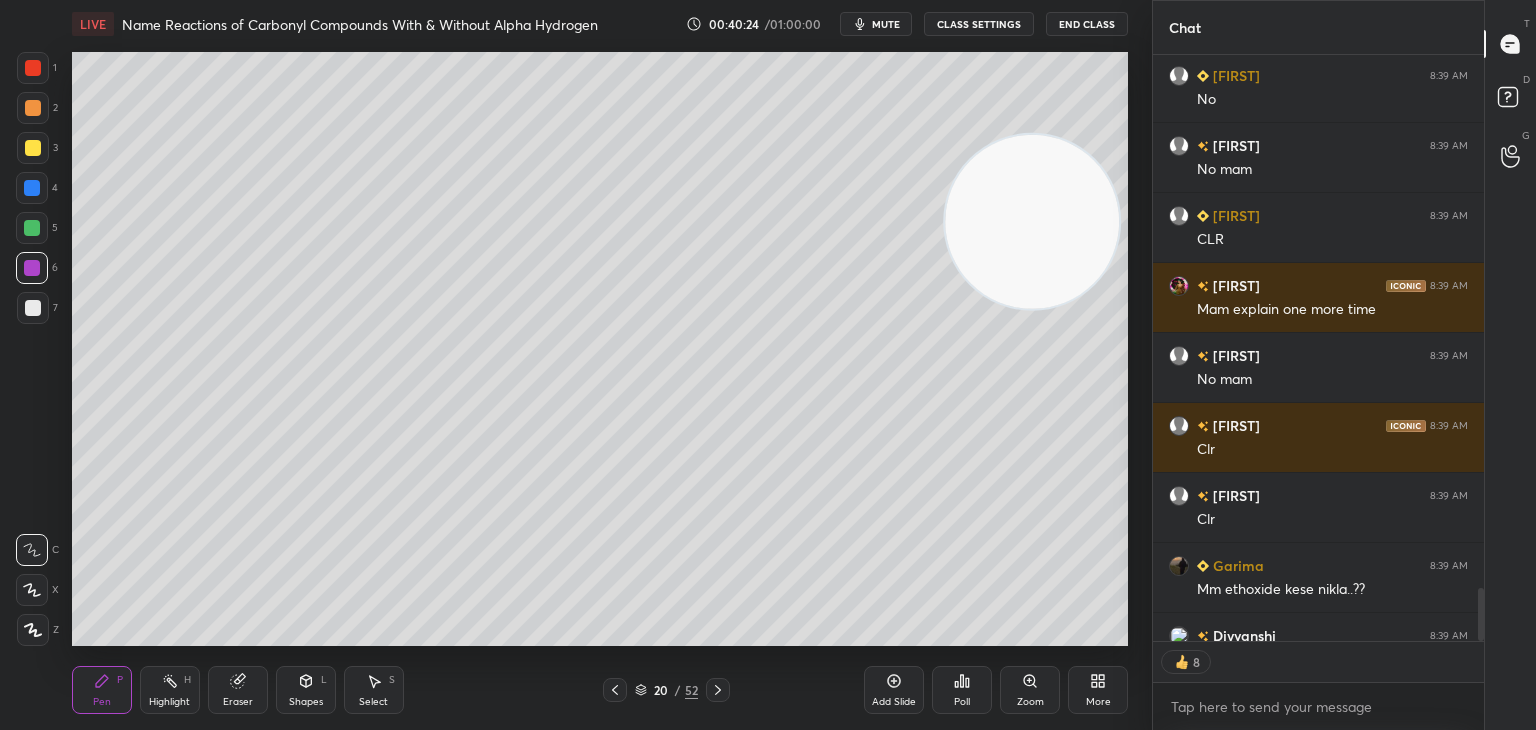 click at bounding box center [33, 308] 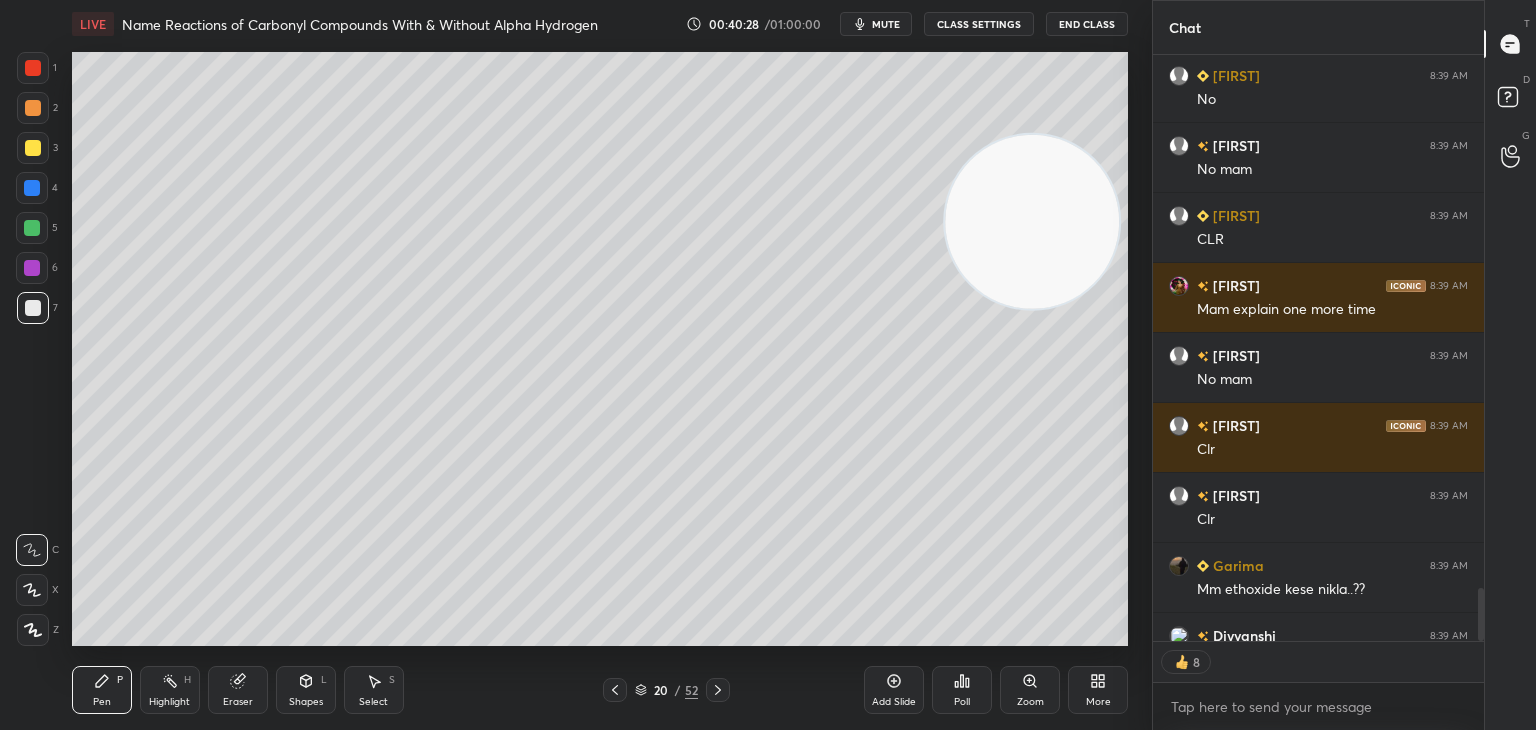 scroll, scrollTop: 5, scrollLeft: 6, axis: both 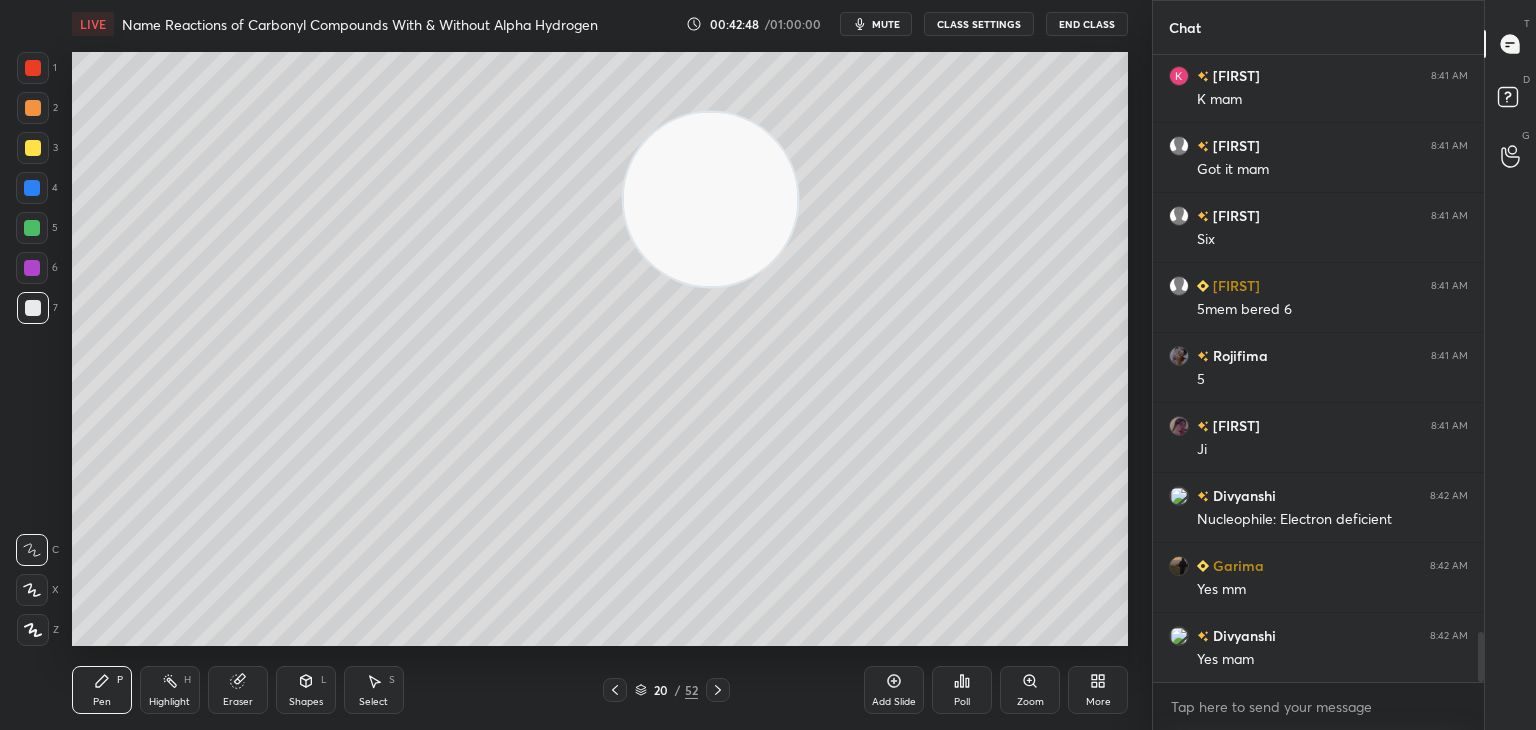 click 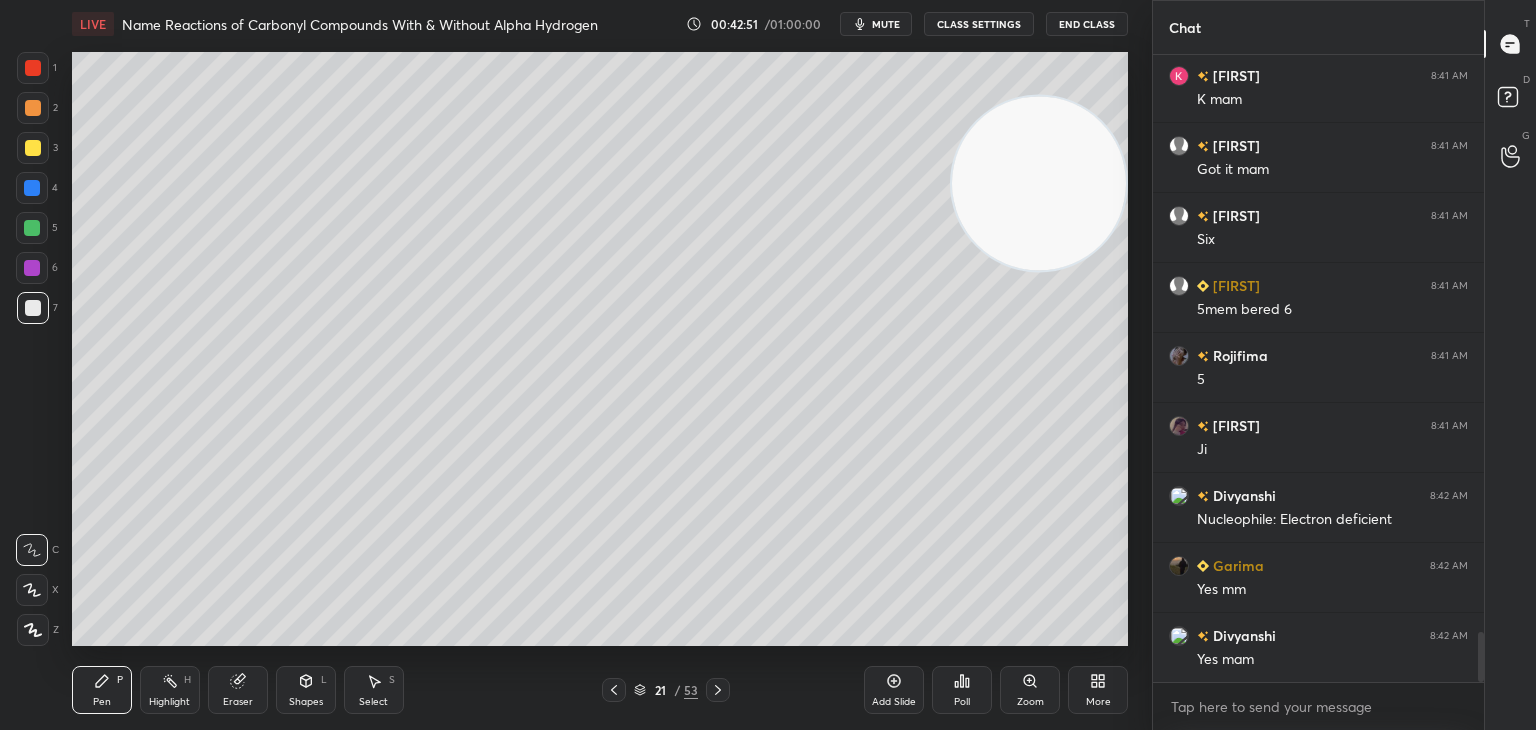 click at bounding box center (33, 308) 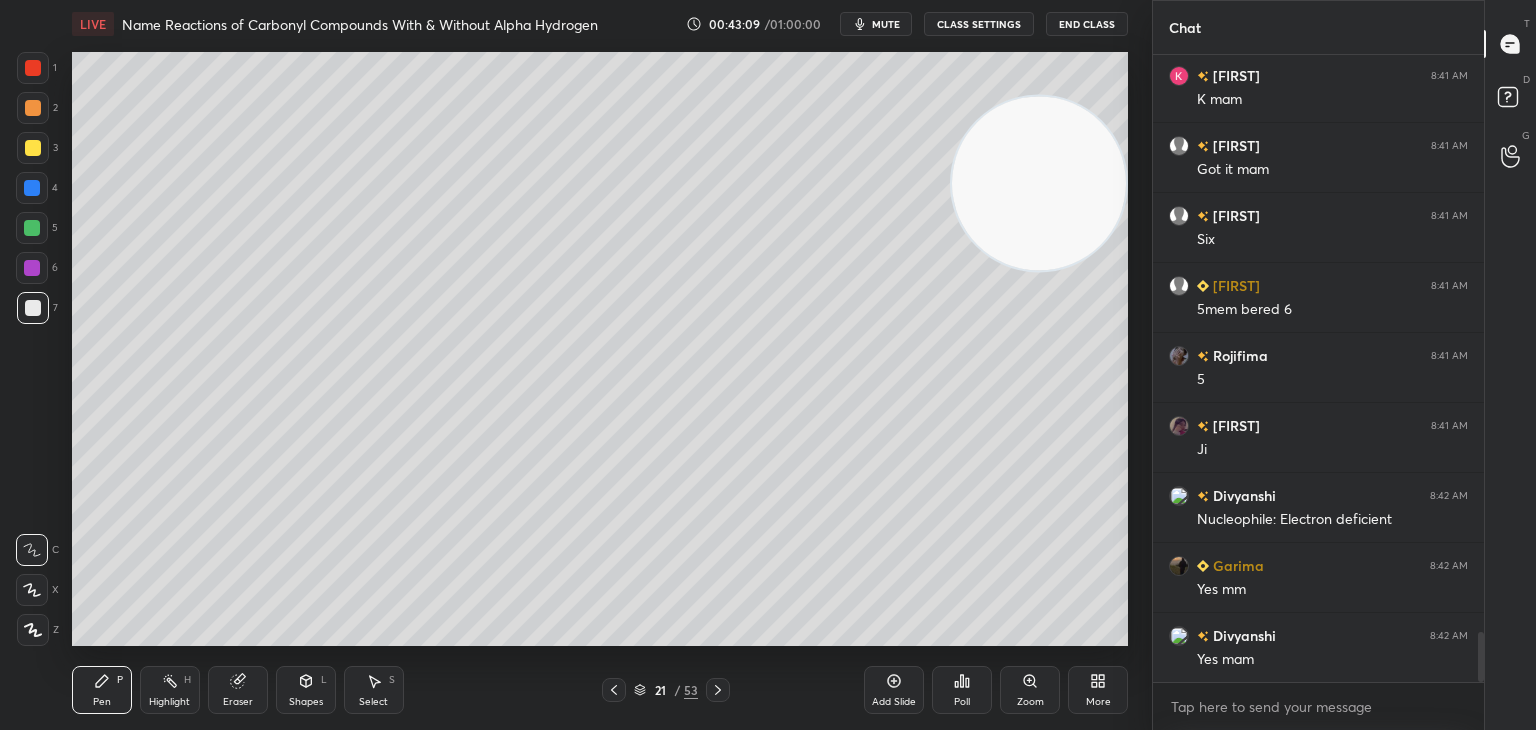 click at bounding box center [33, 148] 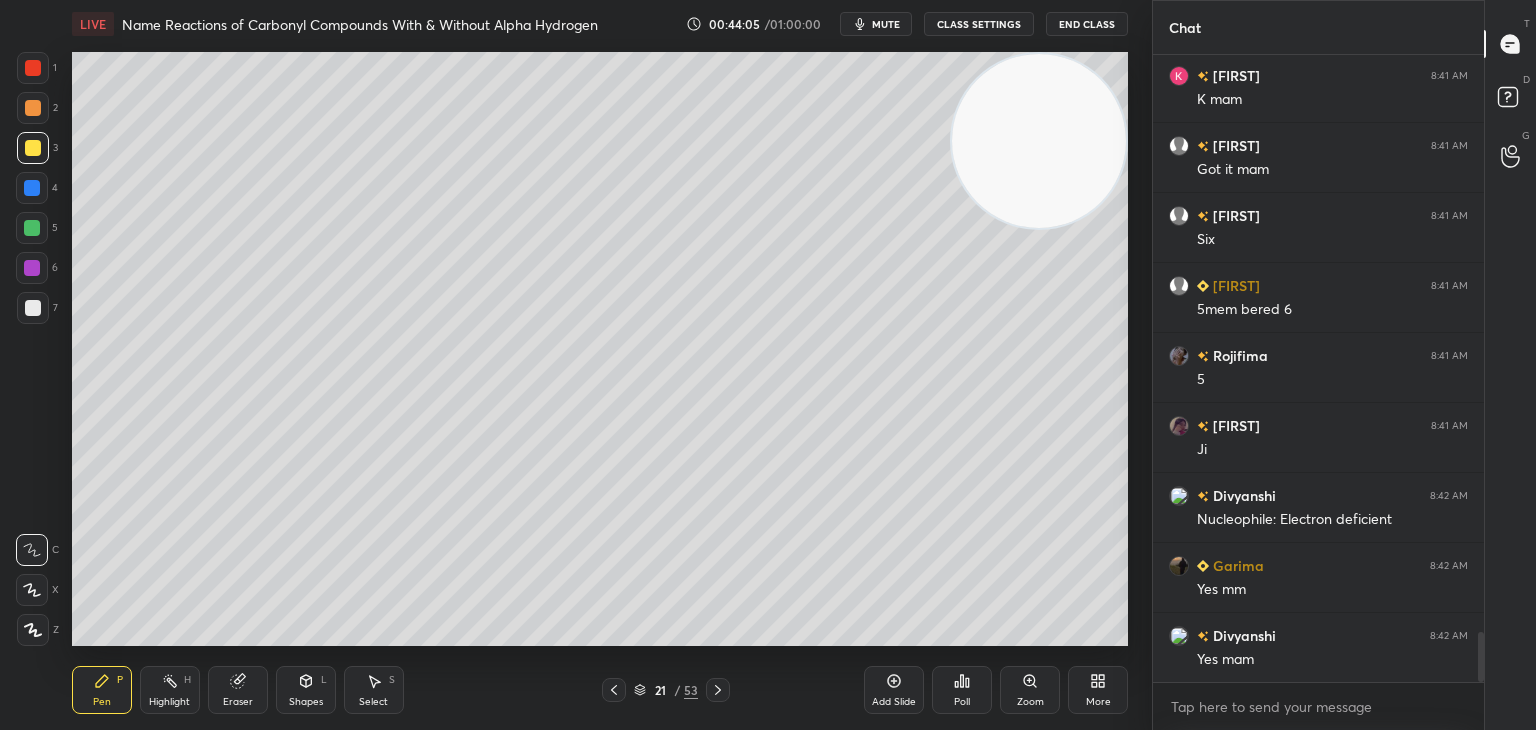 click at bounding box center [32, 228] 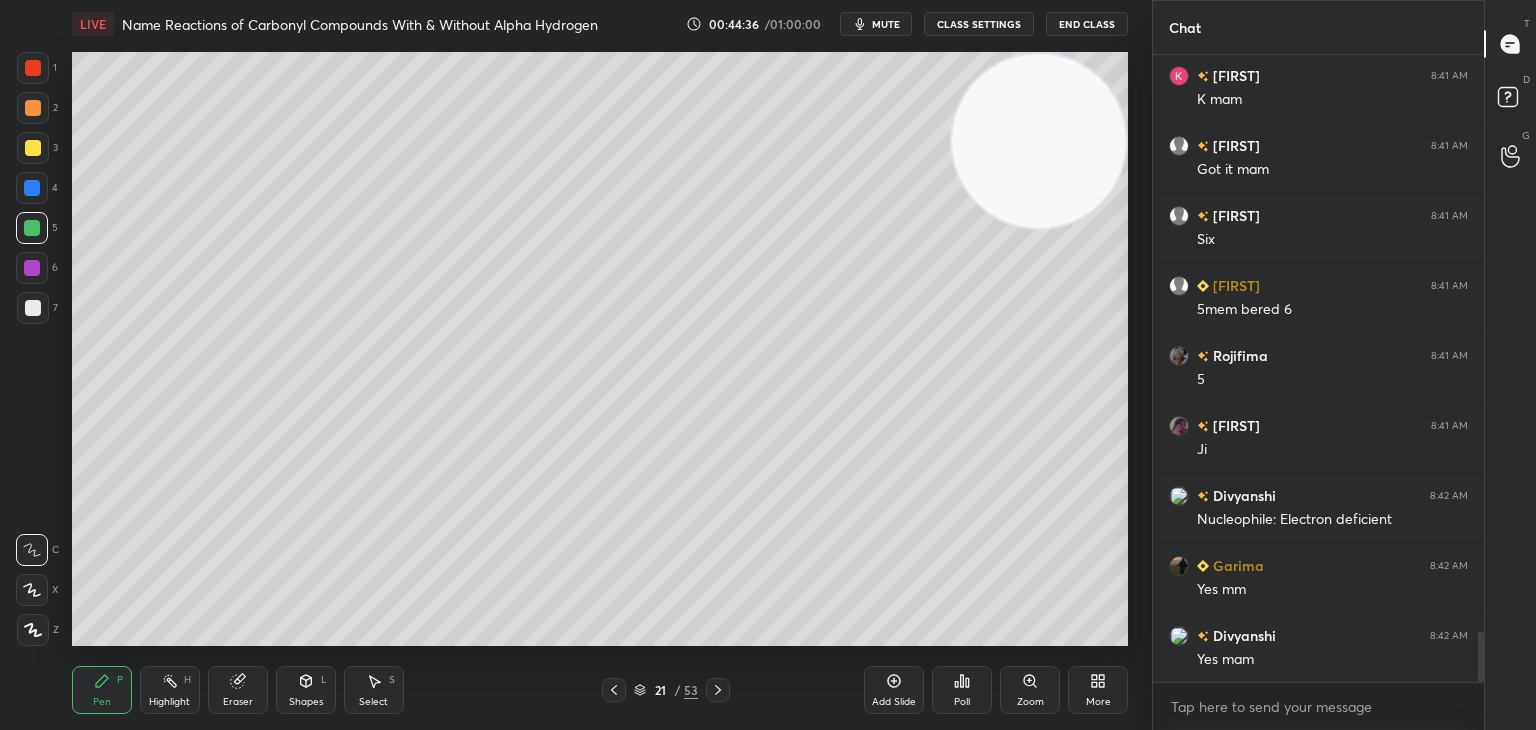 scroll, scrollTop: 7310, scrollLeft: 0, axis: vertical 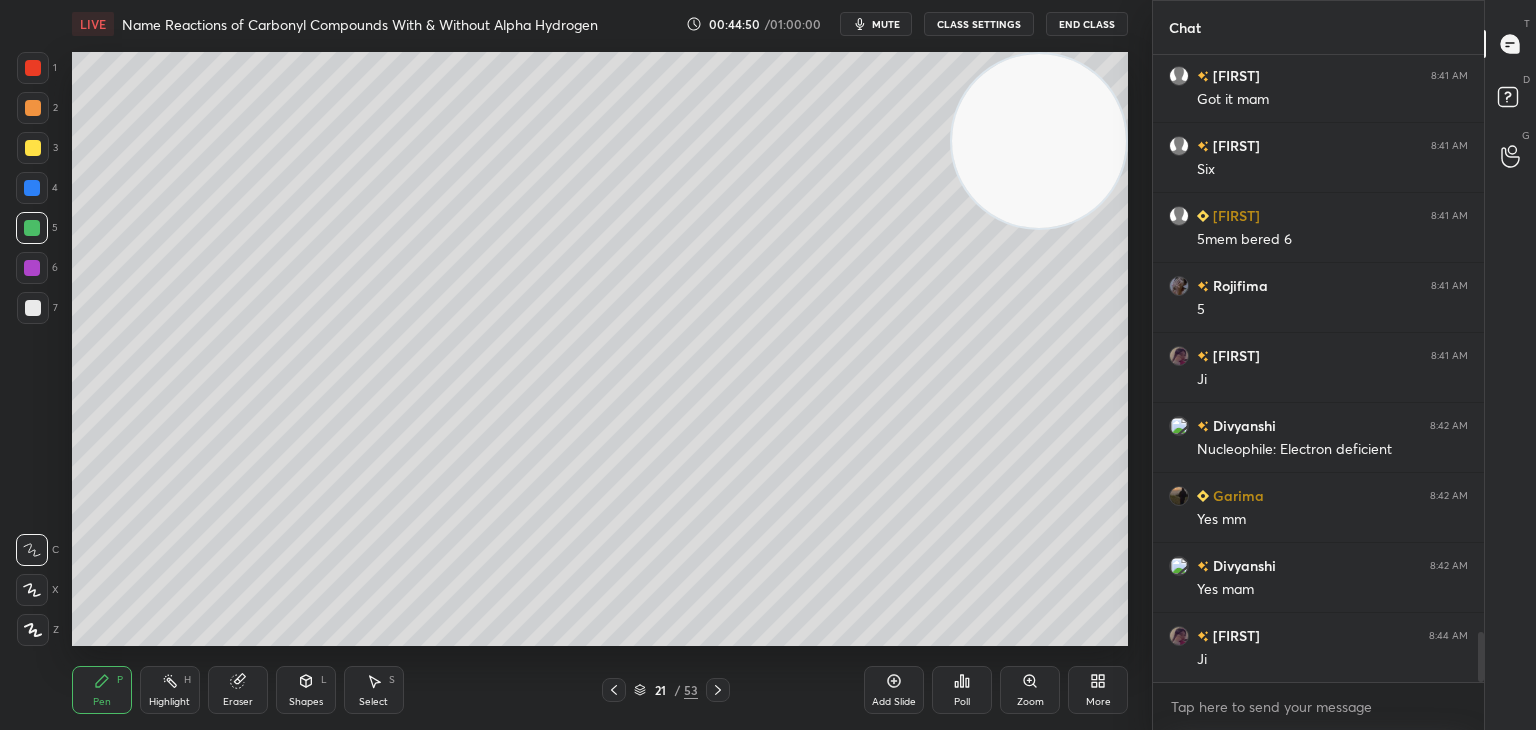 click at bounding box center (32, 188) 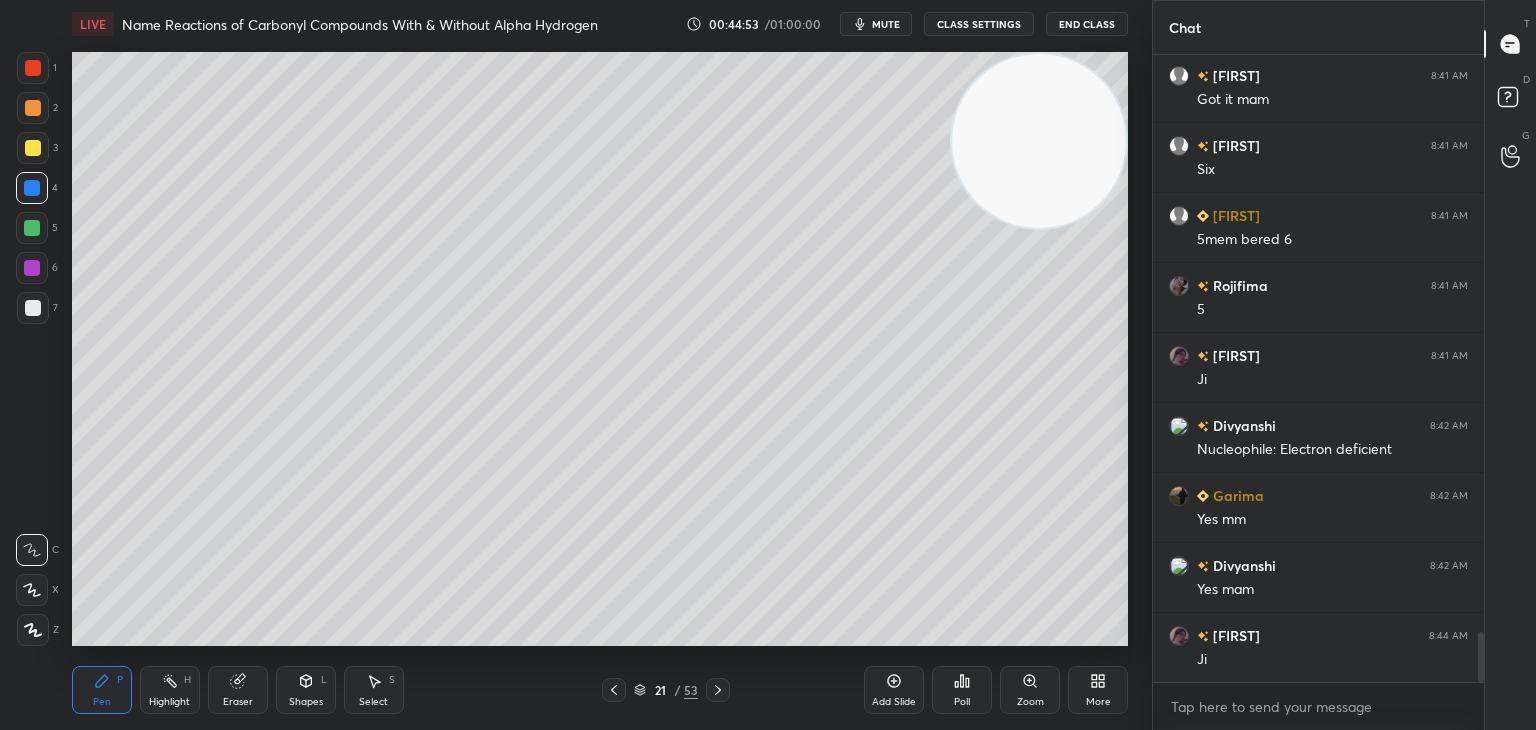 scroll, scrollTop: 7358, scrollLeft: 0, axis: vertical 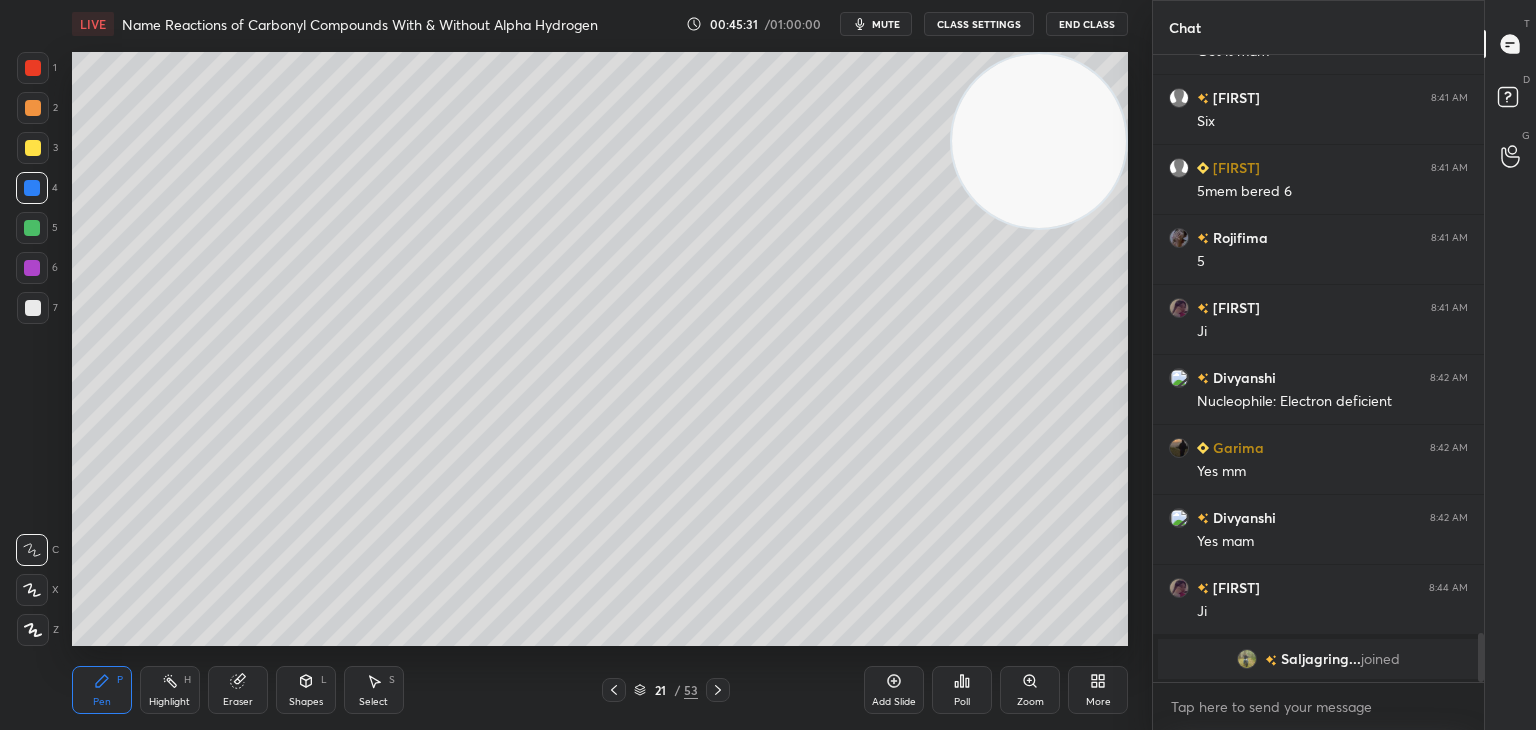 click at bounding box center [33, 308] 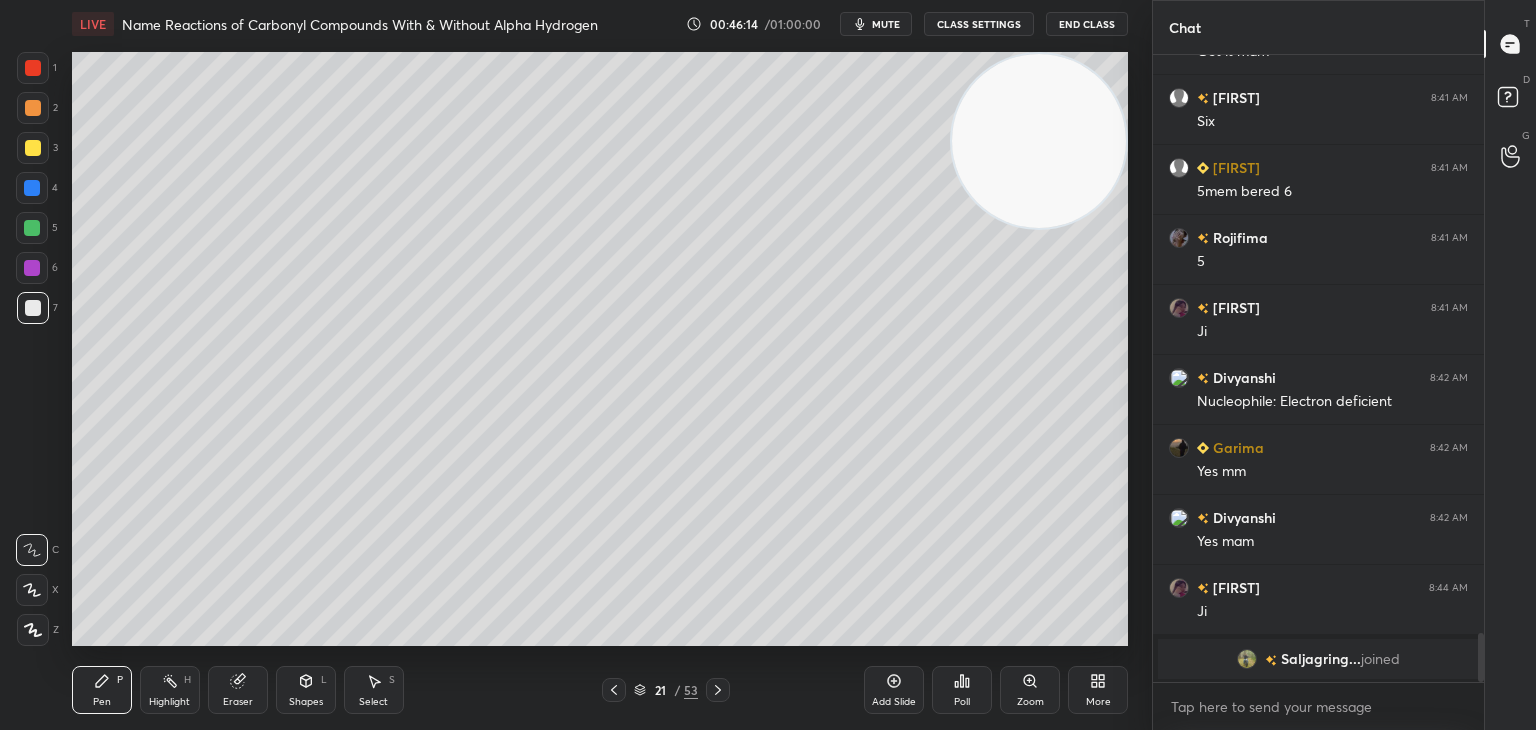 click at bounding box center (33, 148) 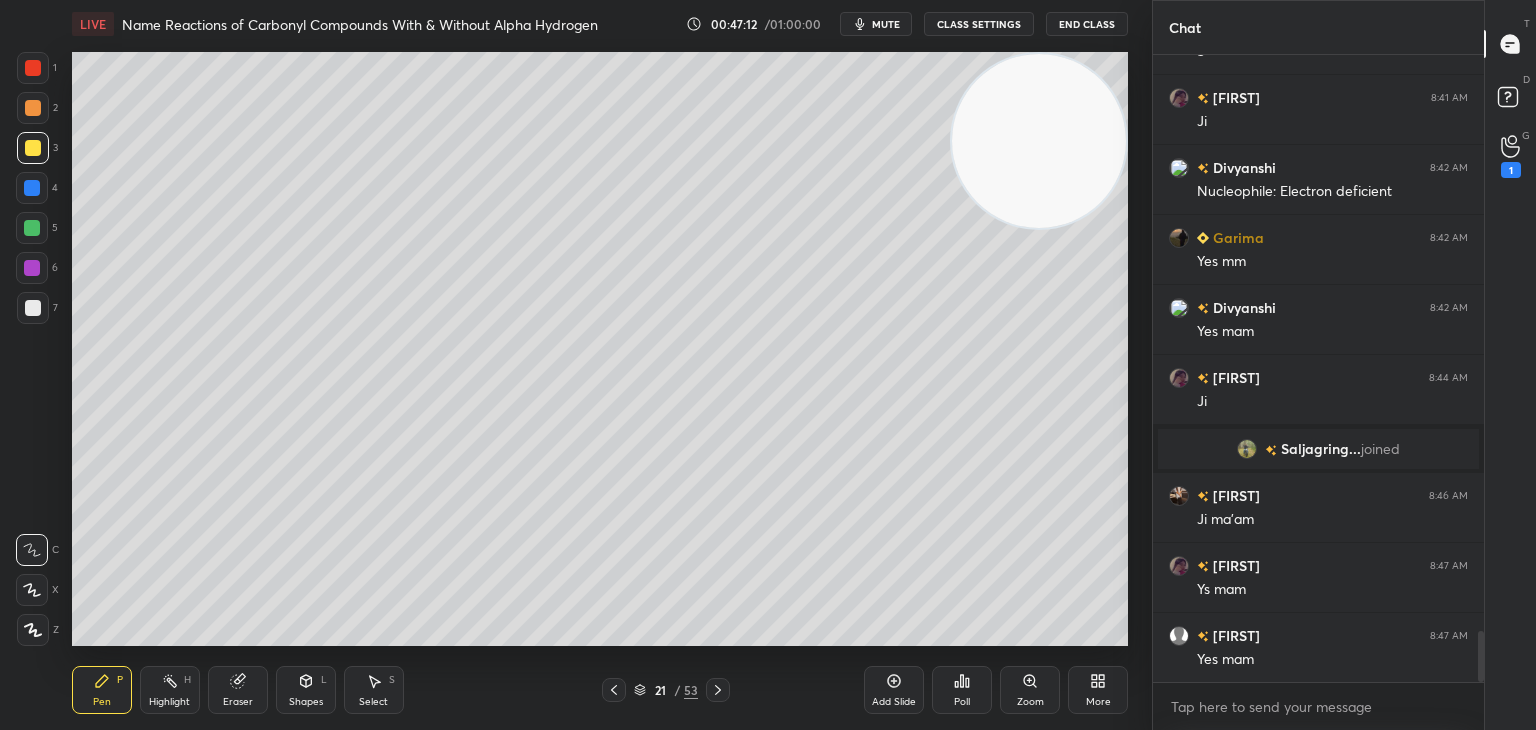scroll, scrollTop: 7166, scrollLeft: 0, axis: vertical 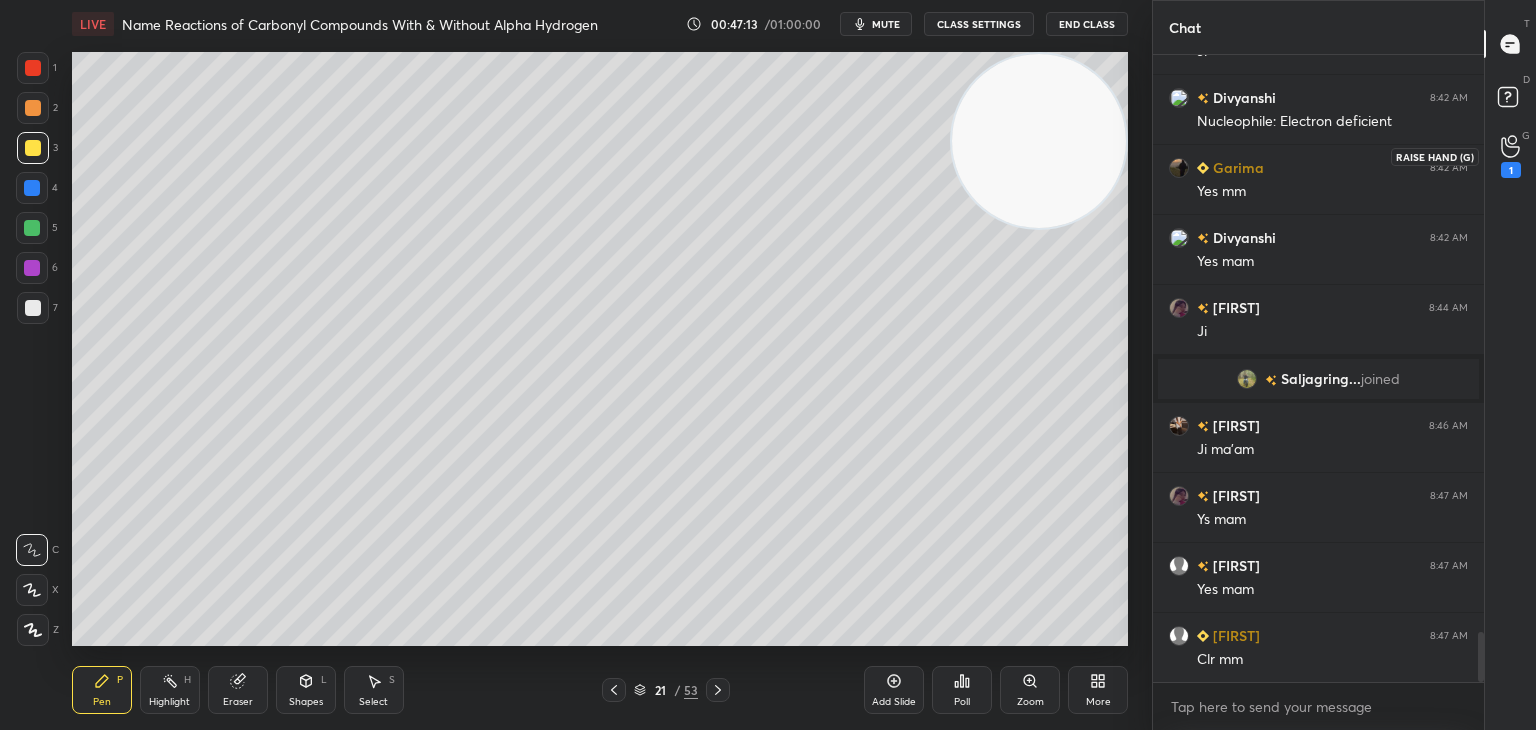 click on "1" at bounding box center (1511, 170) 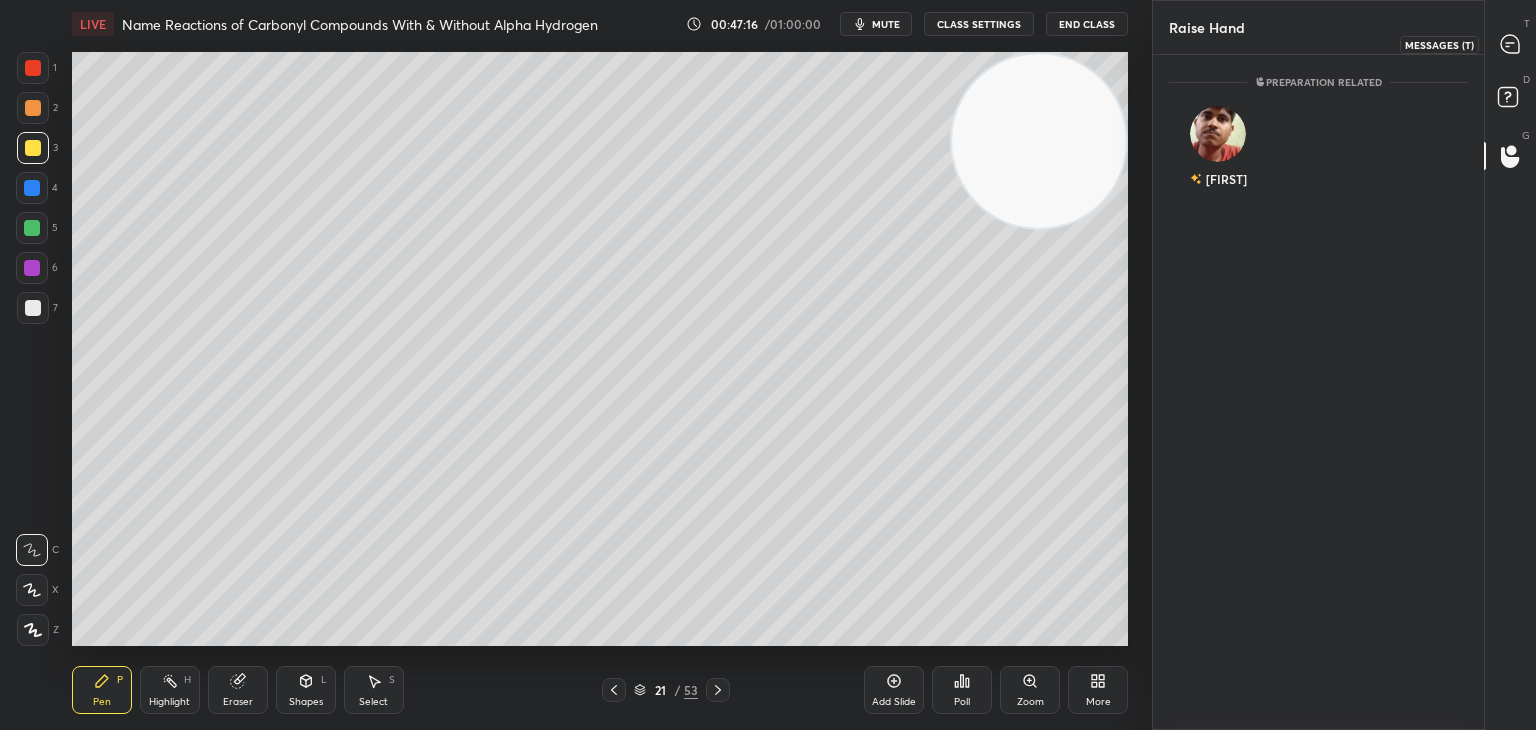 click 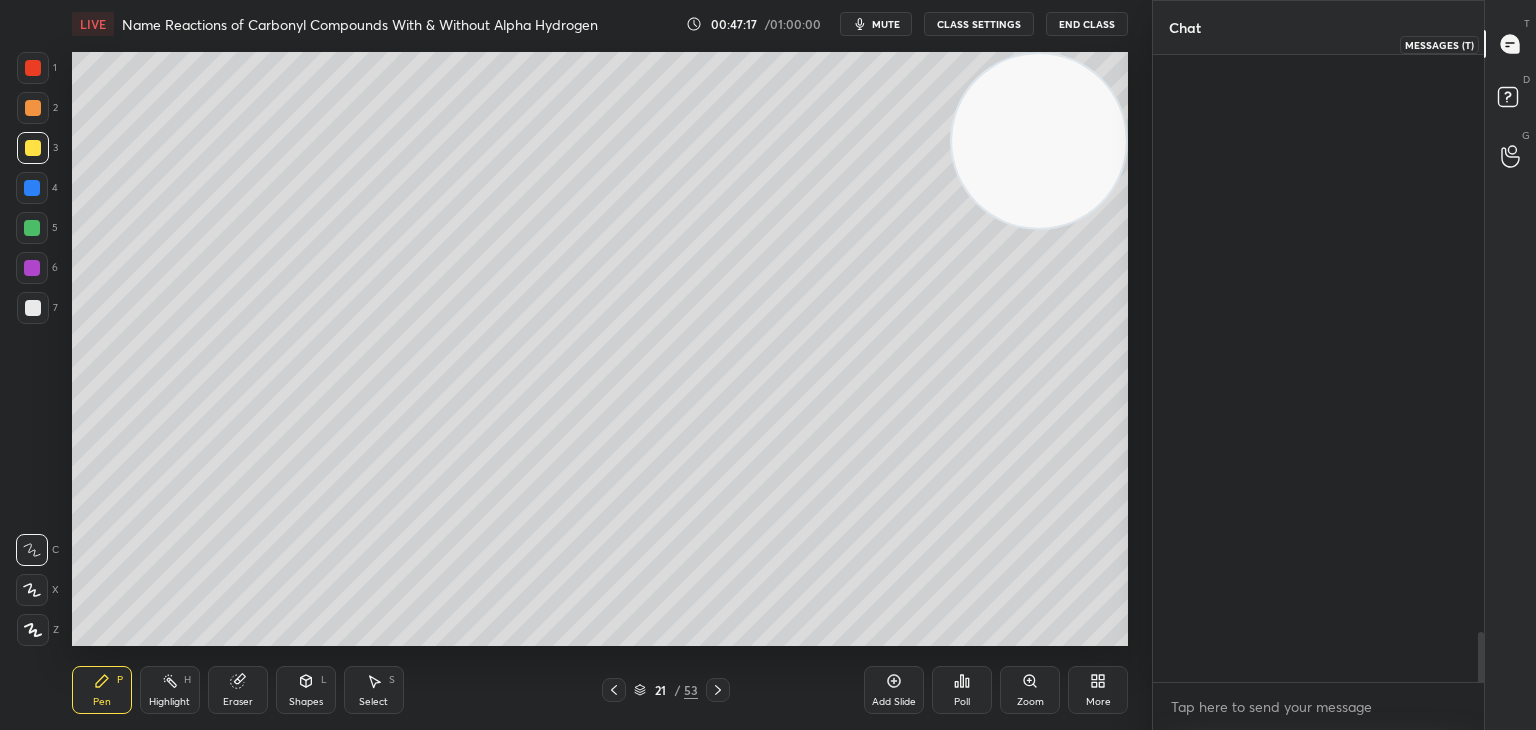 scroll, scrollTop: 7680, scrollLeft: 0, axis: vertical 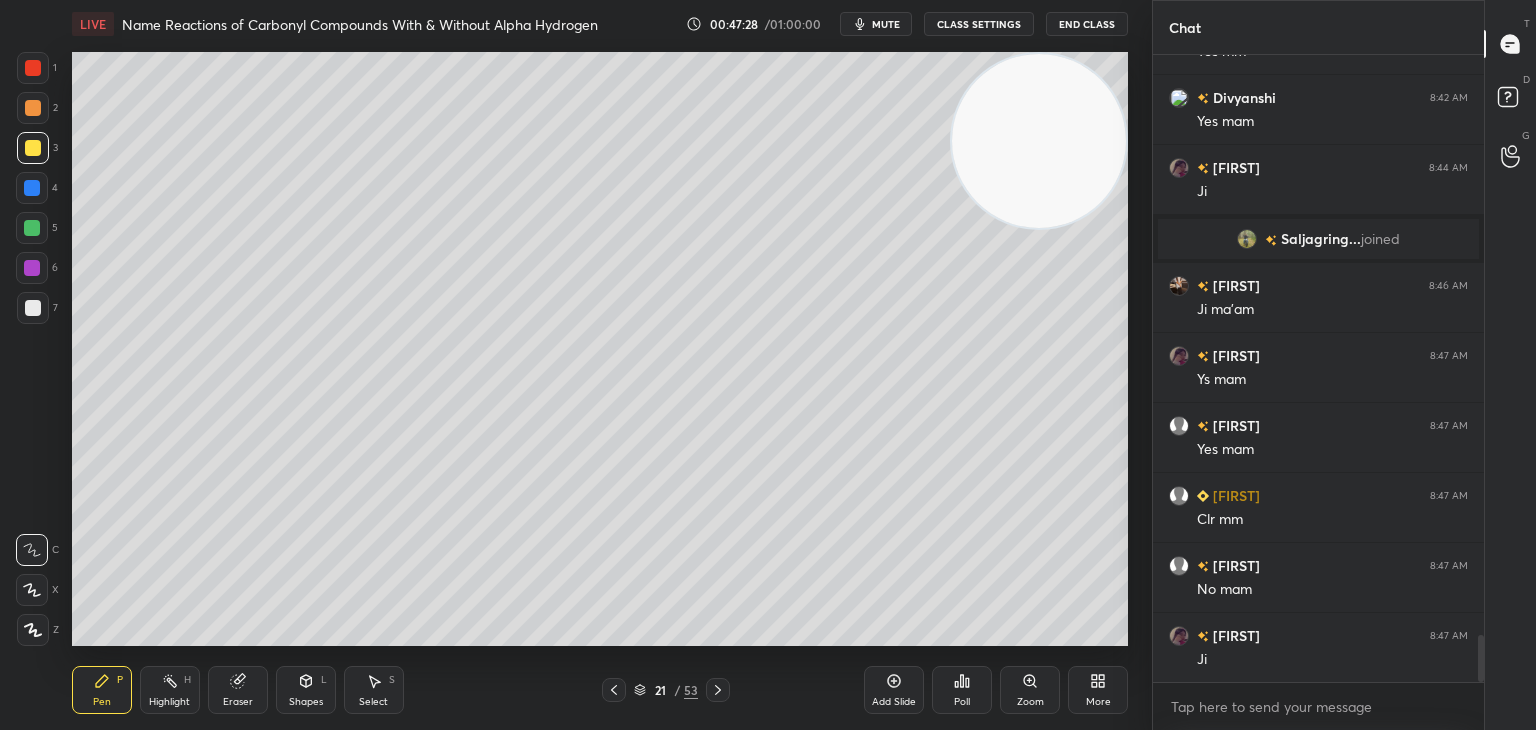 click 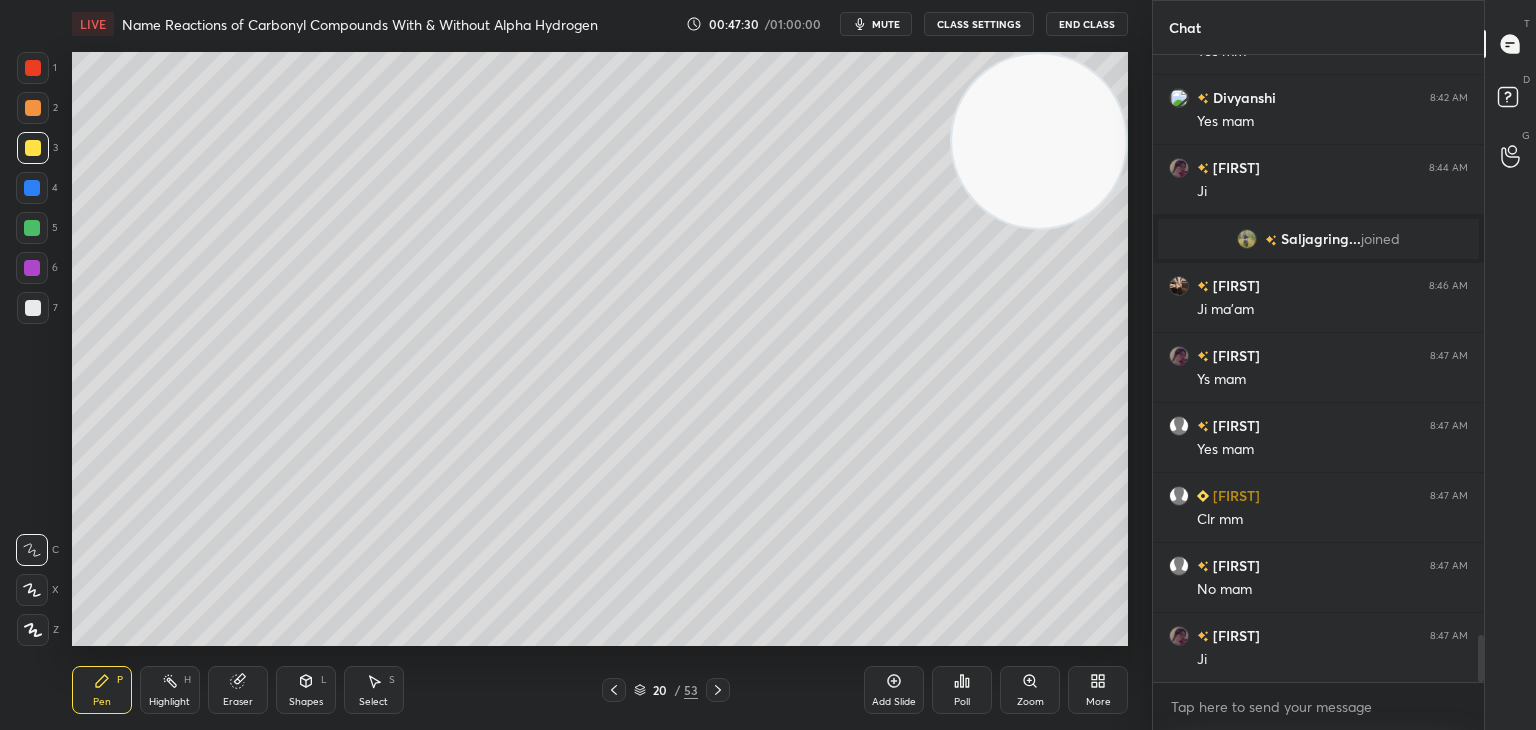 click 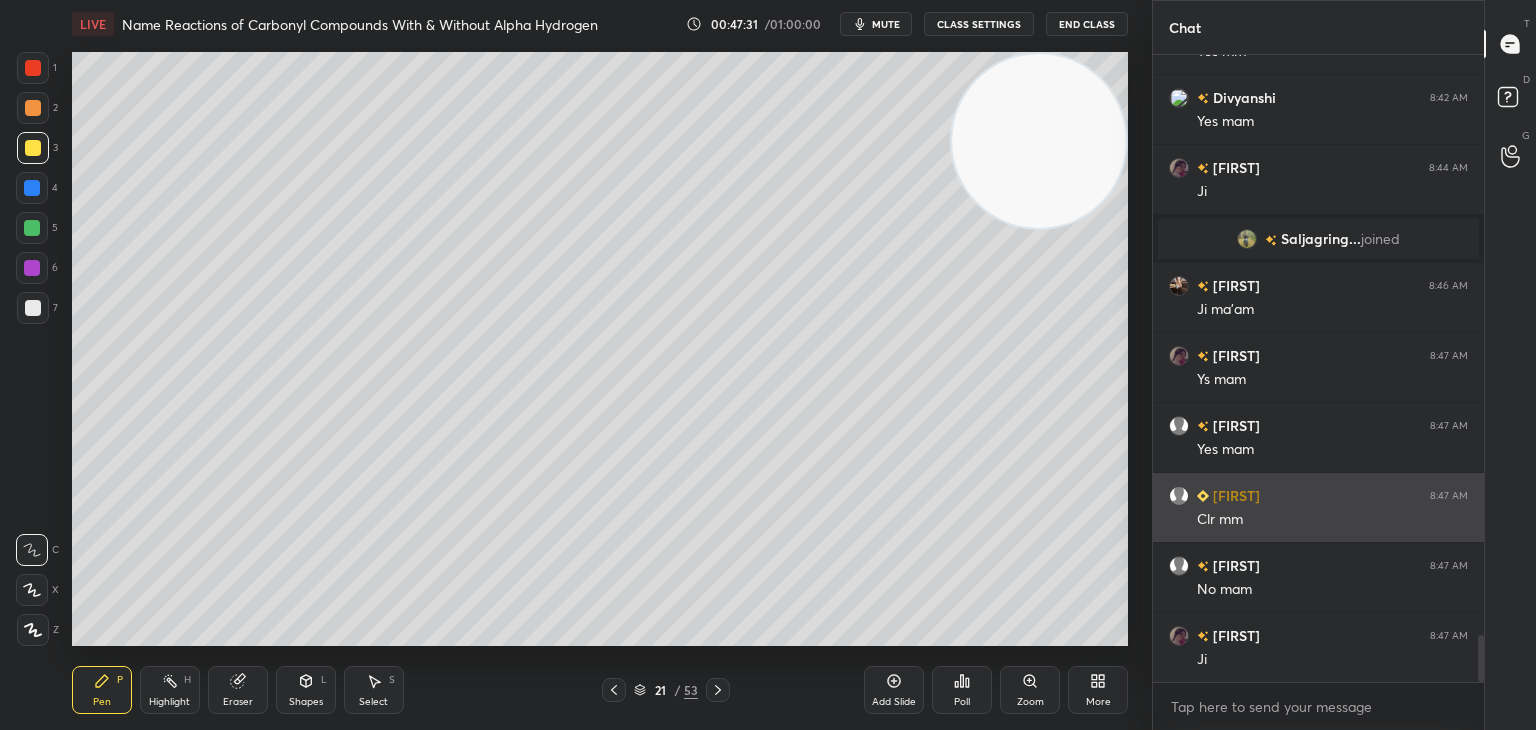 click 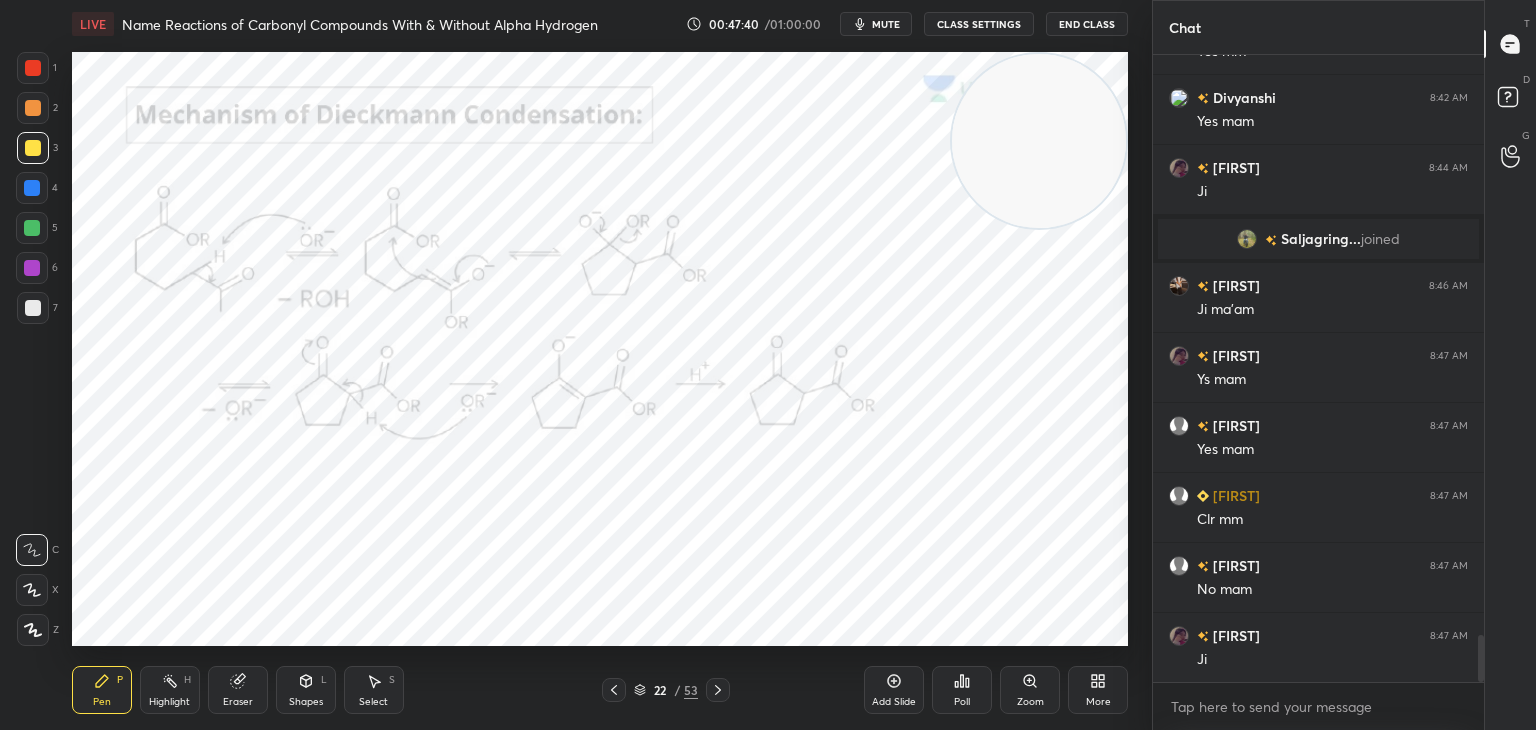 click 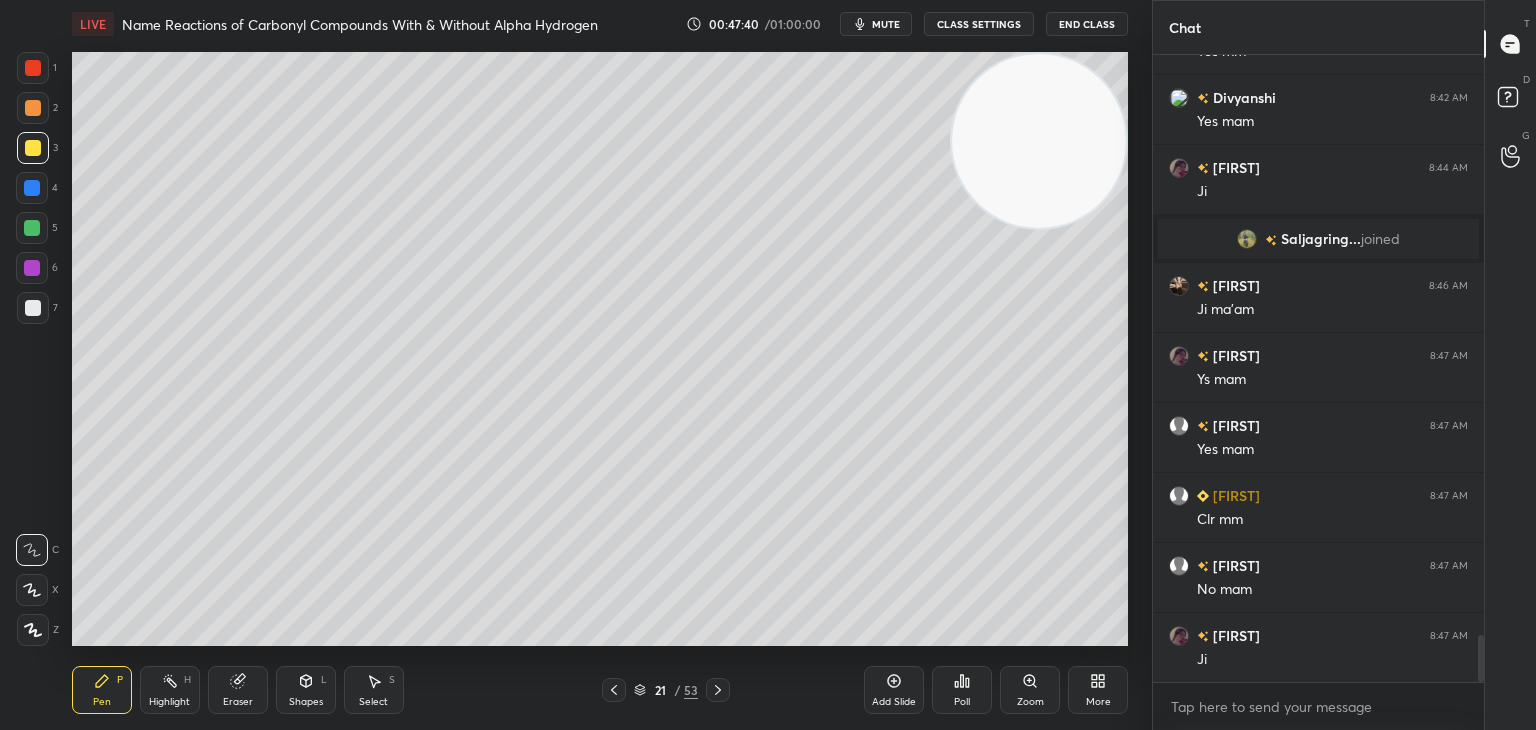 click 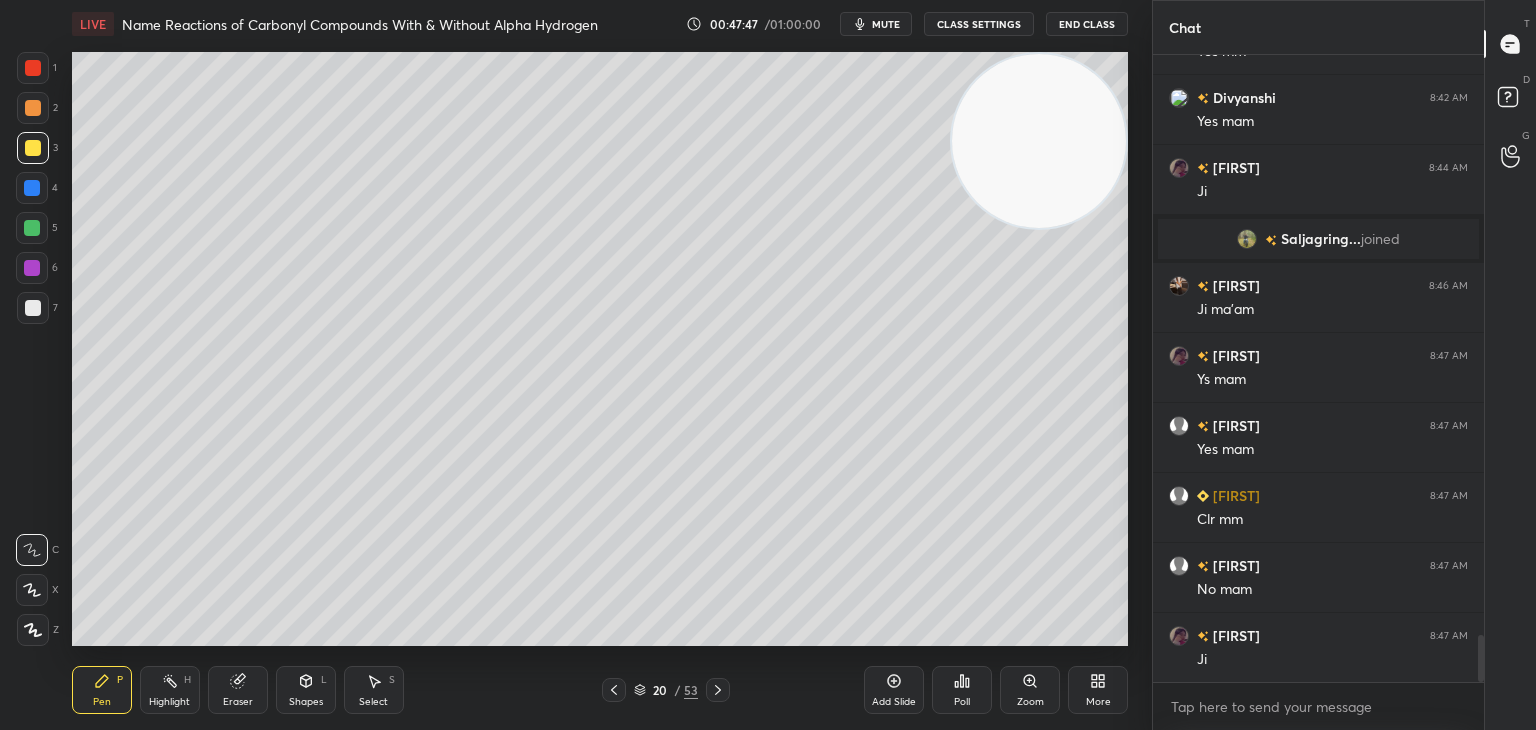 click 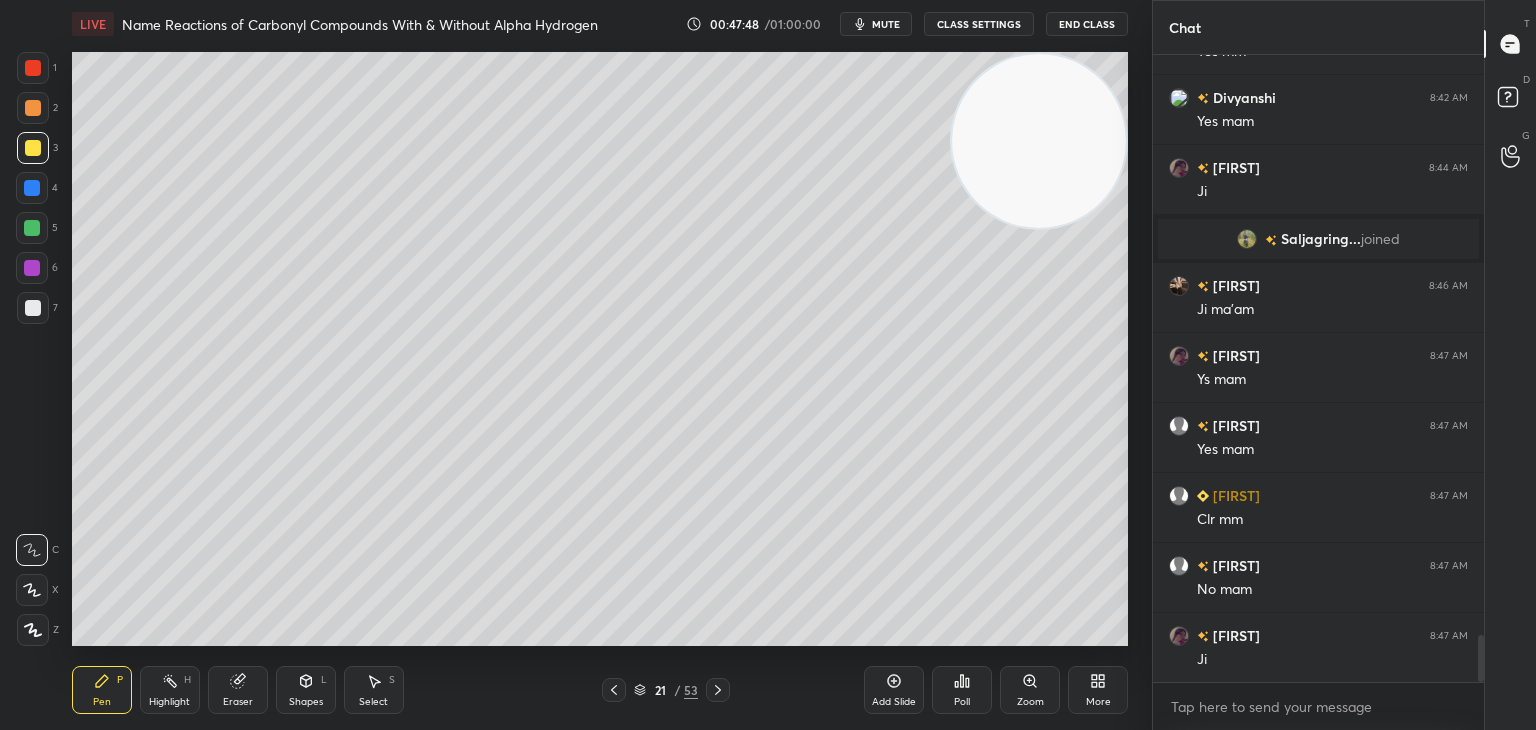 click 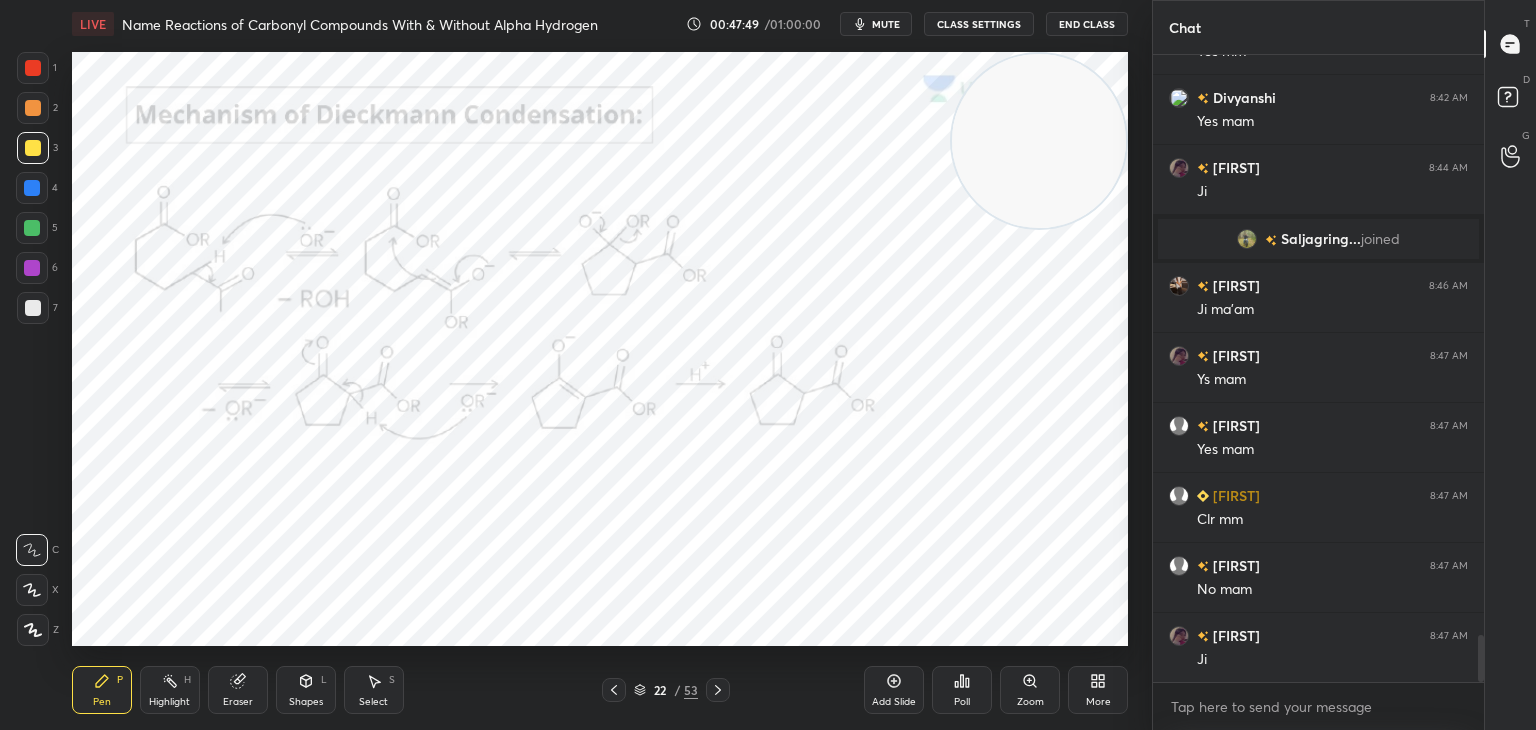 click 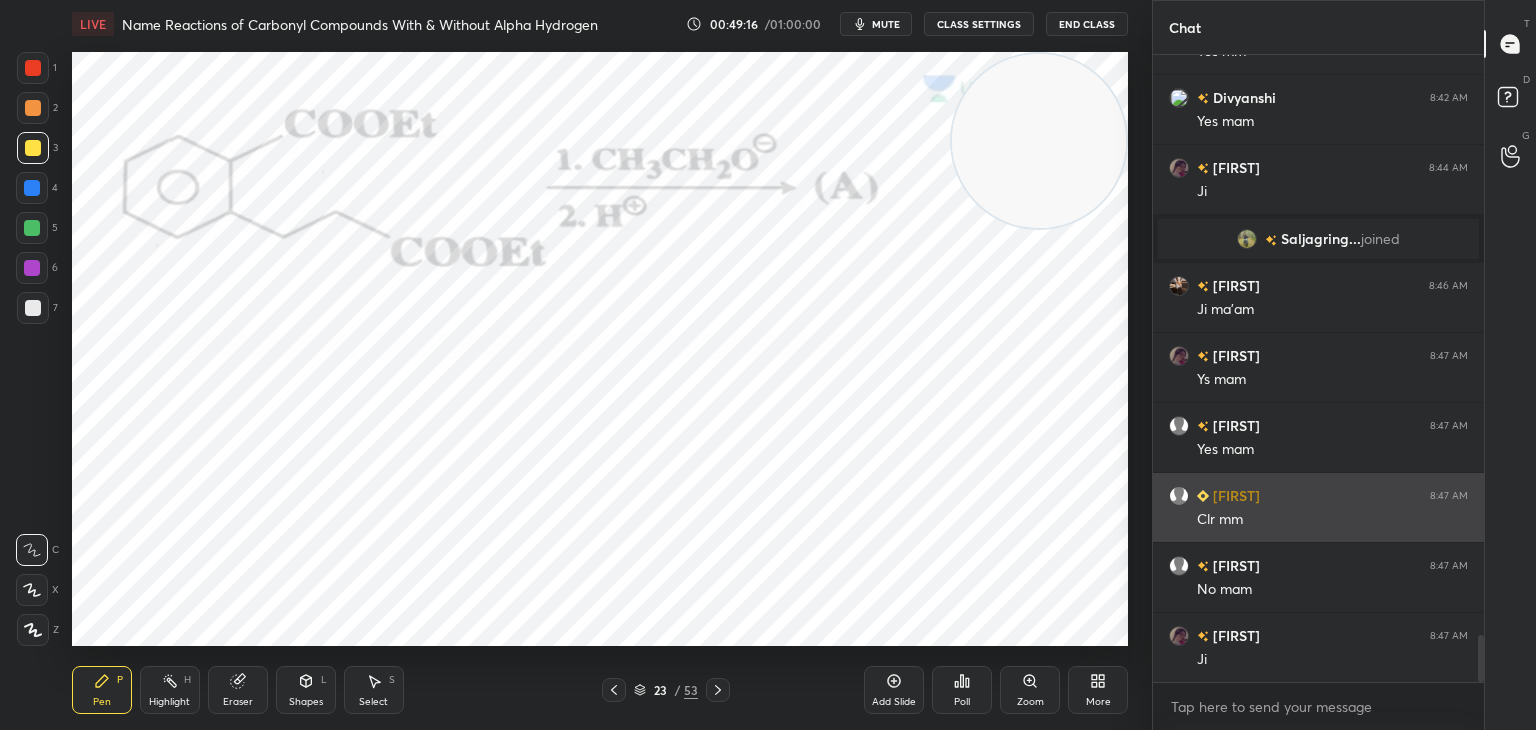 scroll, scrollTop: 7790, scrollLeft: 0, axis: vertical 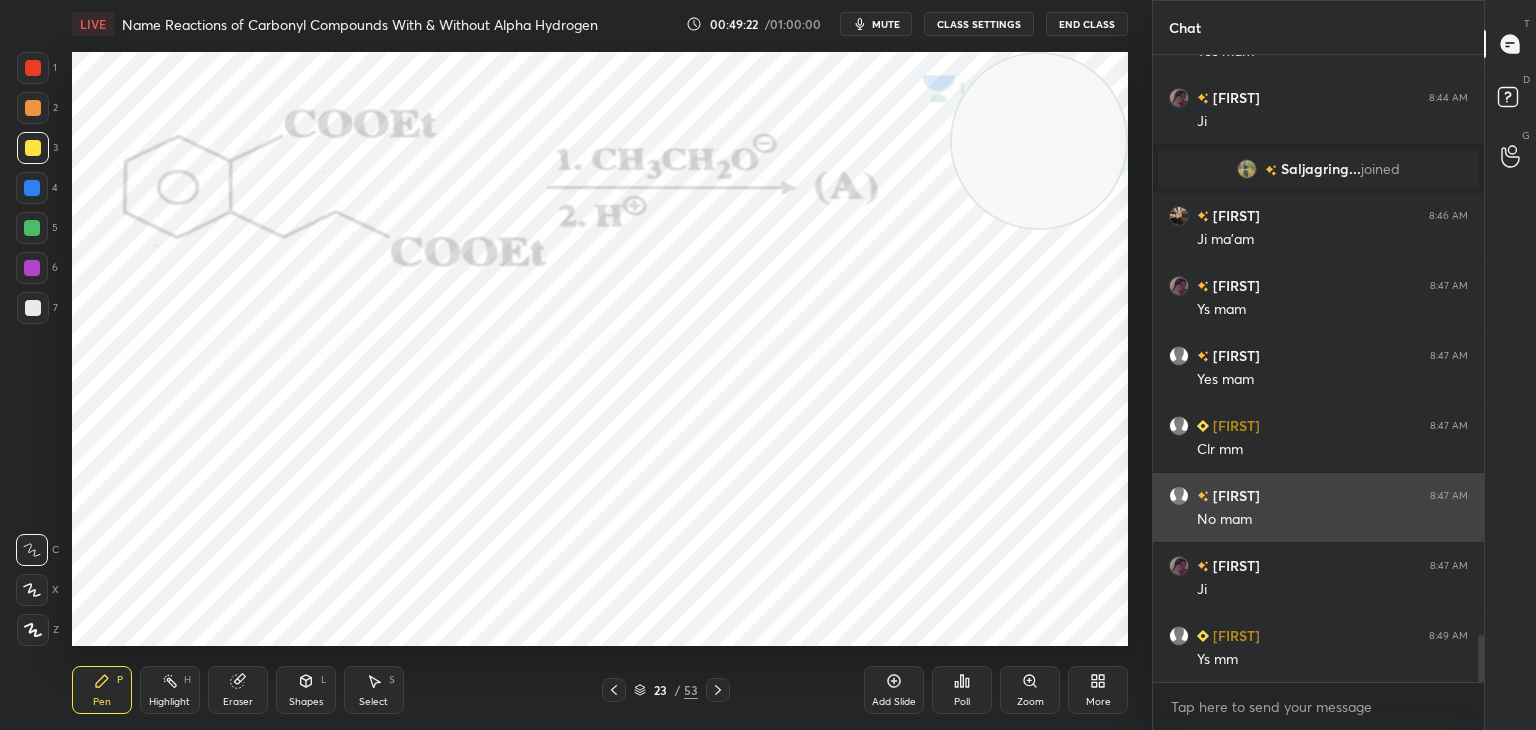 click at bounding box center (33, 68) 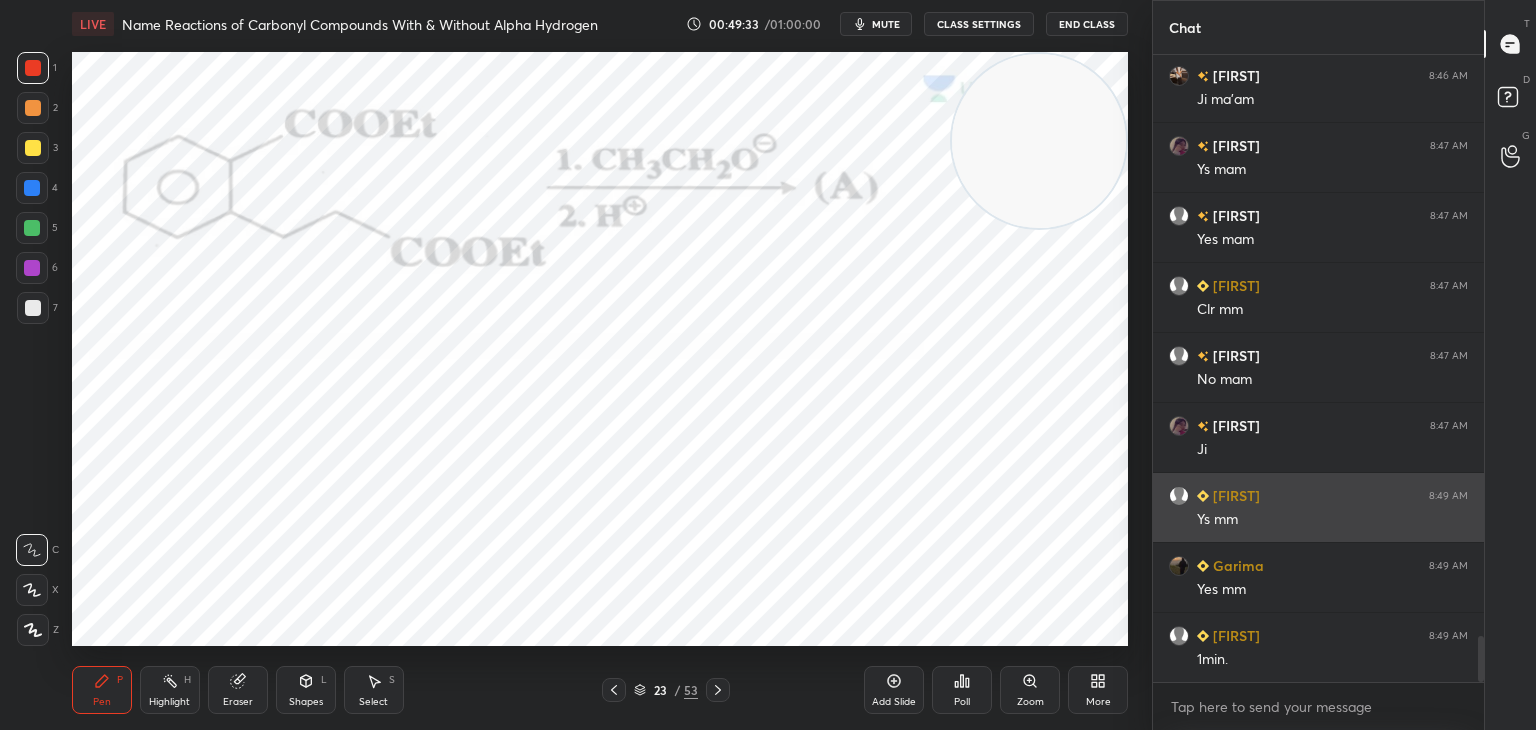 scroll, scrollTop: 8000, scrollLeft: 0, axis: vertical 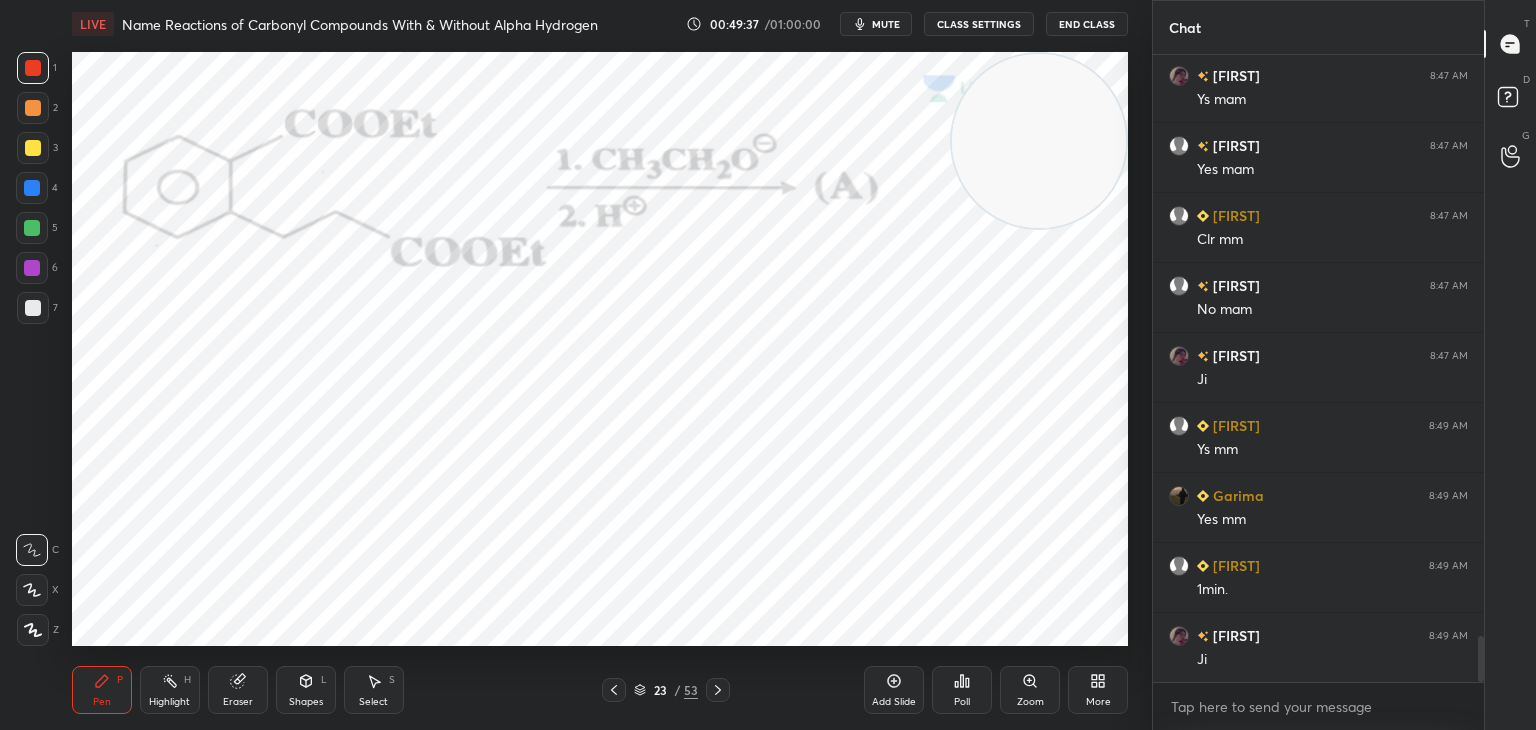 click 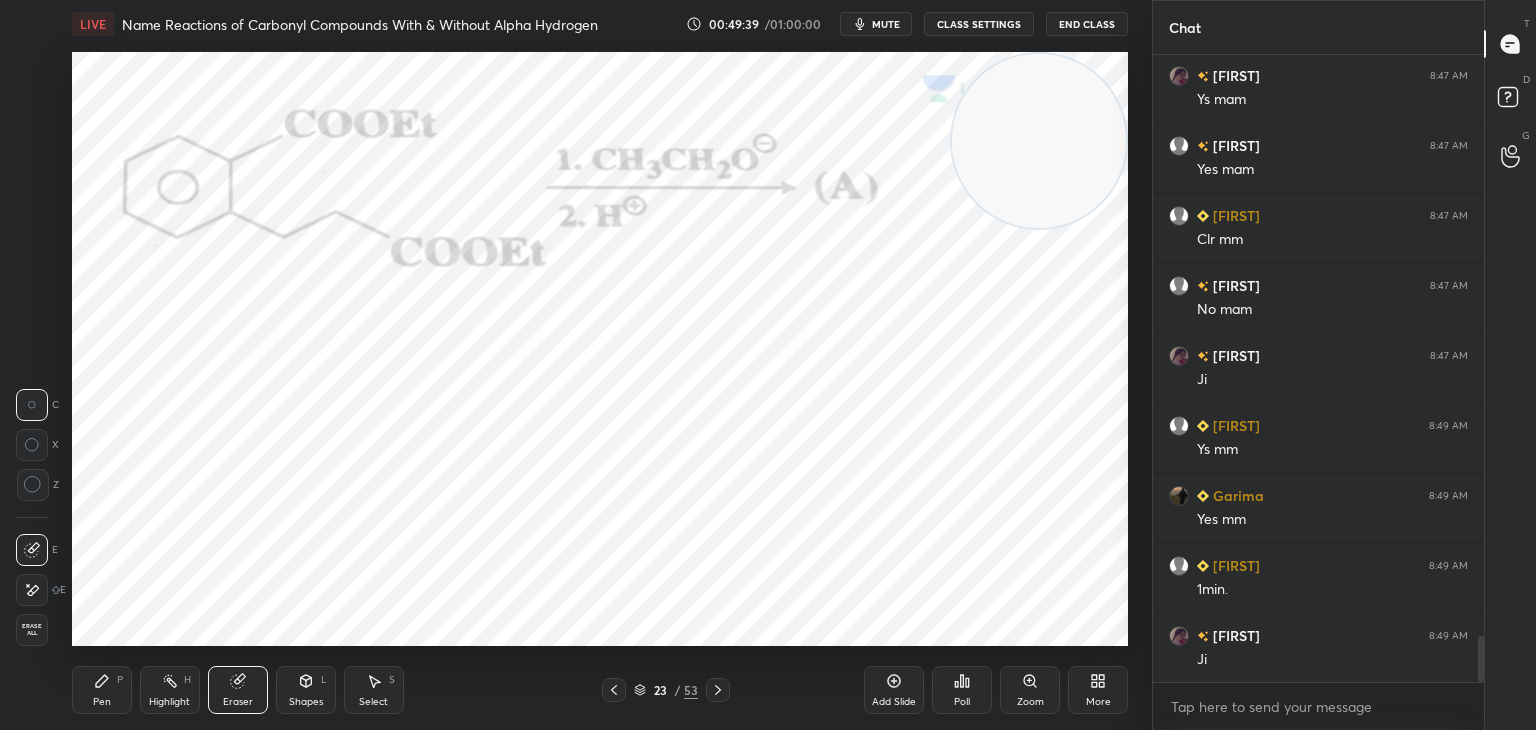 click on "Erase all" at bounding box center (32, 630) 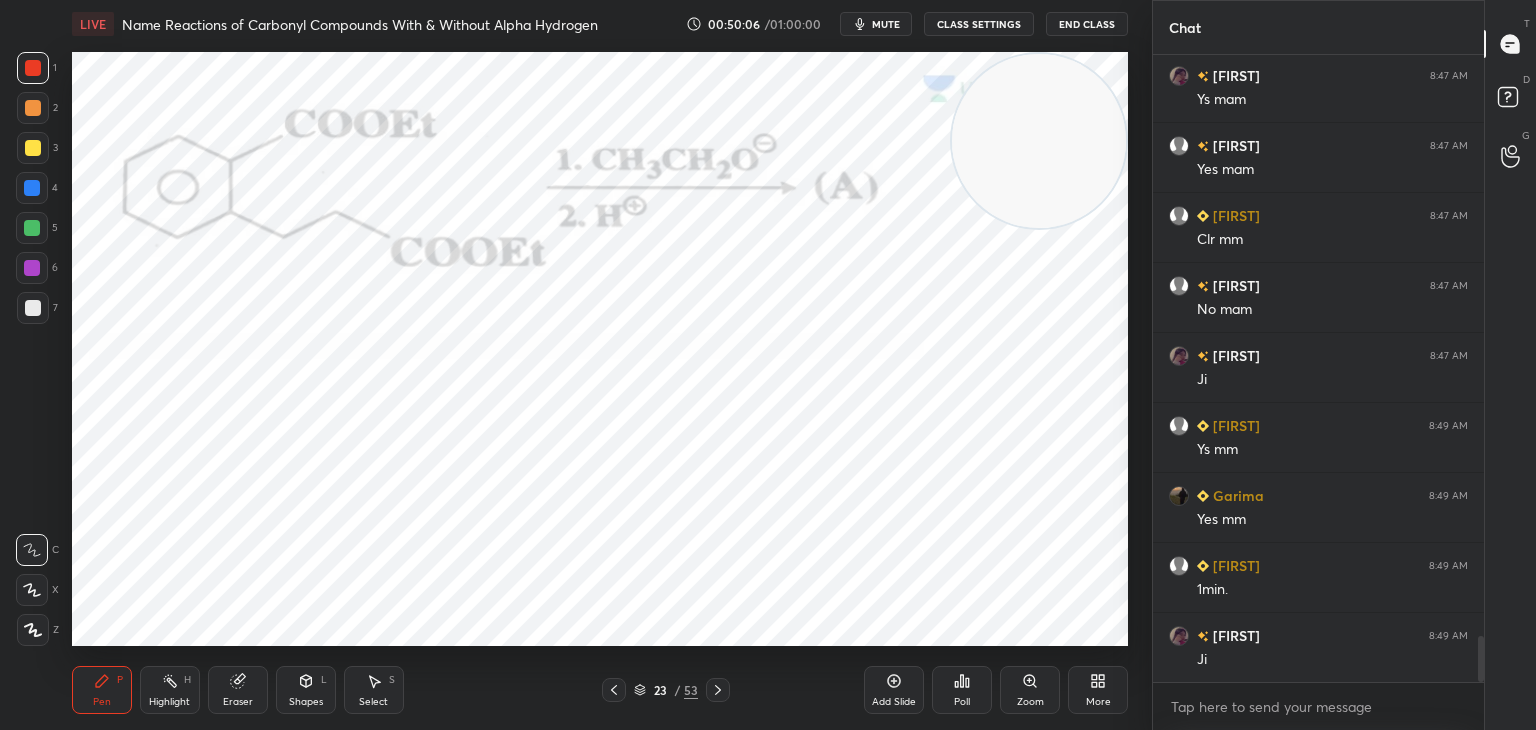 click at bounding box center [32, 188] 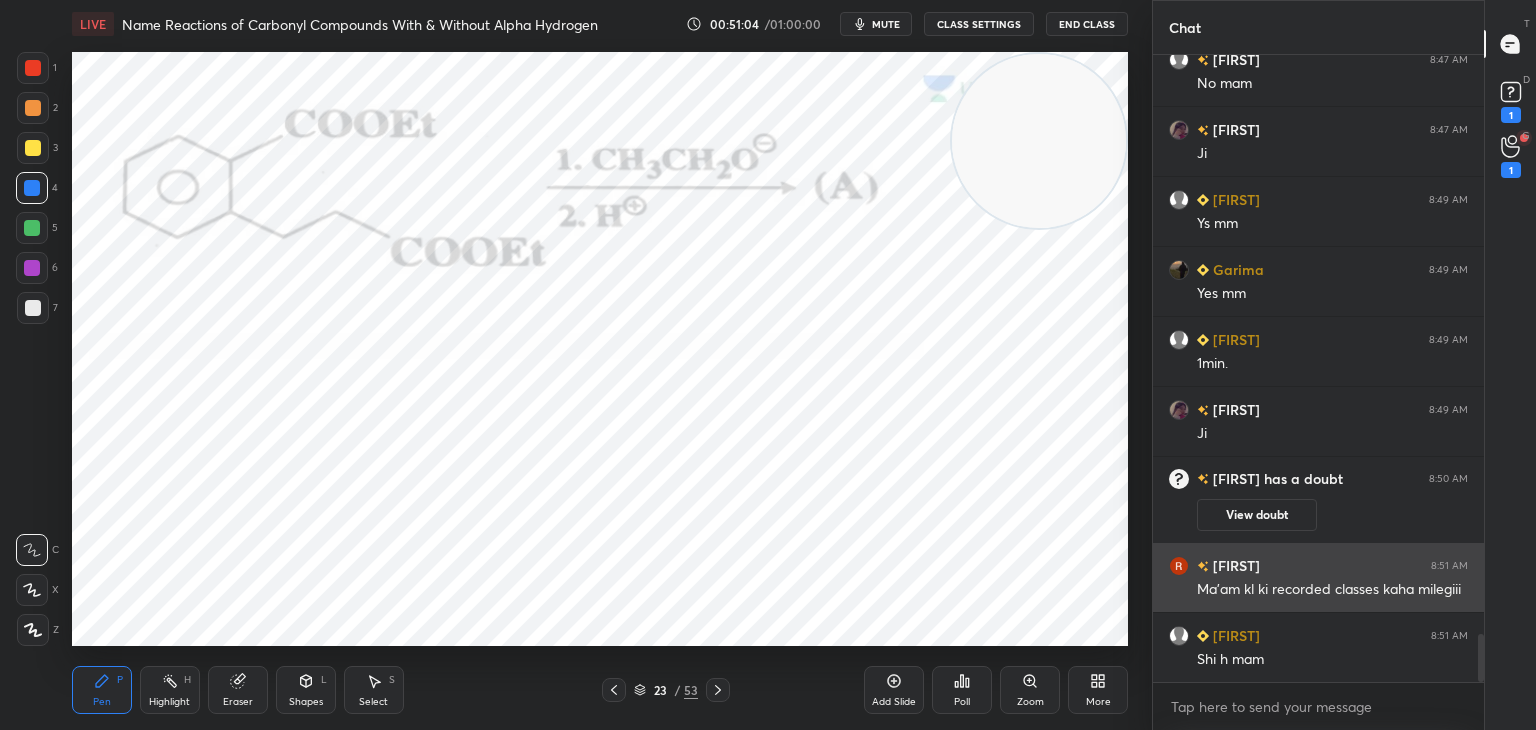 scroll, scrollTop: 7606, scrollLeft: 0, axis: vertical 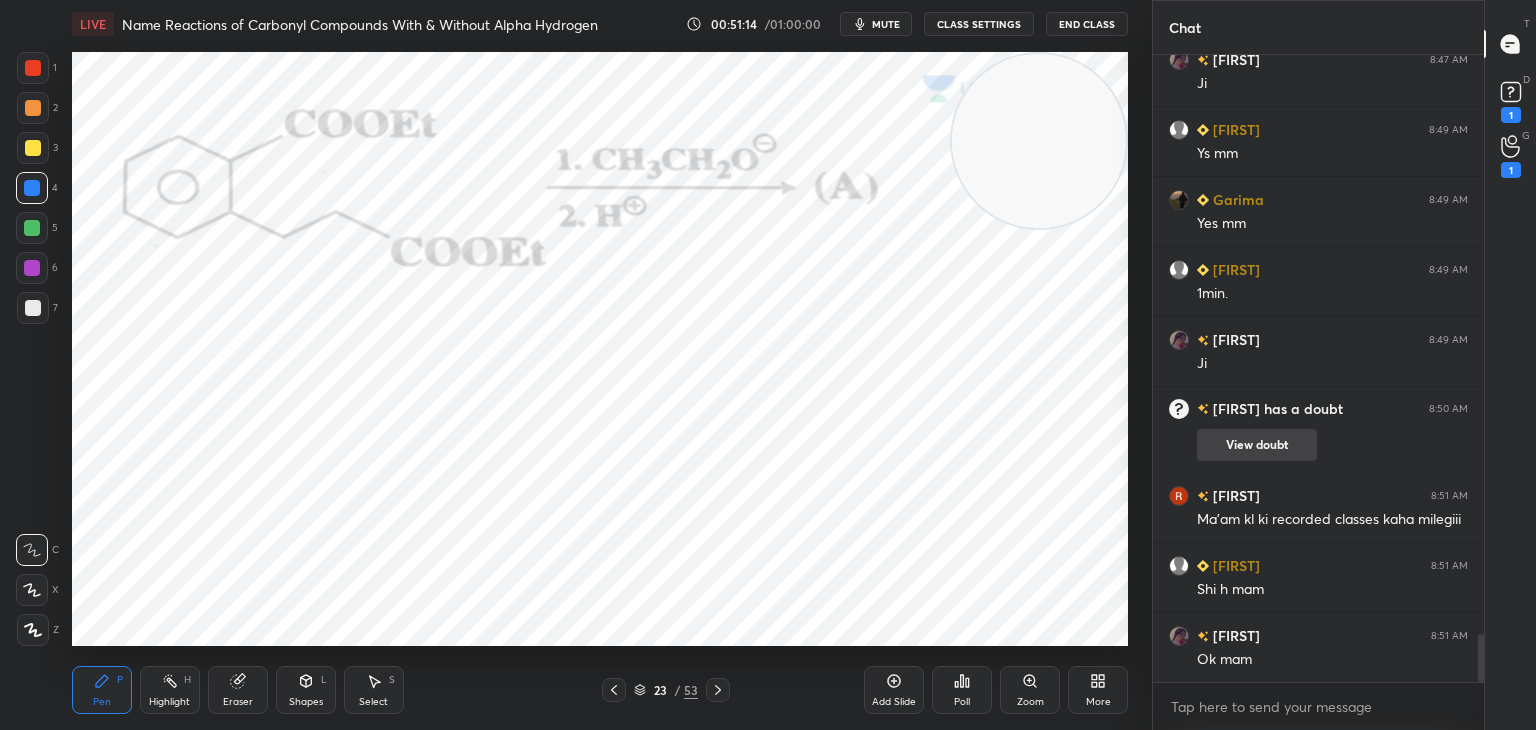 click on "View doubt" at bounding box center (1257, 445) 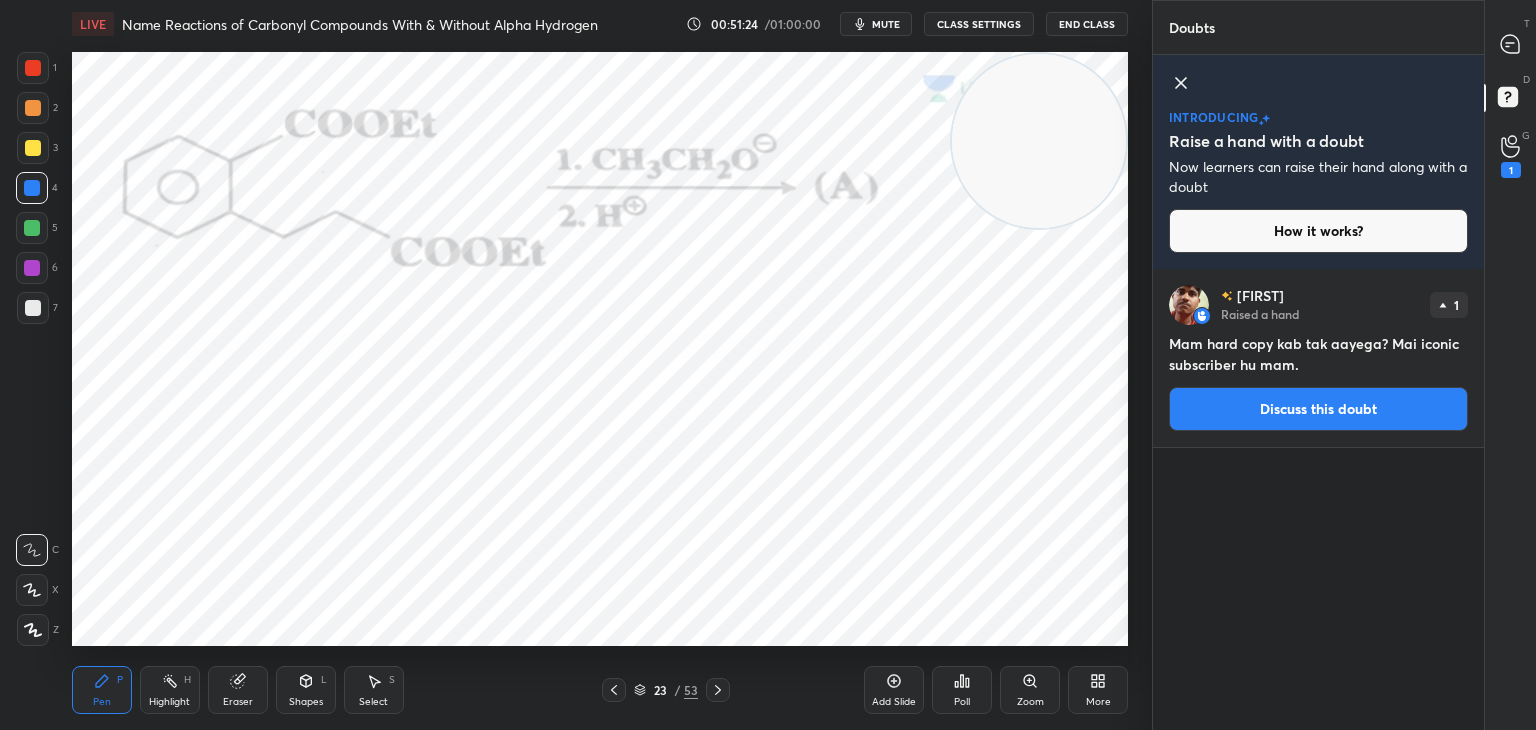 click on "Discuss this doubt" at bounding box center (1318, 409) 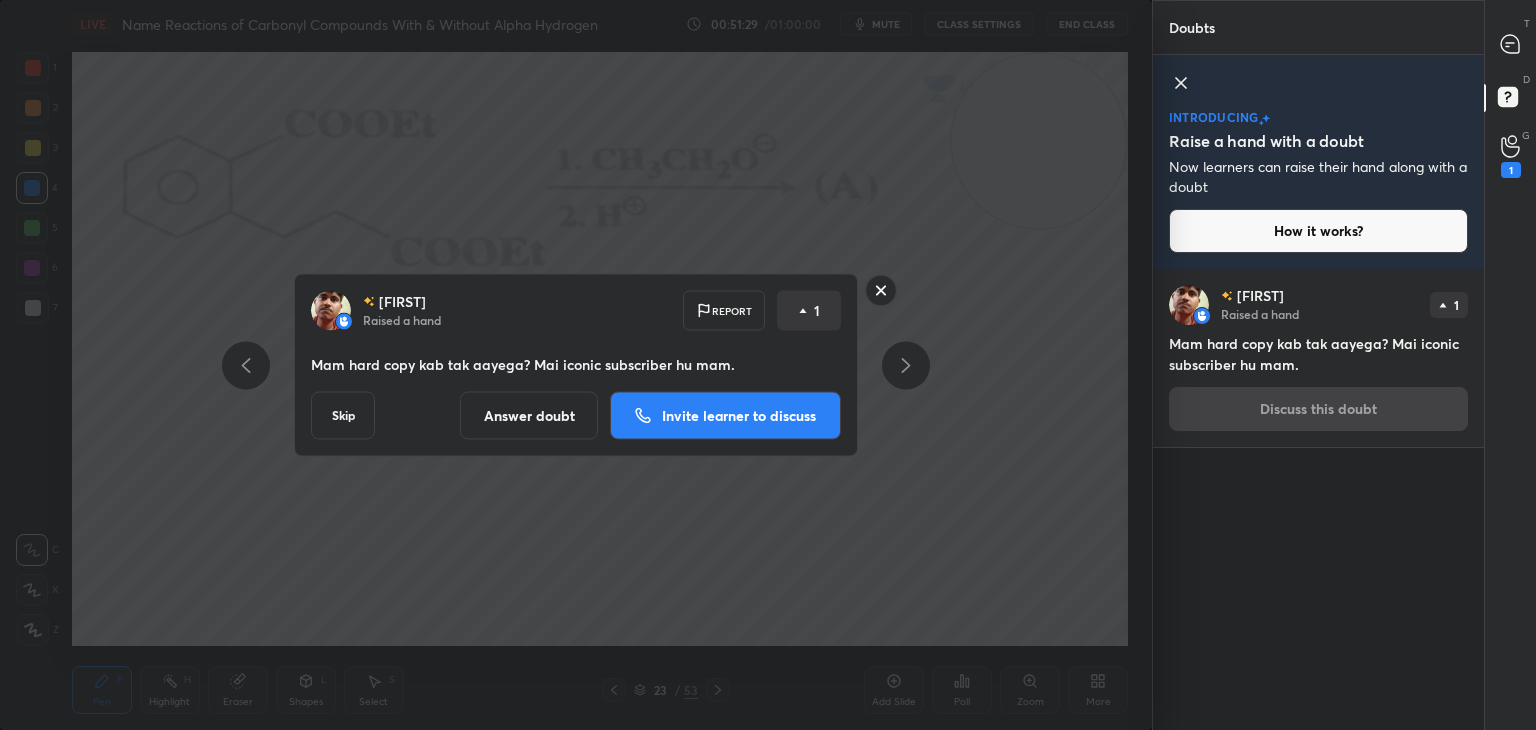 click on "Salaj Raised a hand Report 1 Mam hard copy kab tak aayega? Mai iconic subscriber hu mam. Skip Answer doubt Invite learner to discuss" at bounding box center (576, 365) 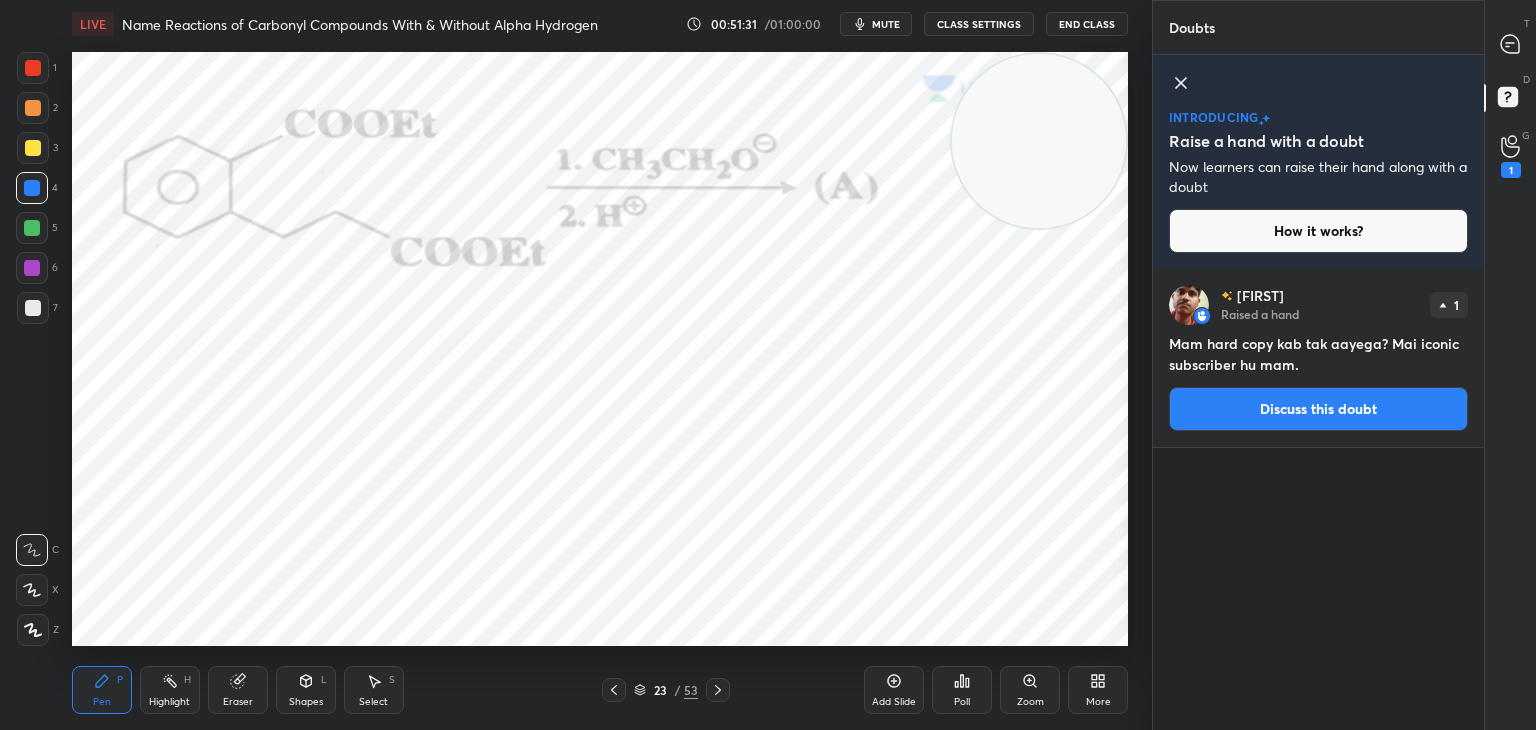 click on "Discuss this doubt" at bounding box center [1318, 409] 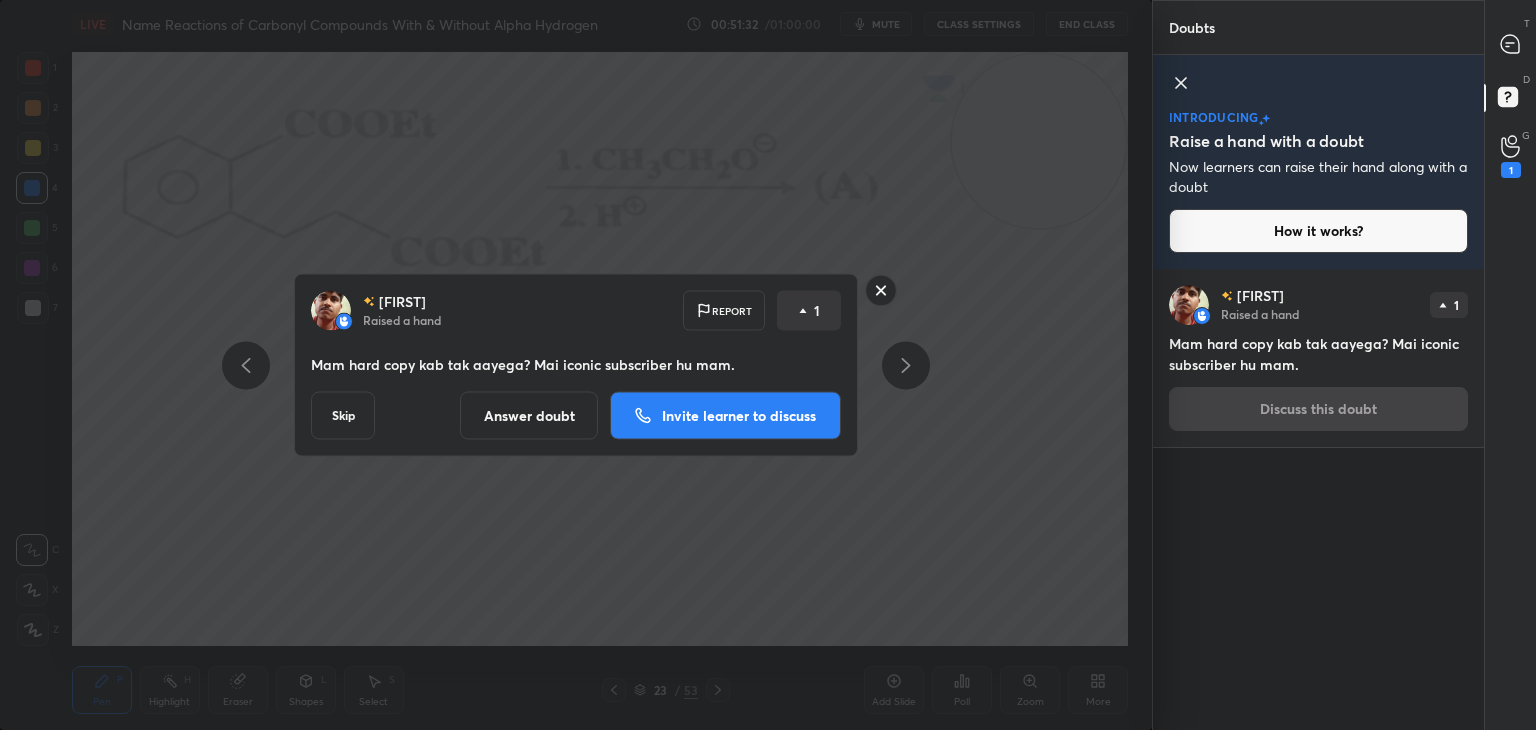 click on "Skip" at bounding box center [343, 416] 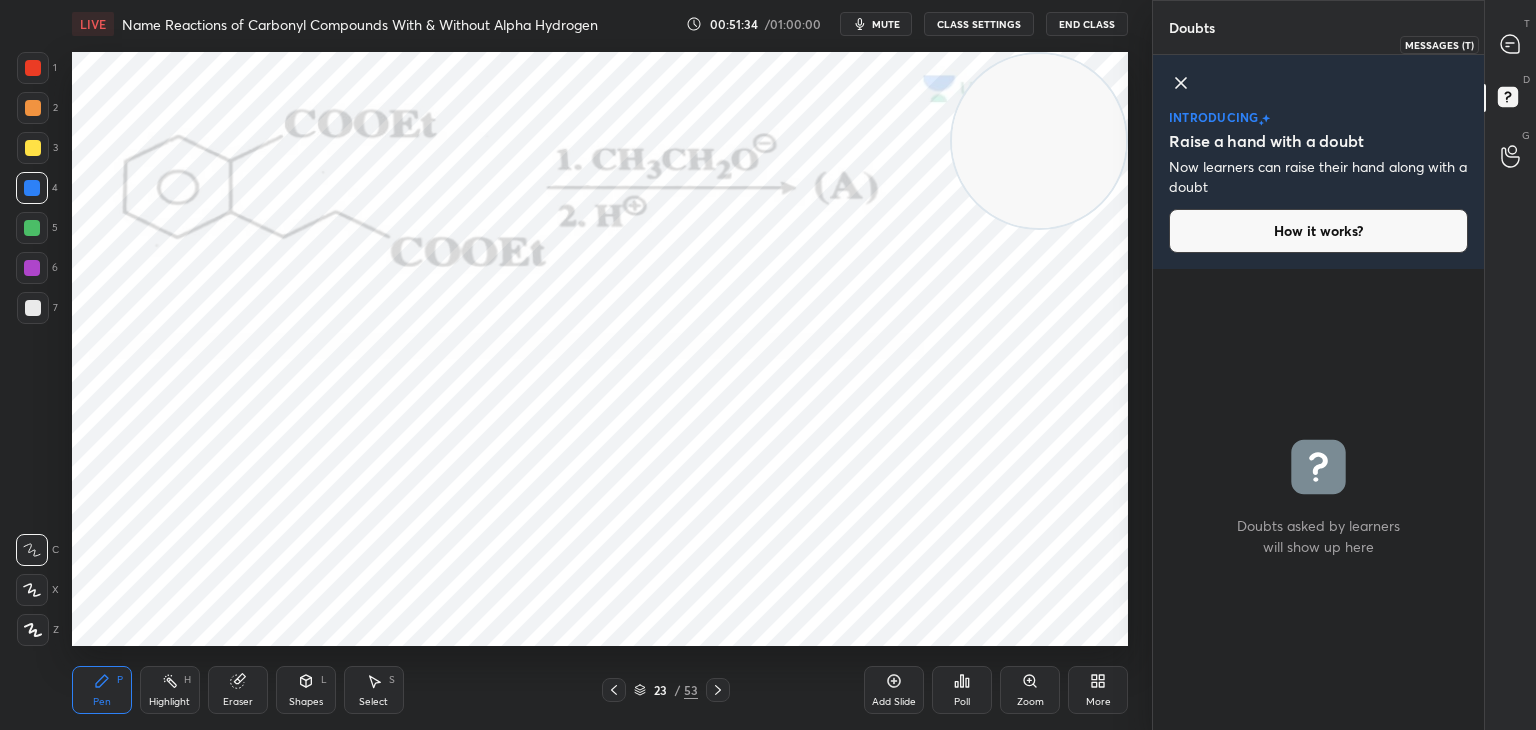 click 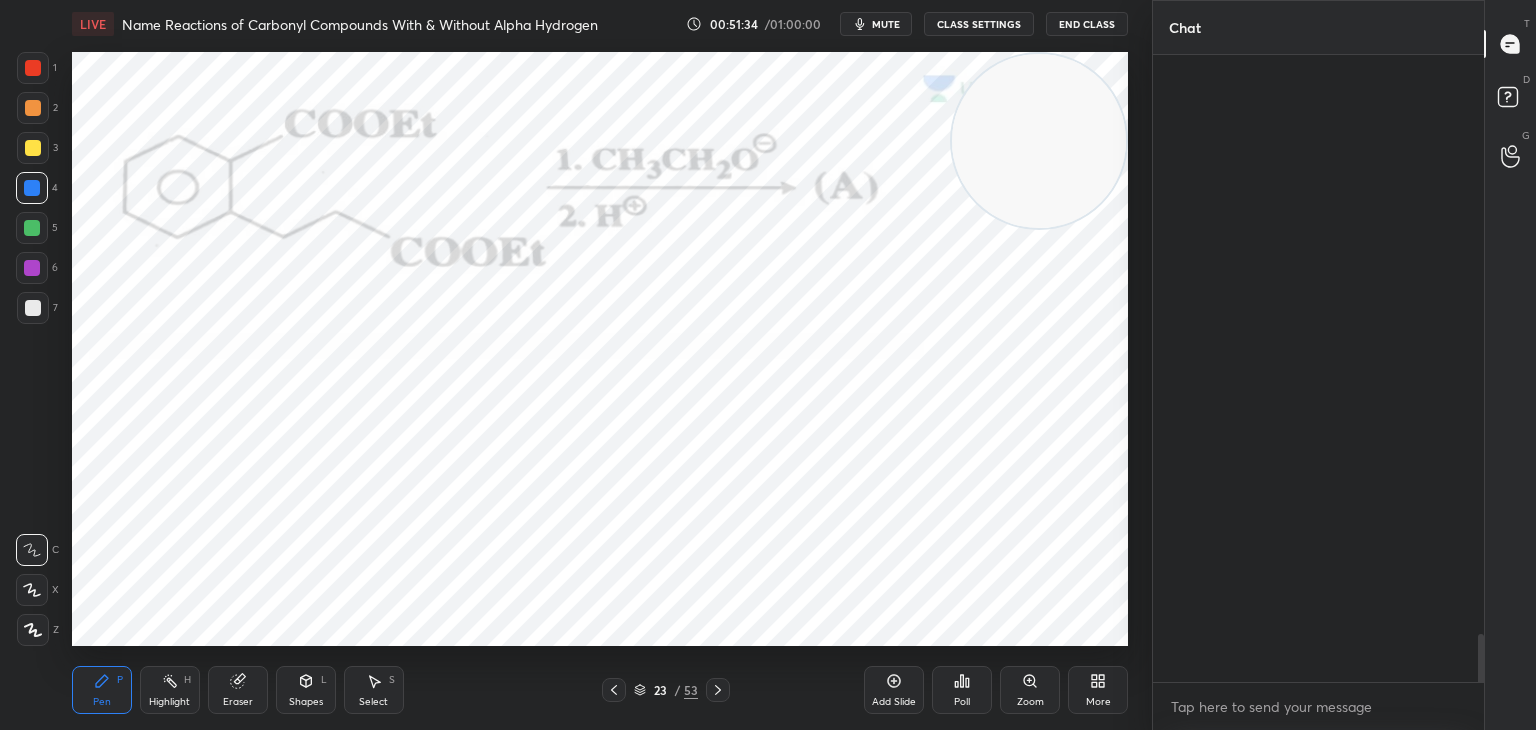 scroll, scrollTop: 8084, scrollLeft: 0, axis: vertical 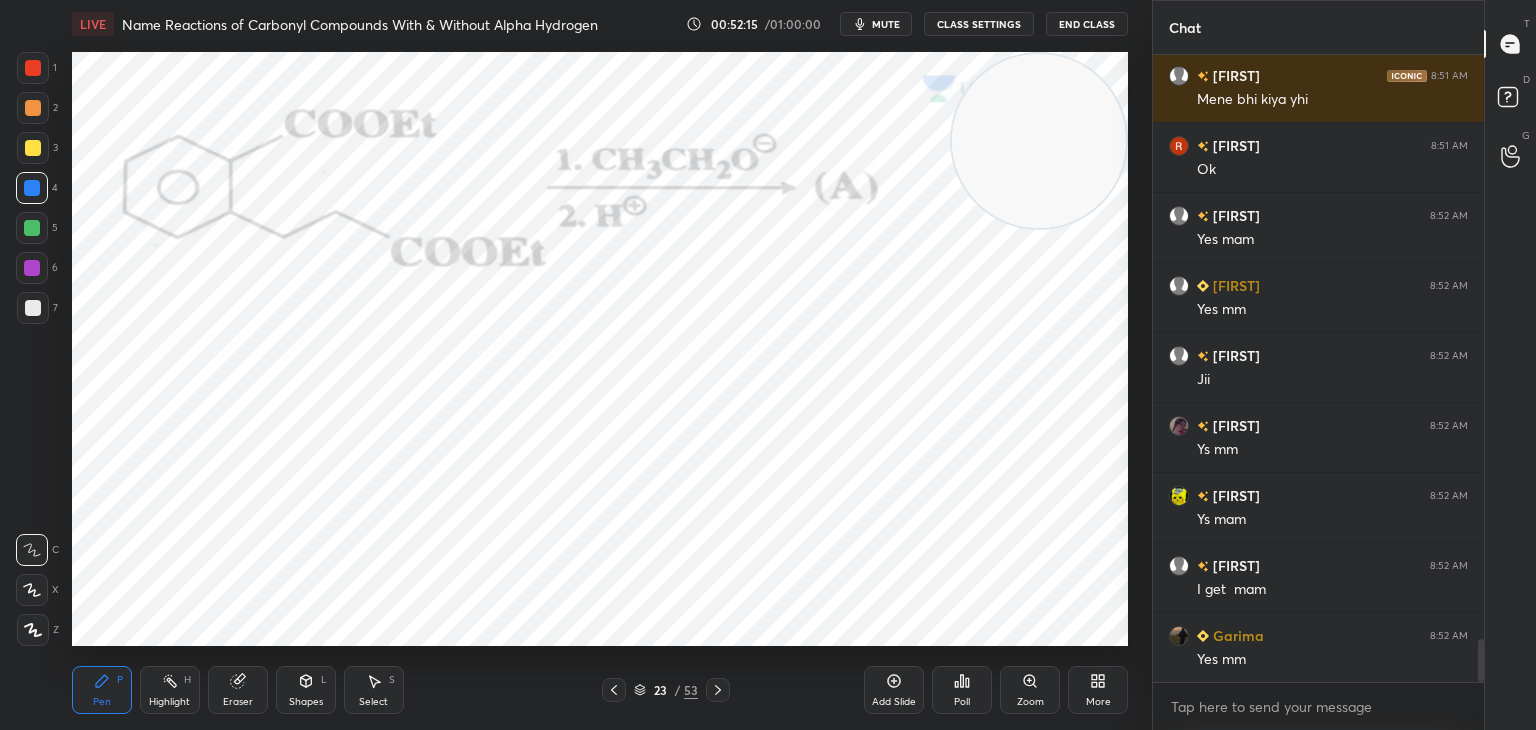 click at bounding box center (33, 68) 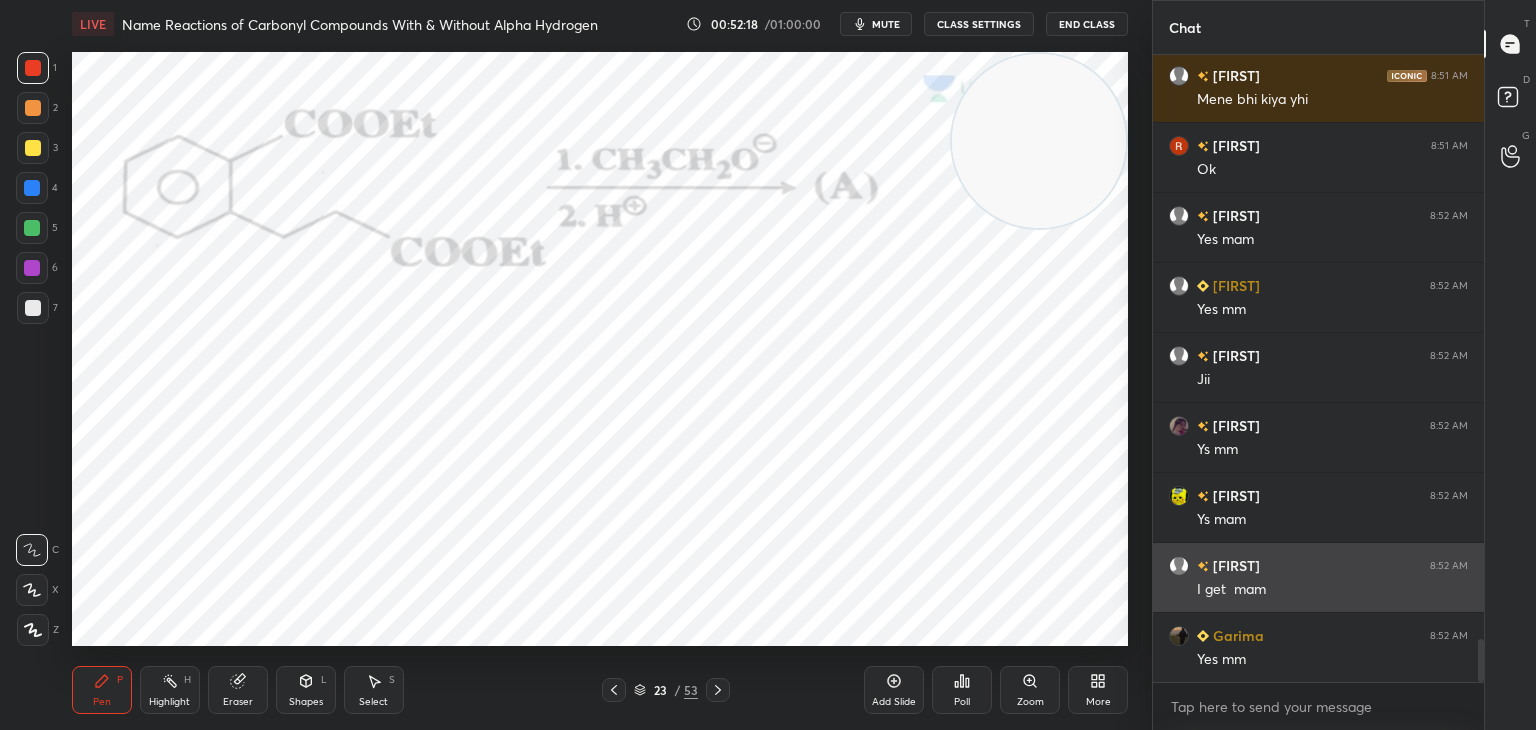 scroll, scrollTop: 8698, scrollLeft: 0, axis: vertical 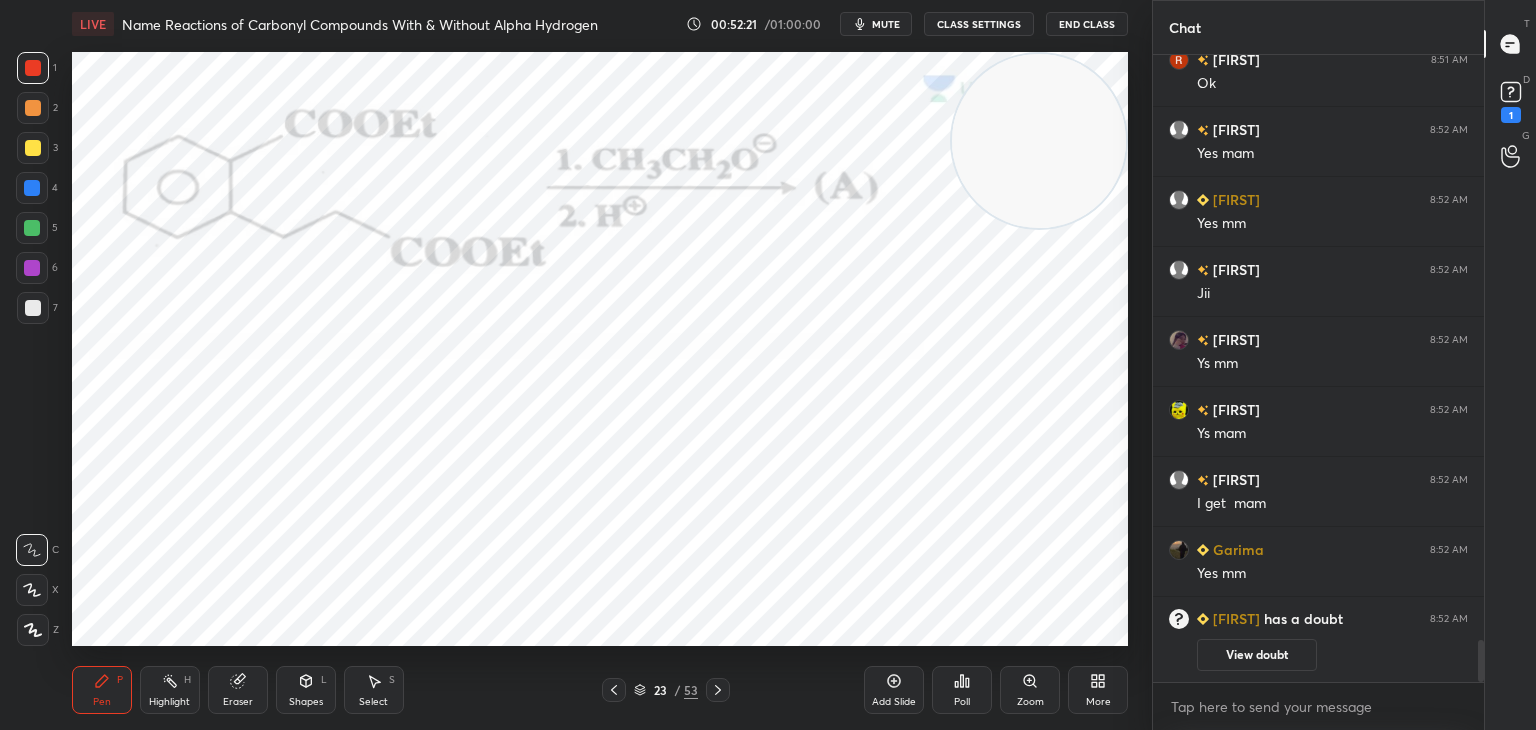 click on "View doubt" at bounding box center (1257, 655) 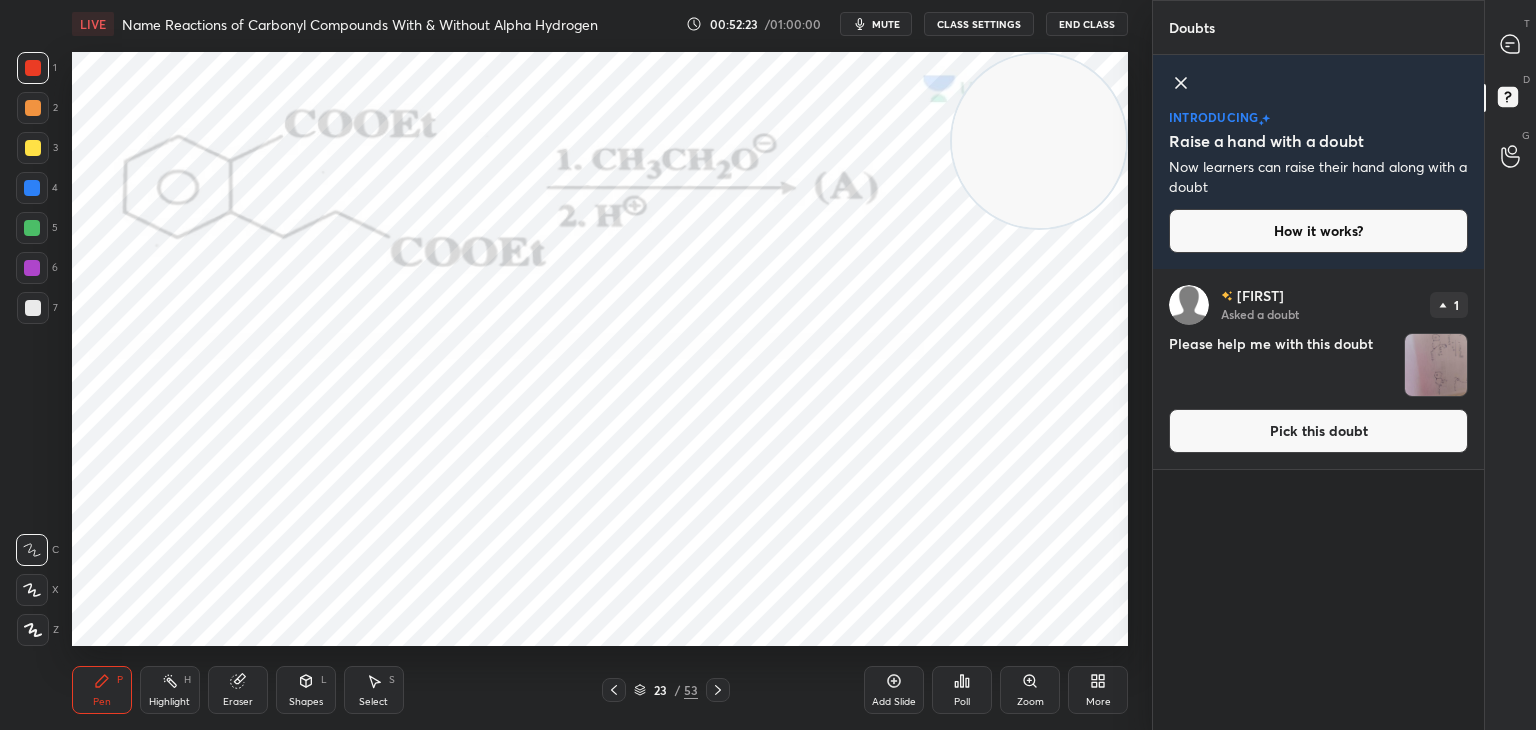 click on "Pick this doubt" at bounding box center (1318, 431) 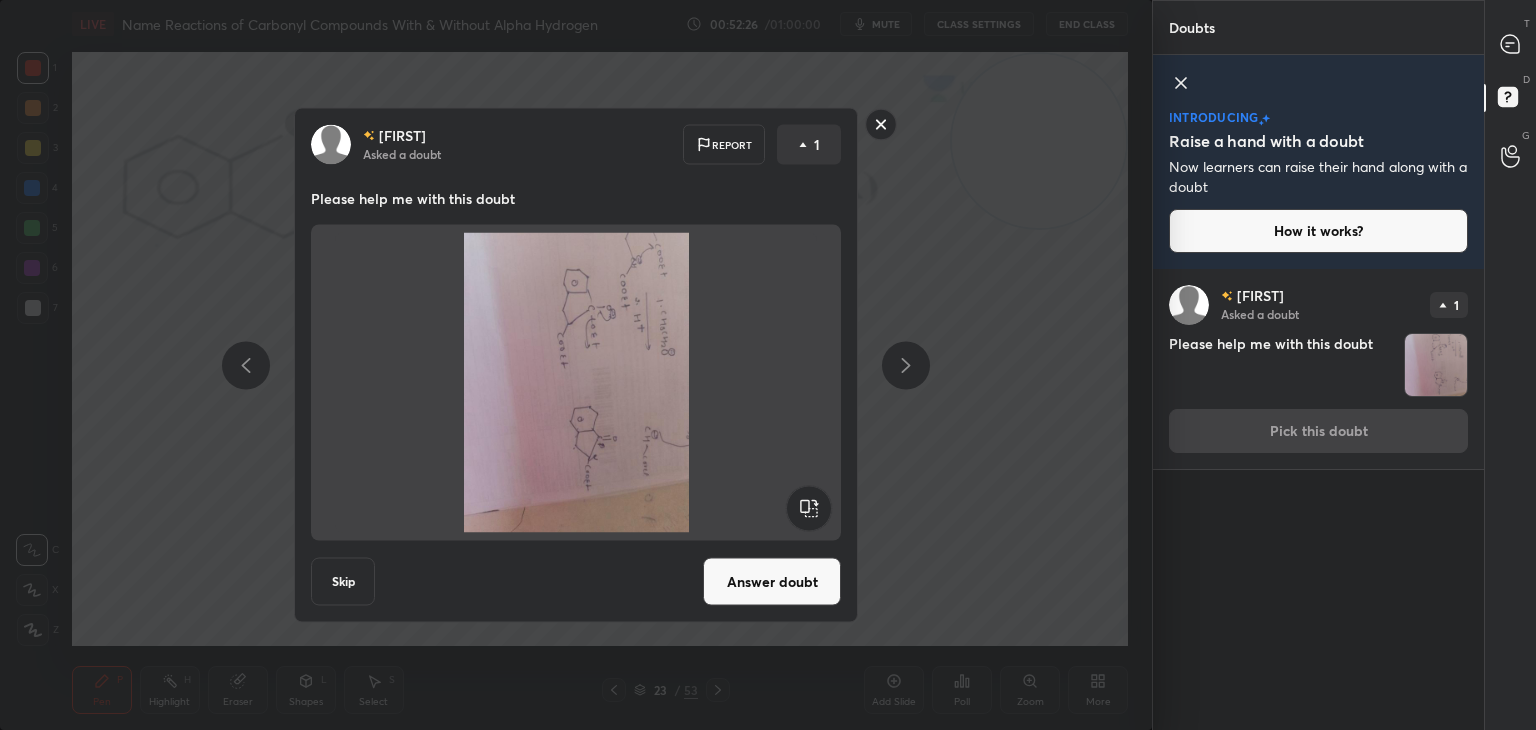 click on "Answer doubt" at bounding box center (772, 582) 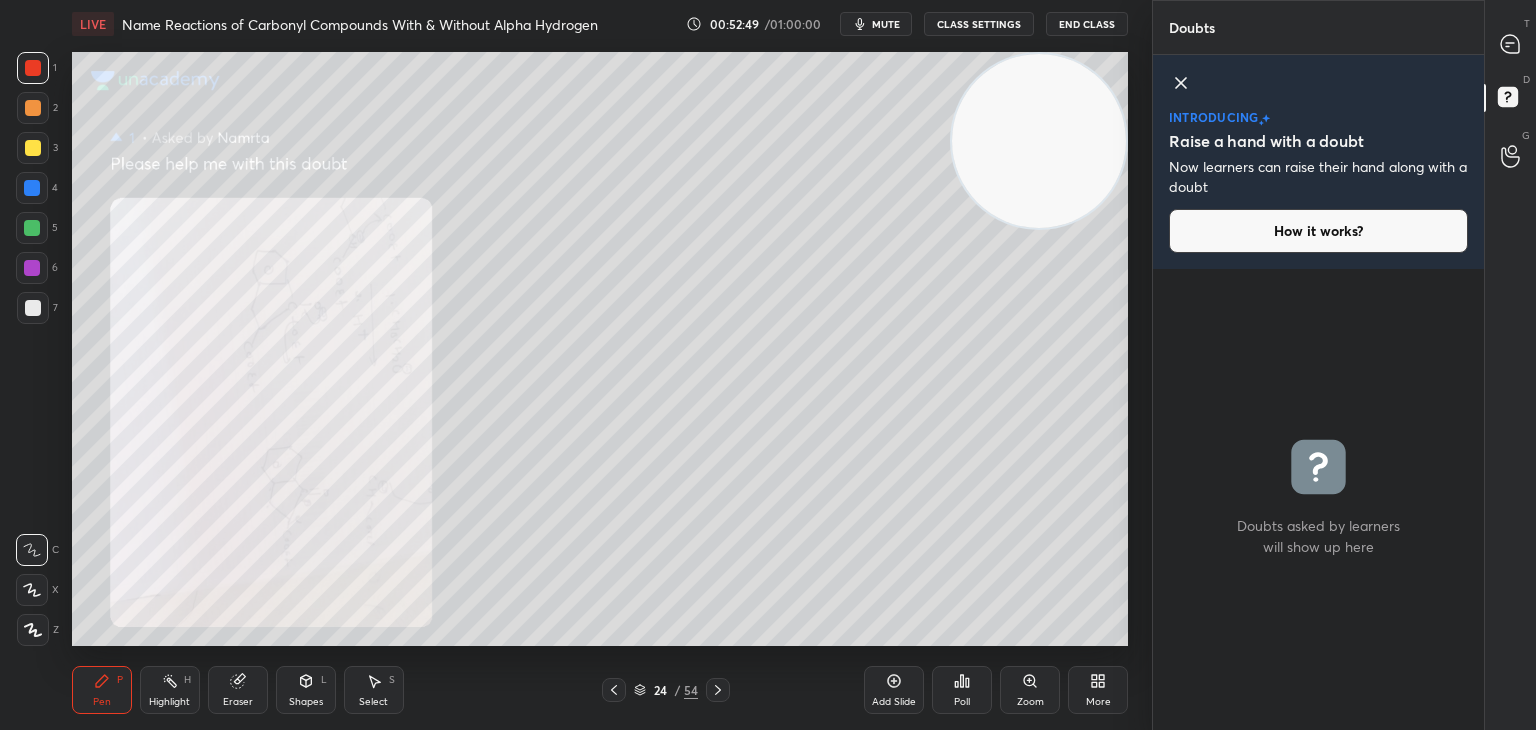 click 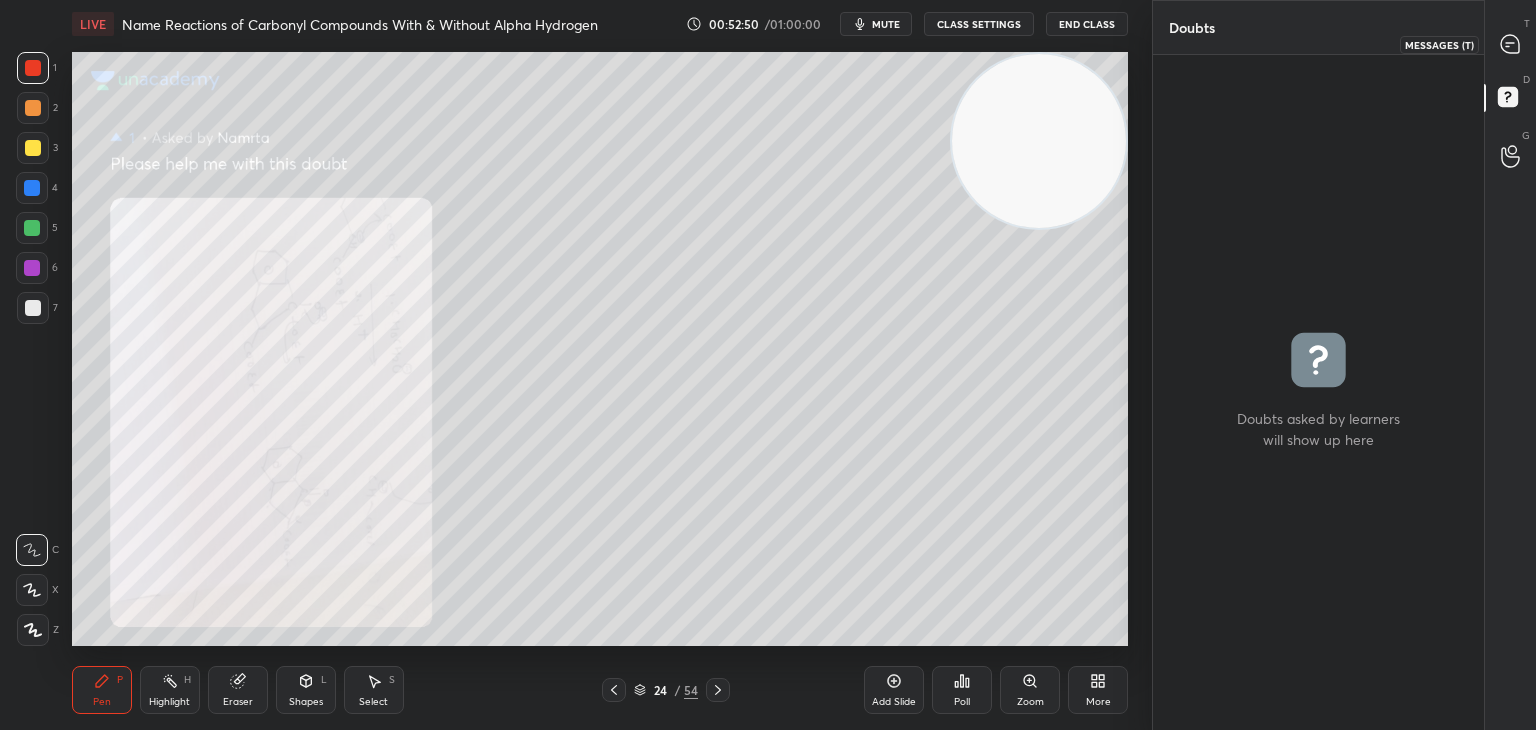 click 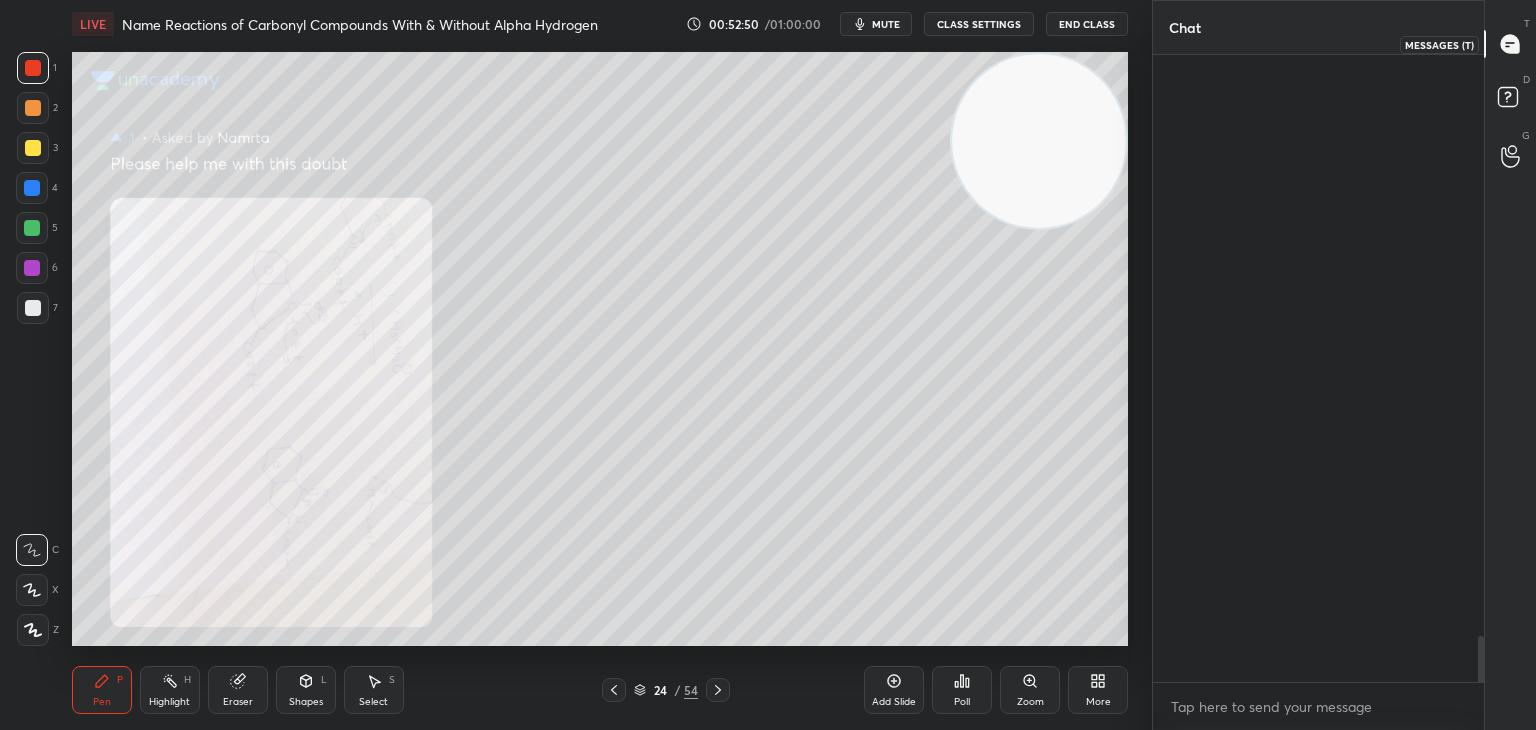 scroll, scrollTop: 8264, scrollLeft: 0, axis: vertical 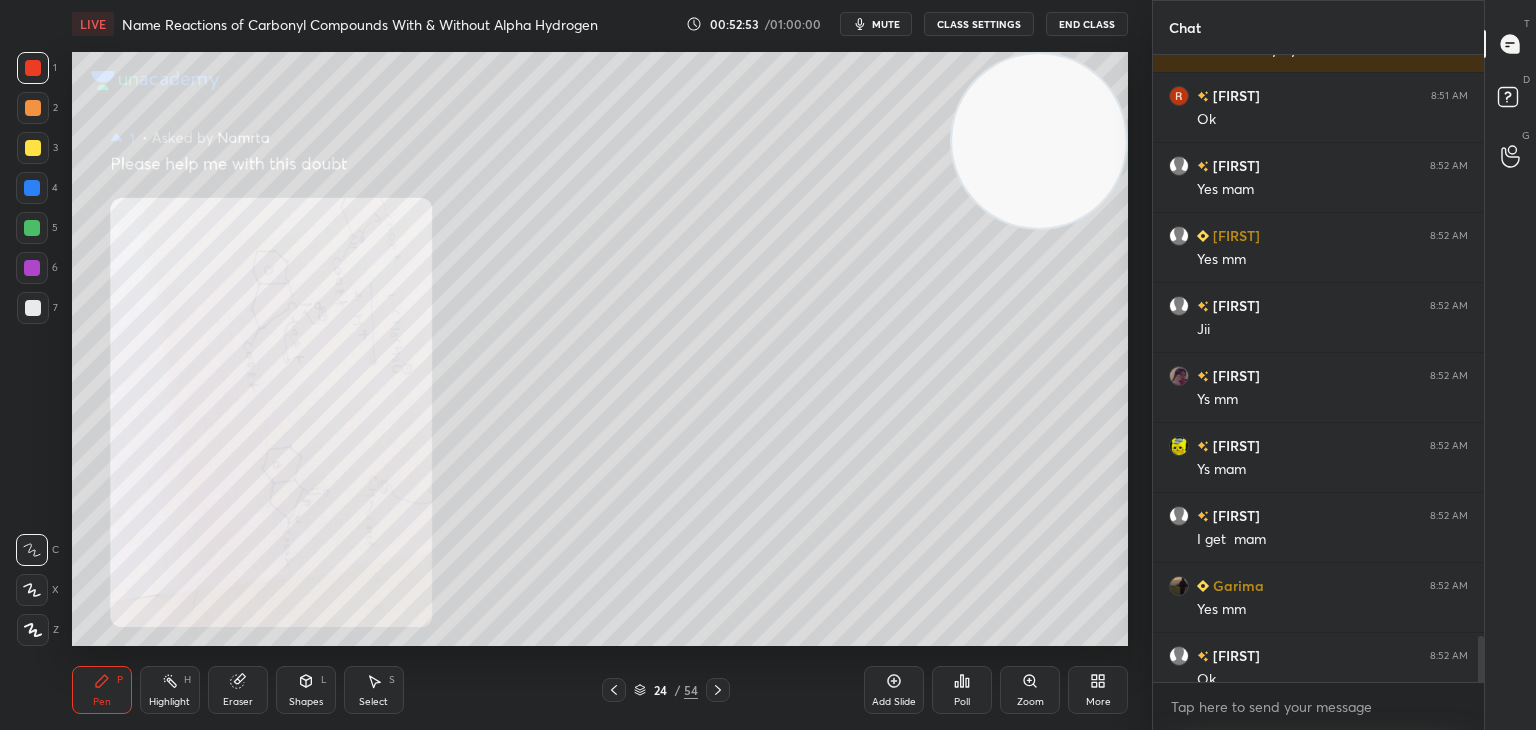 click 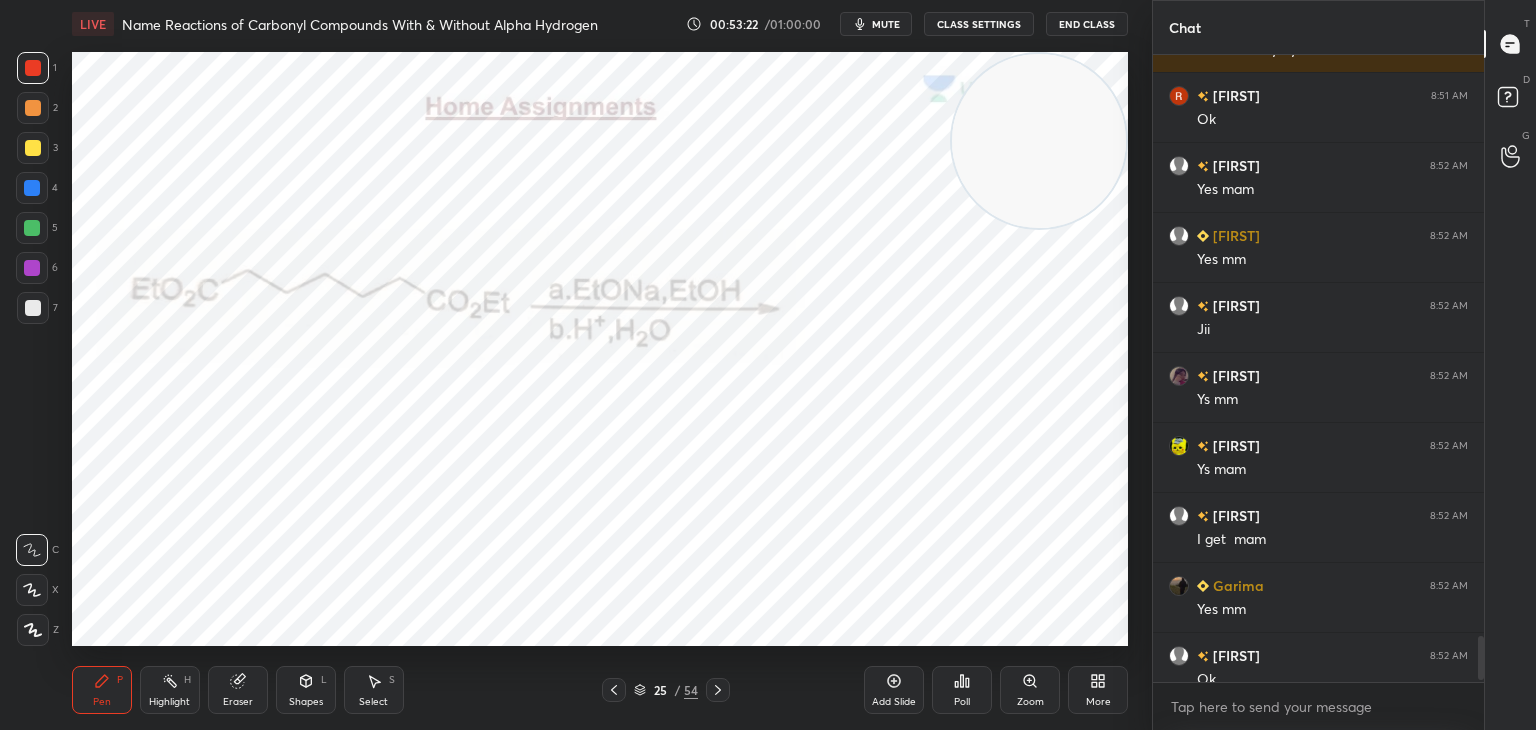 scroll, scrollTop: 8354, scrollLeft: 0, axis: vertical 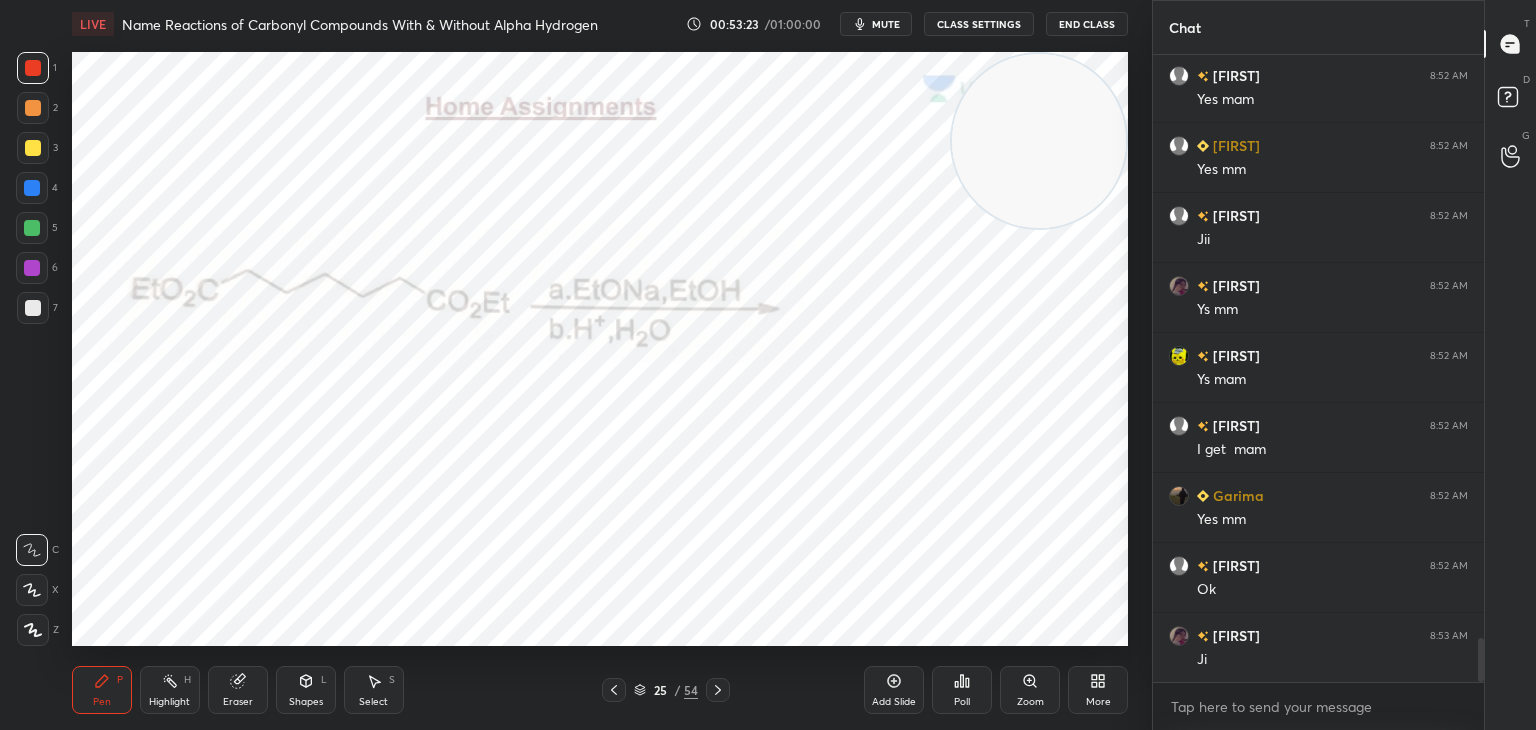 click 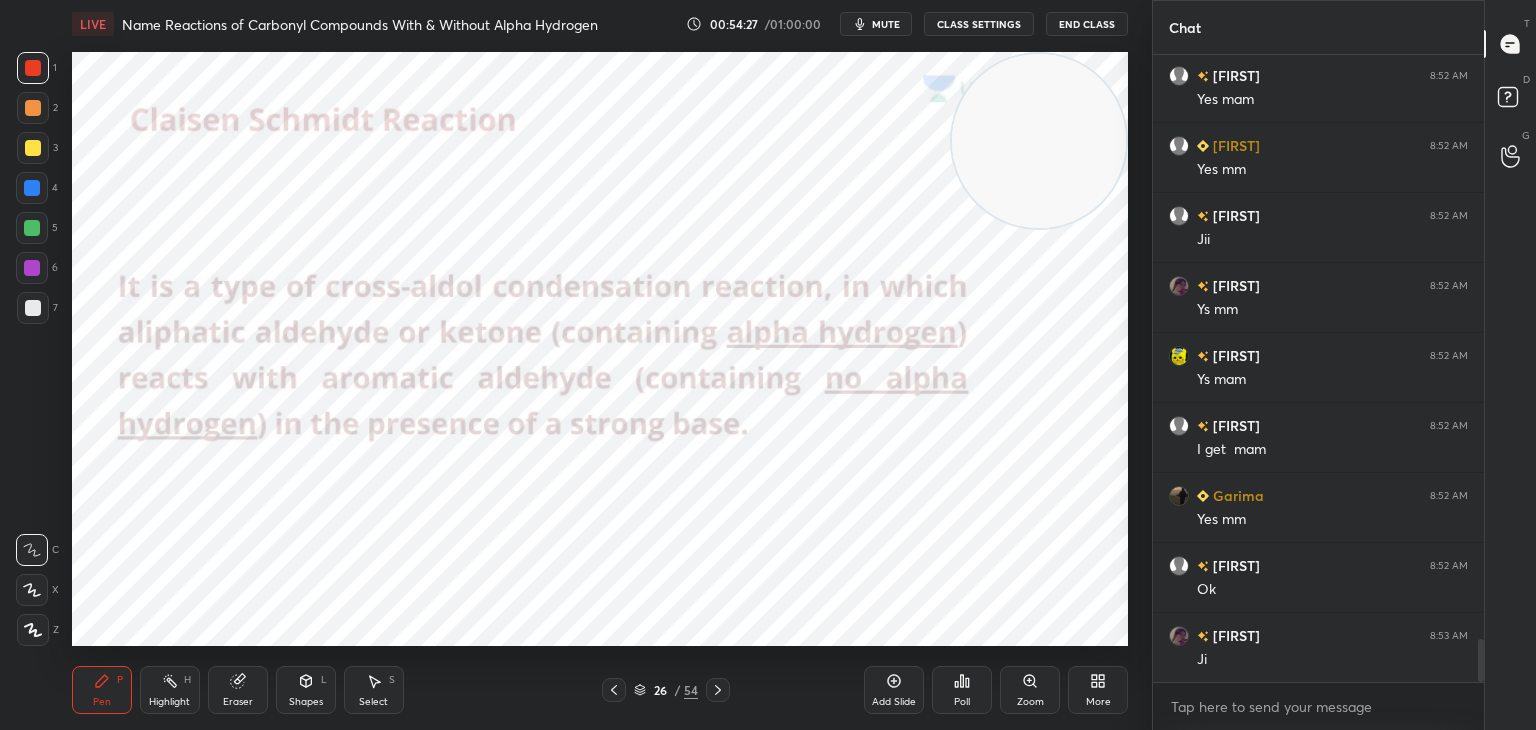 scroll, scrollTop: 8424, scrollLeft: 0, axis: vertical 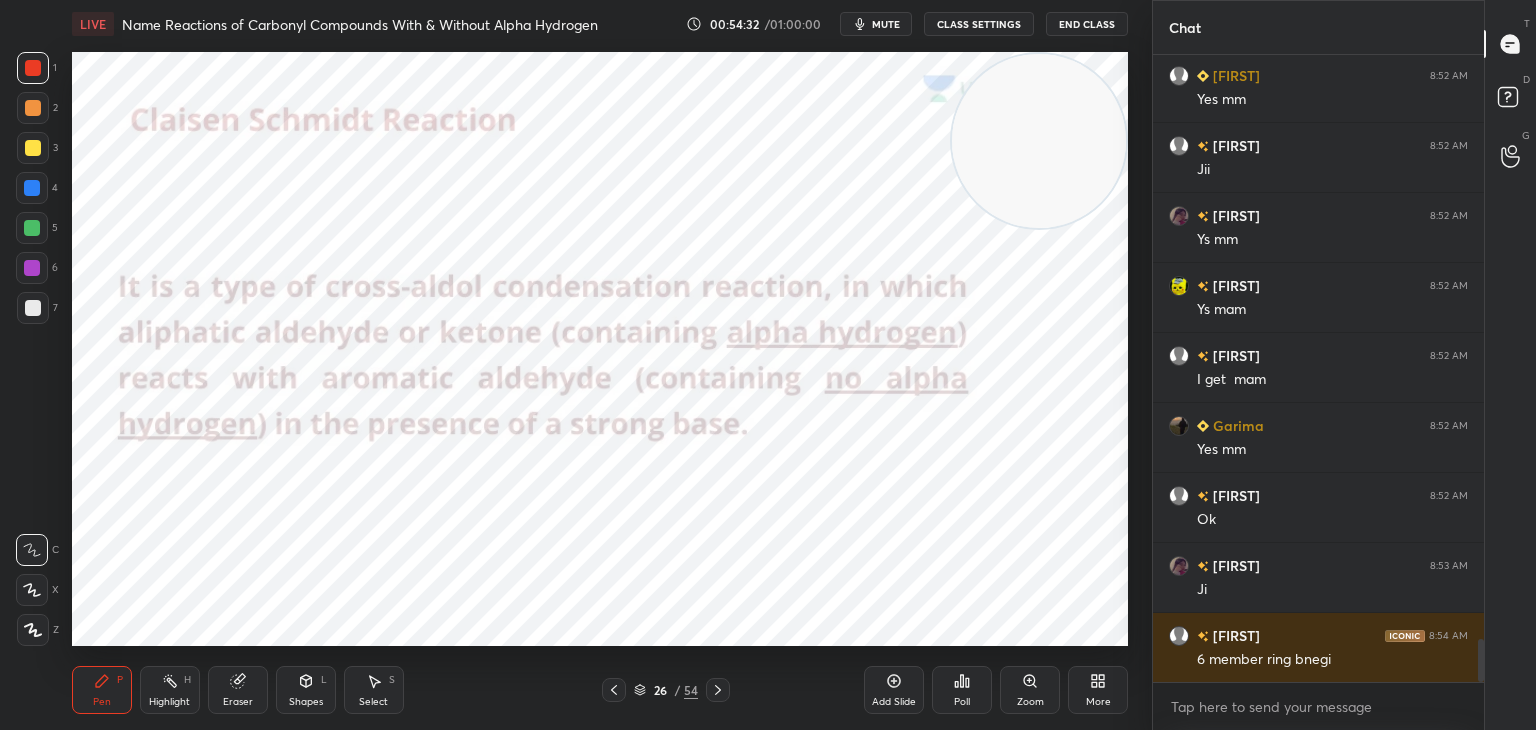 click 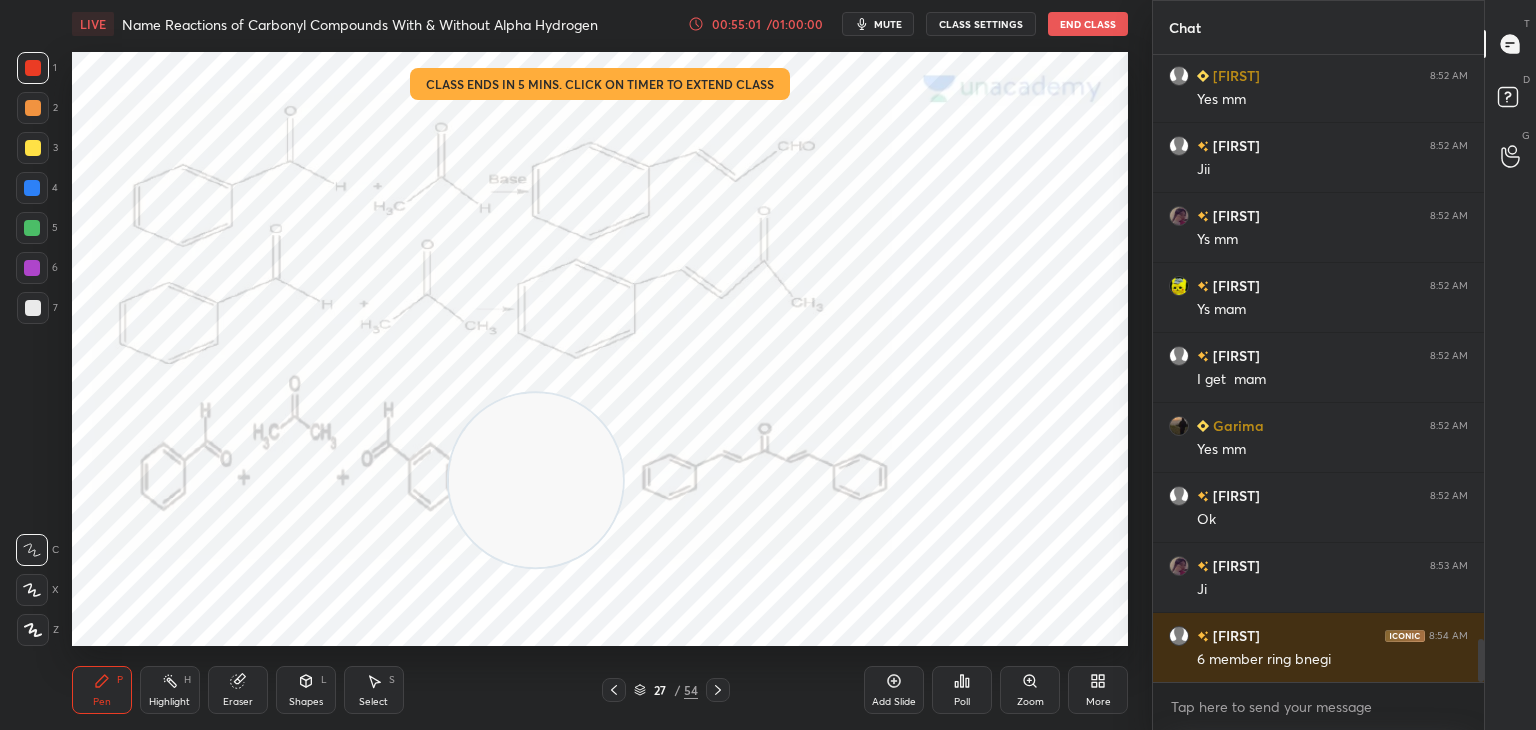 click 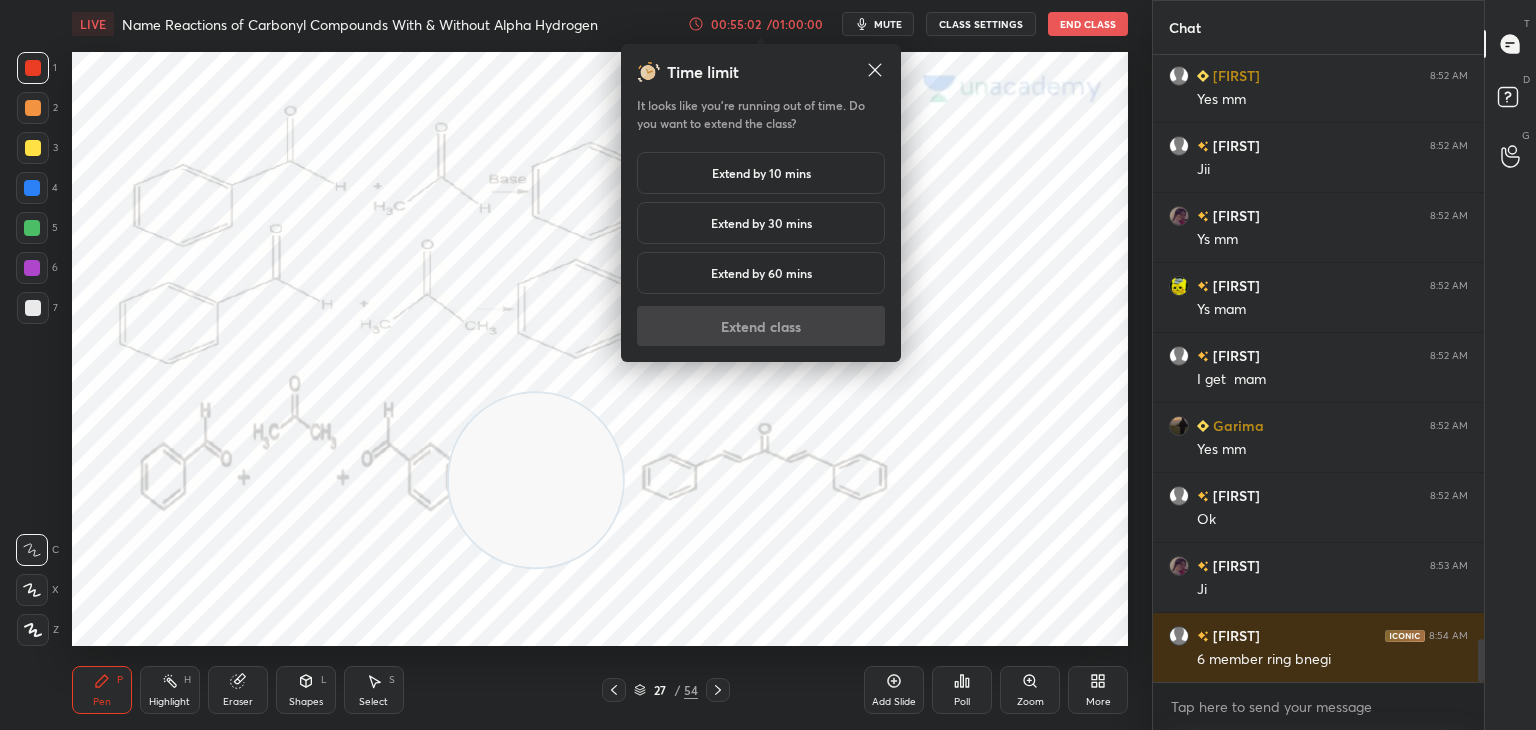click on "Extend by 10 mins" at bounding box center (761, 173) 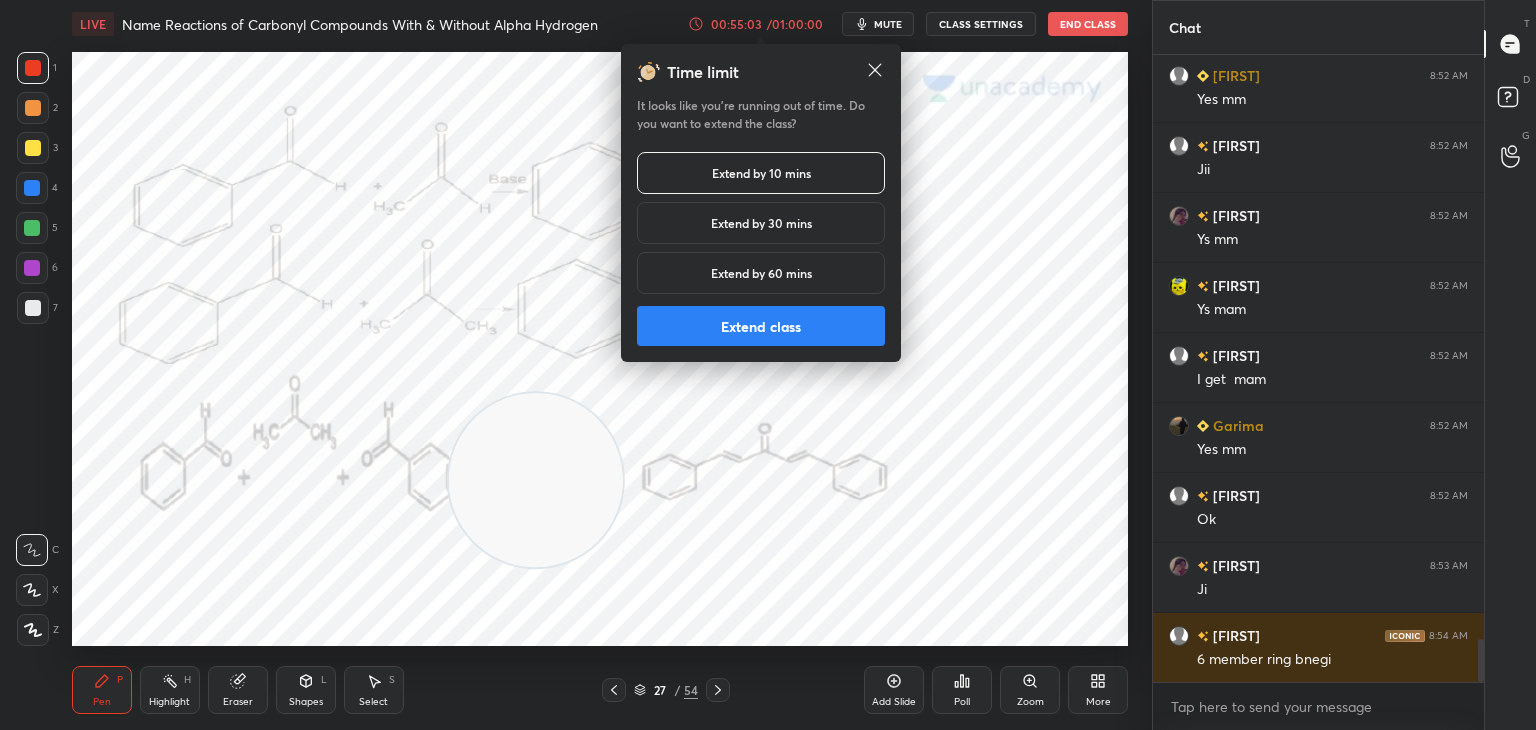 click on "Extend class" at bounding box center [761, 326] 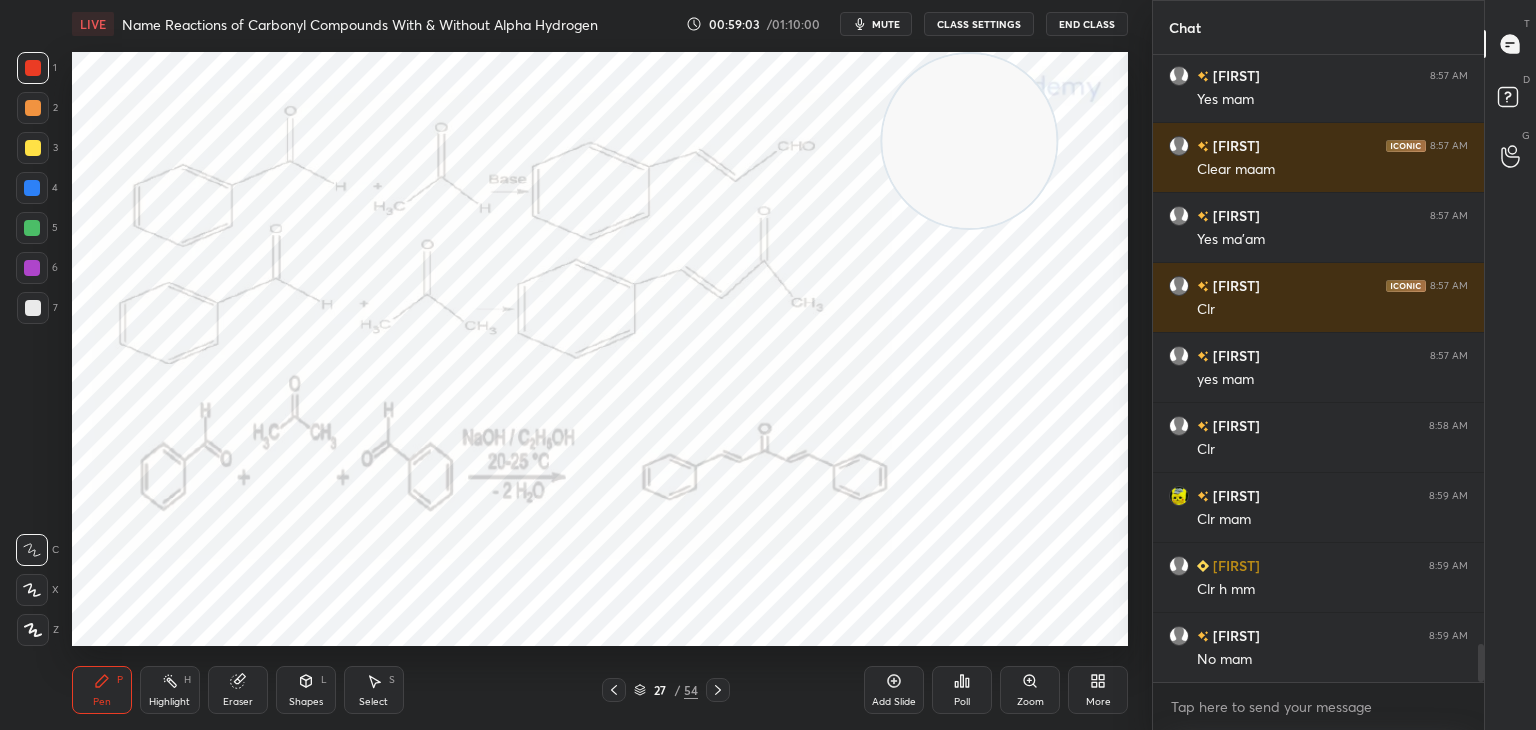 scroll, scrollTop: 9824, scrollLeft: 0, axis: vertical 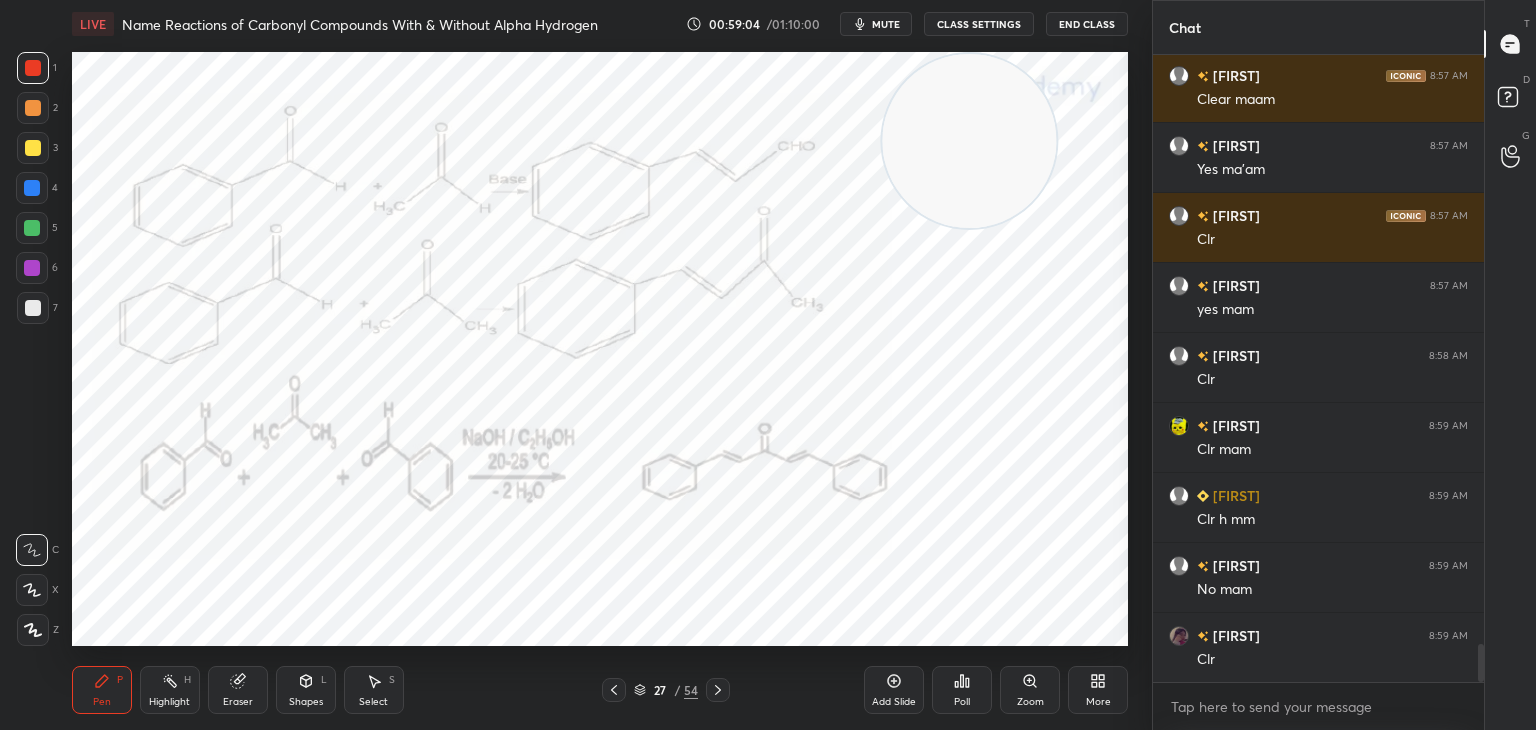 click 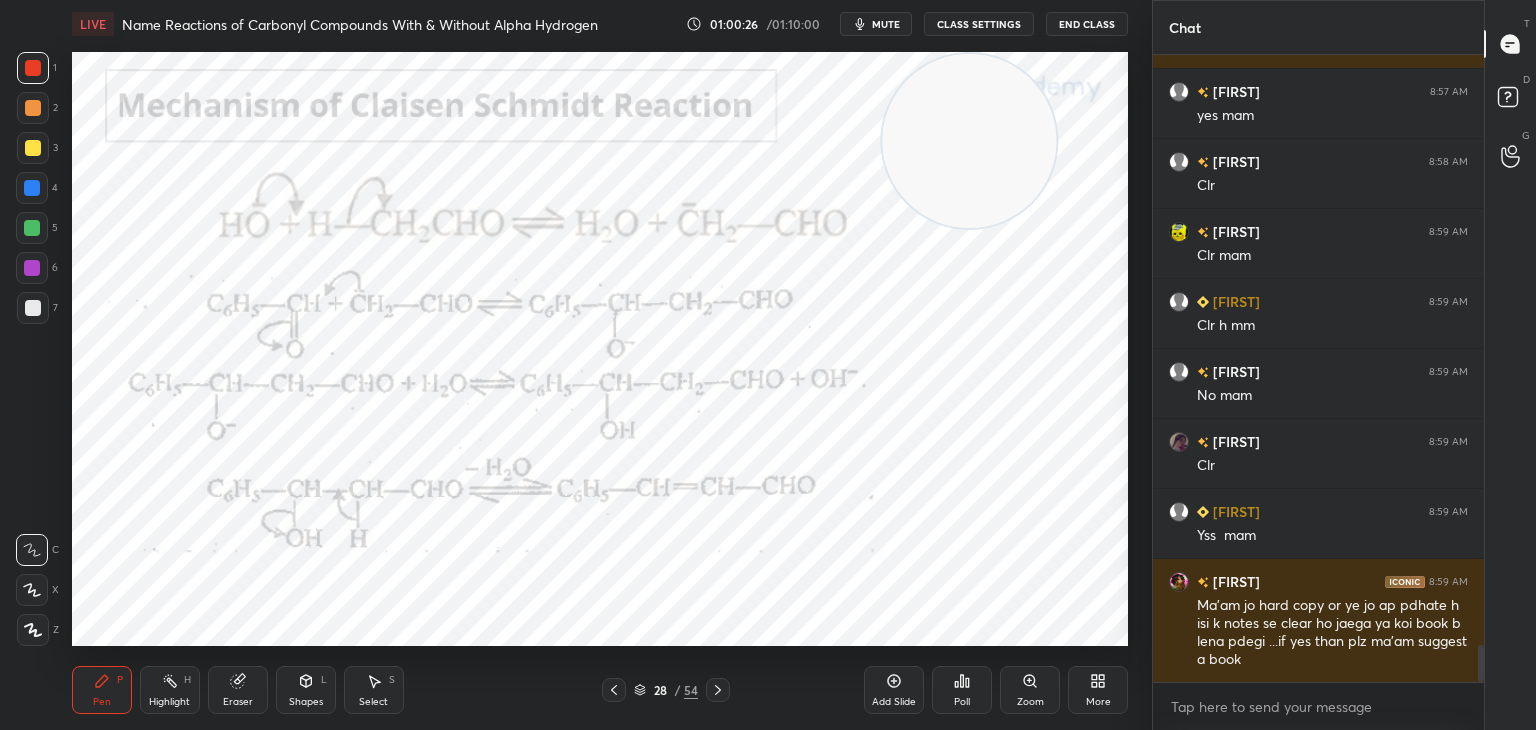 scroll, scrollTop: 10106, scrollLeft: 0, axis: vertical 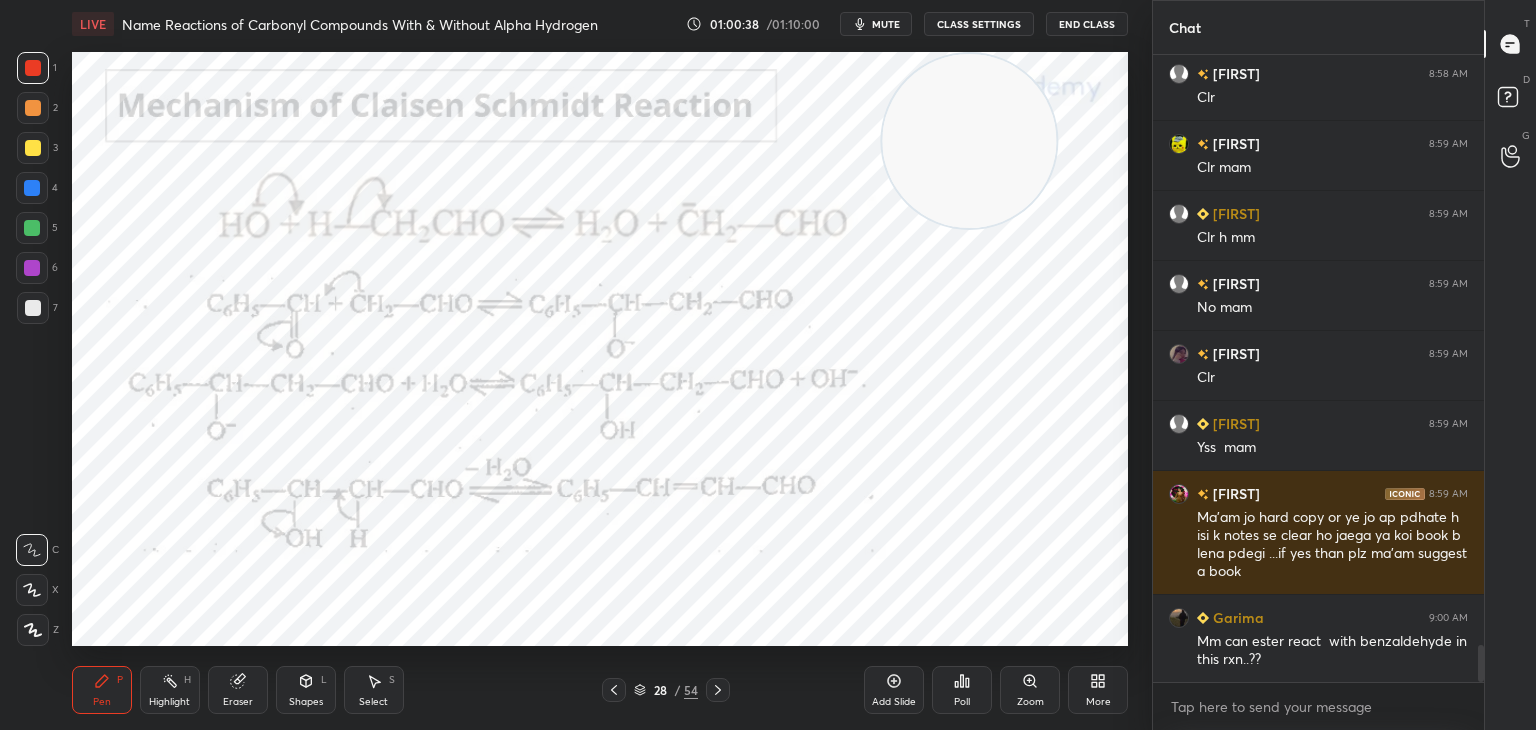 click 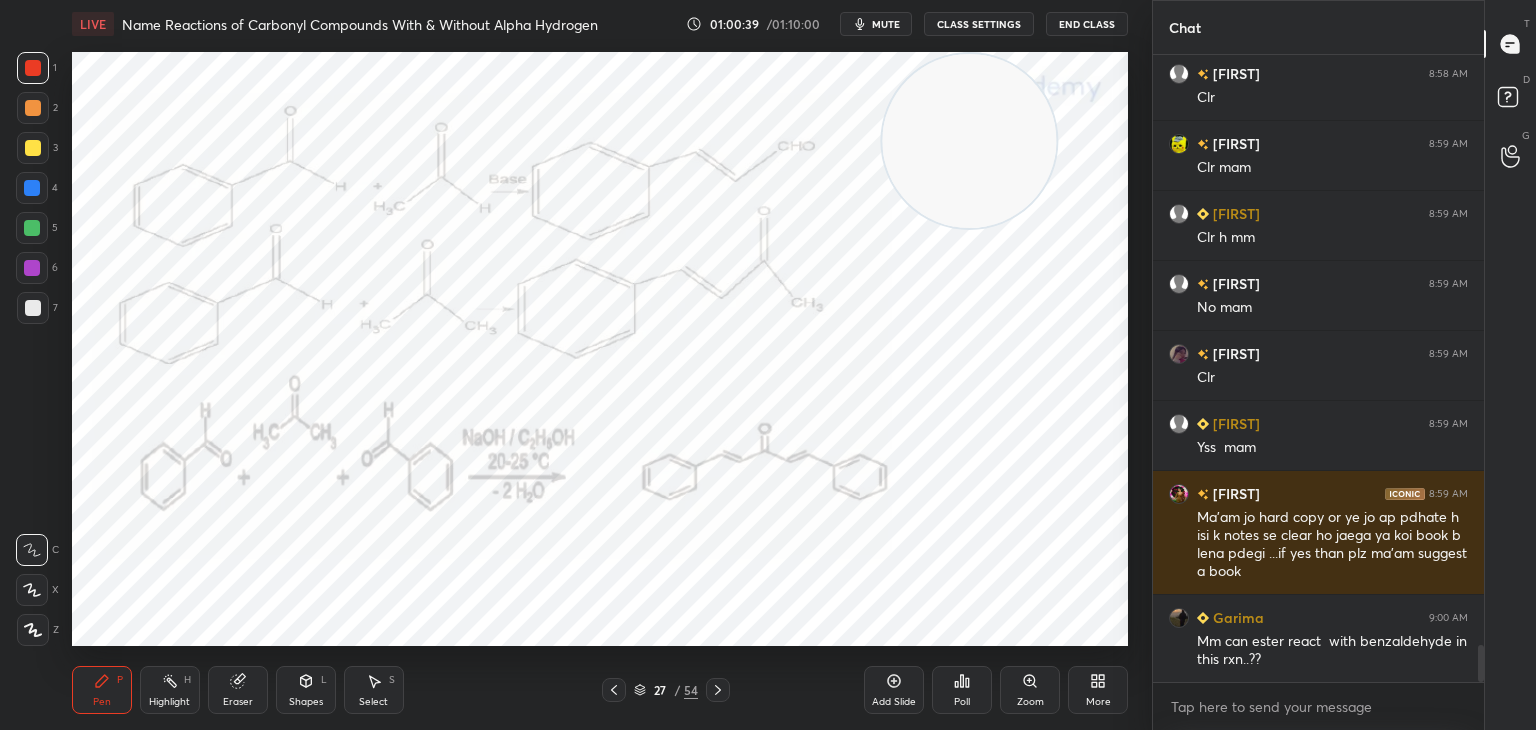 click 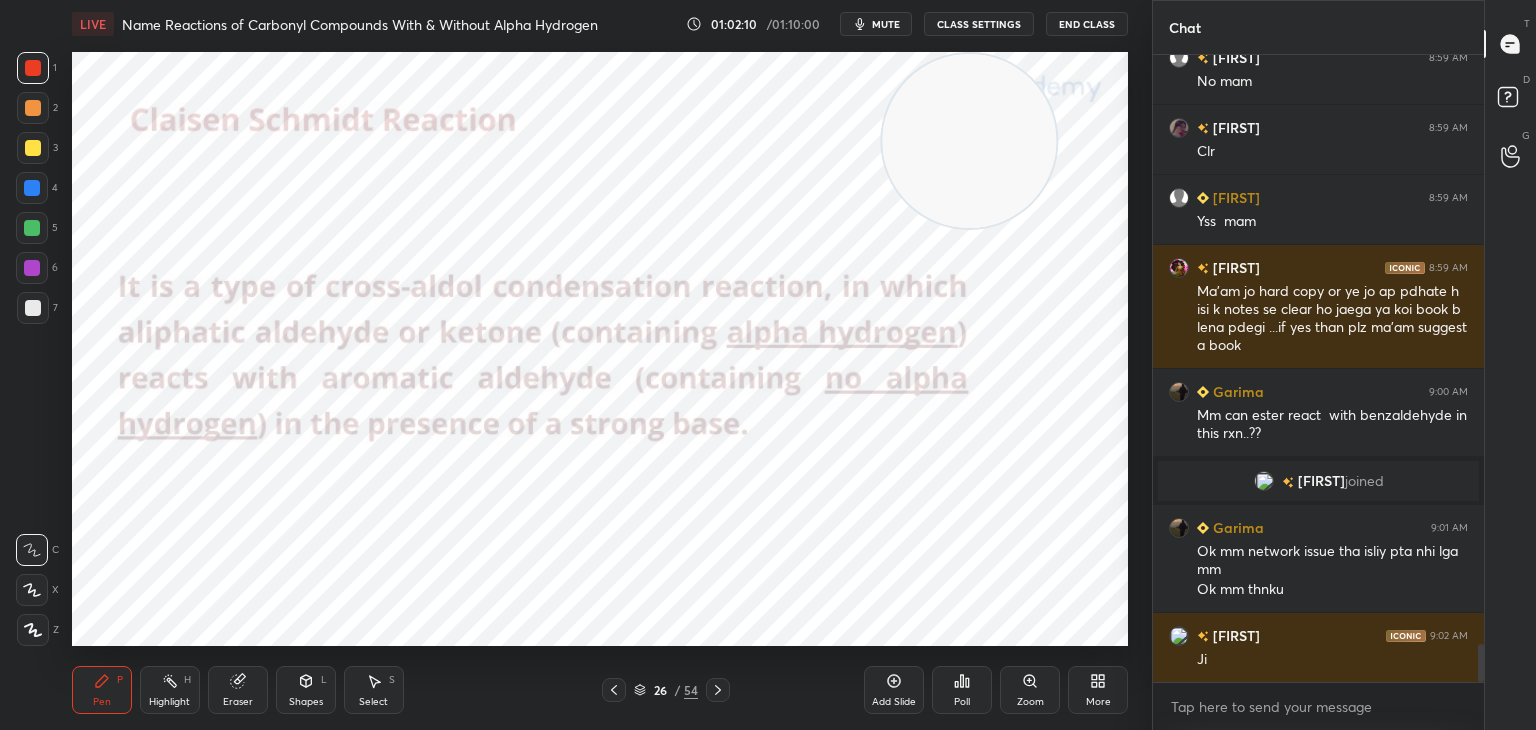 scroll, scrollTop: 9708, scrollLeft: 0, axis: vertical 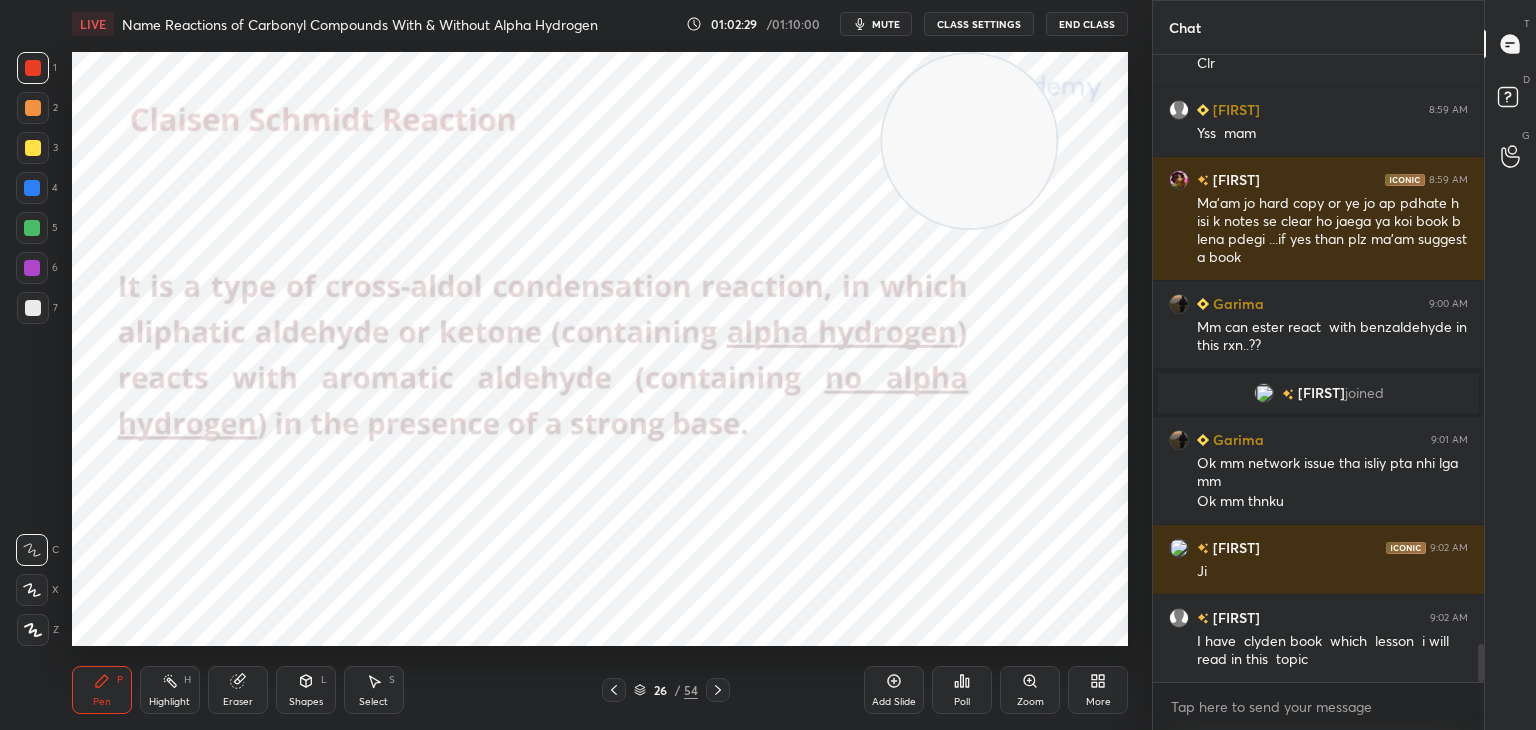 click 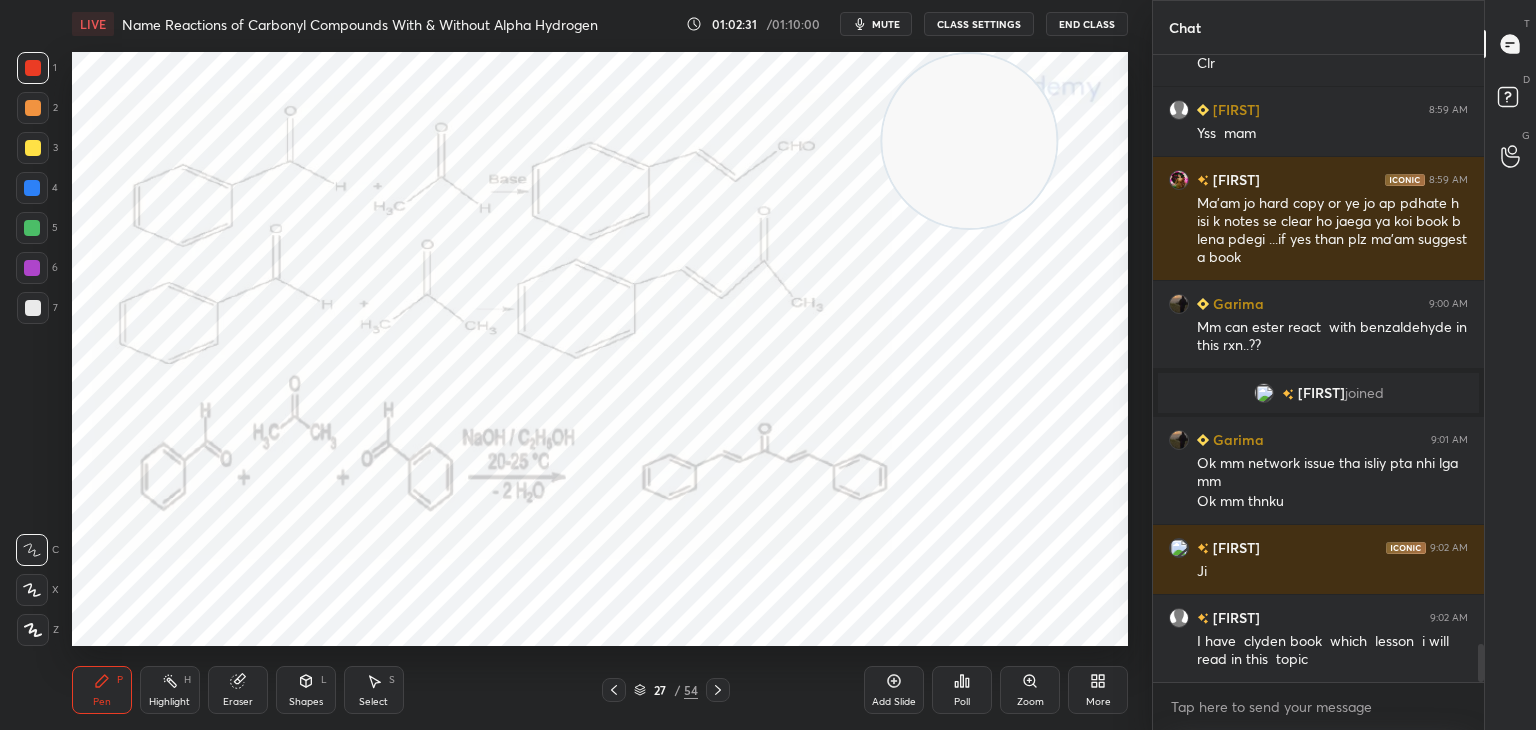 click 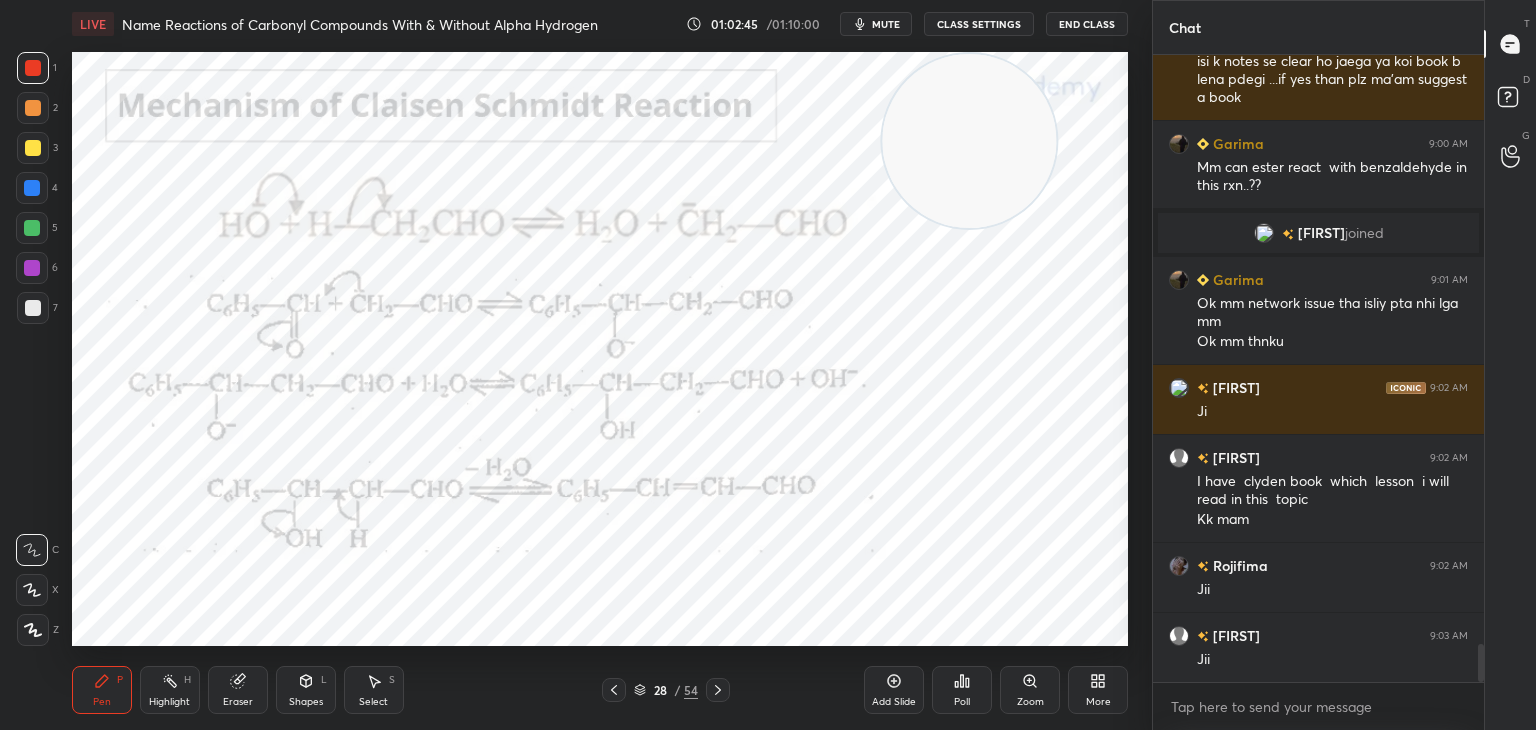 scroll, scrollTop: 9938, scrollLeft: 0, axis: vertical 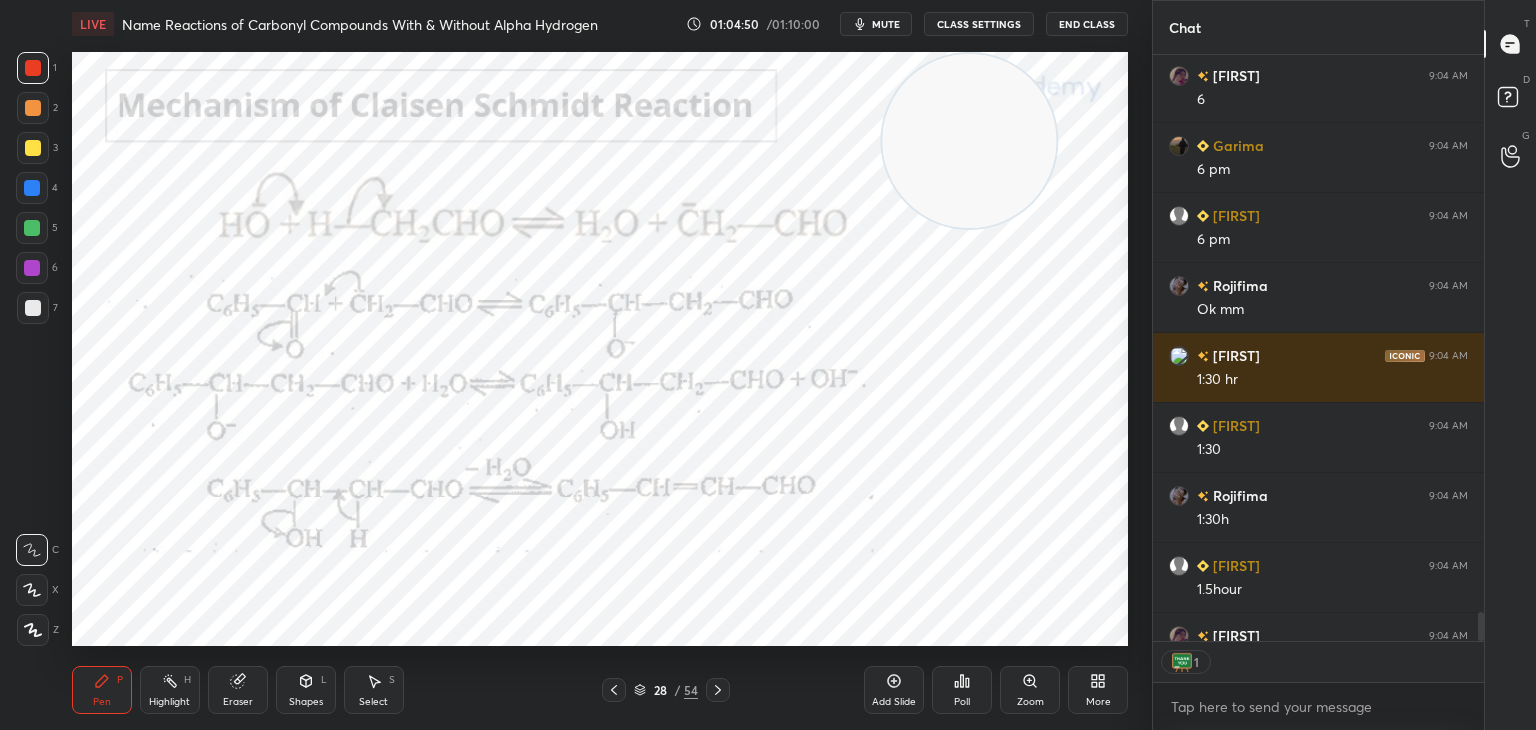 click on "End Class" at bounding box center (1087, 24) 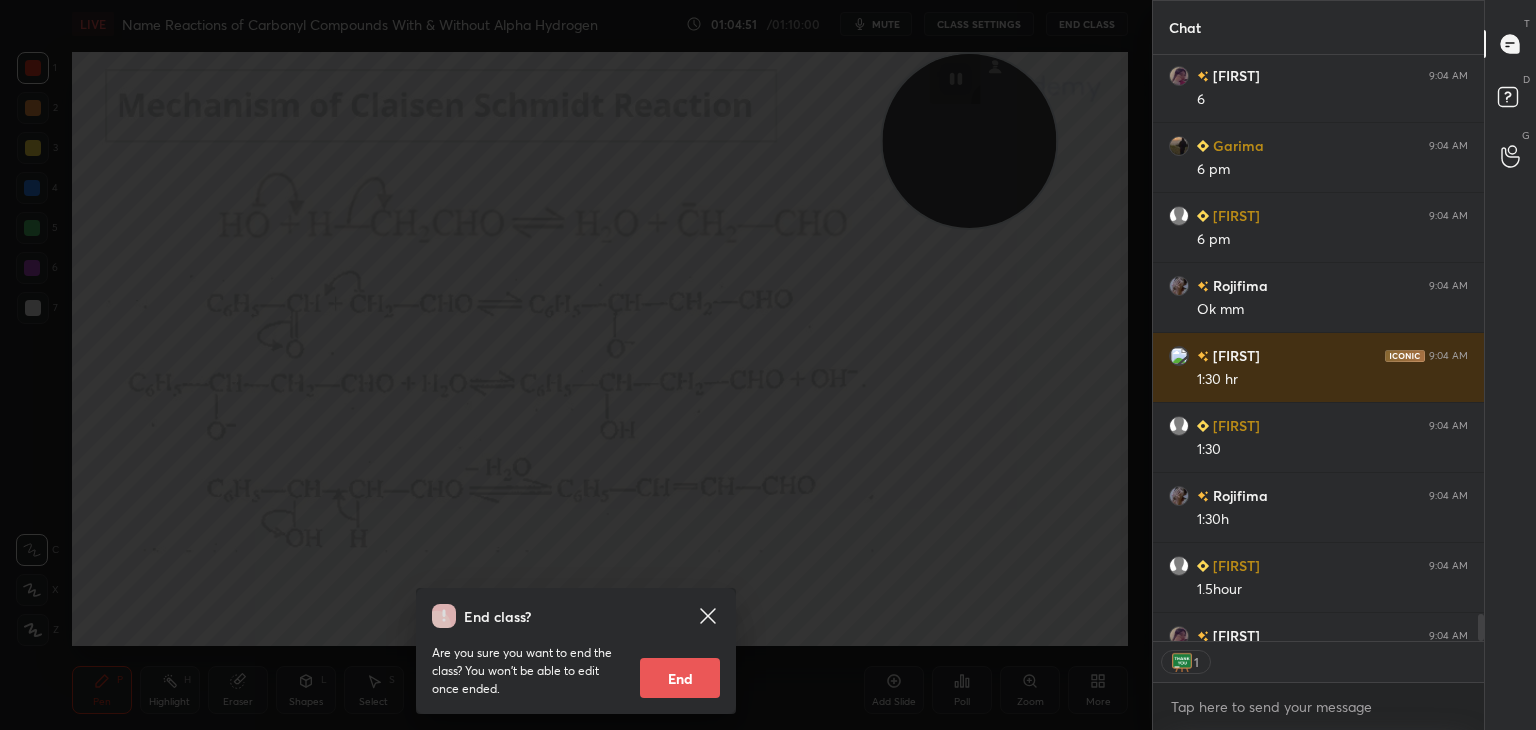 scroll, scrollTop: 12255, scrollLeft: 0, axis: vertical 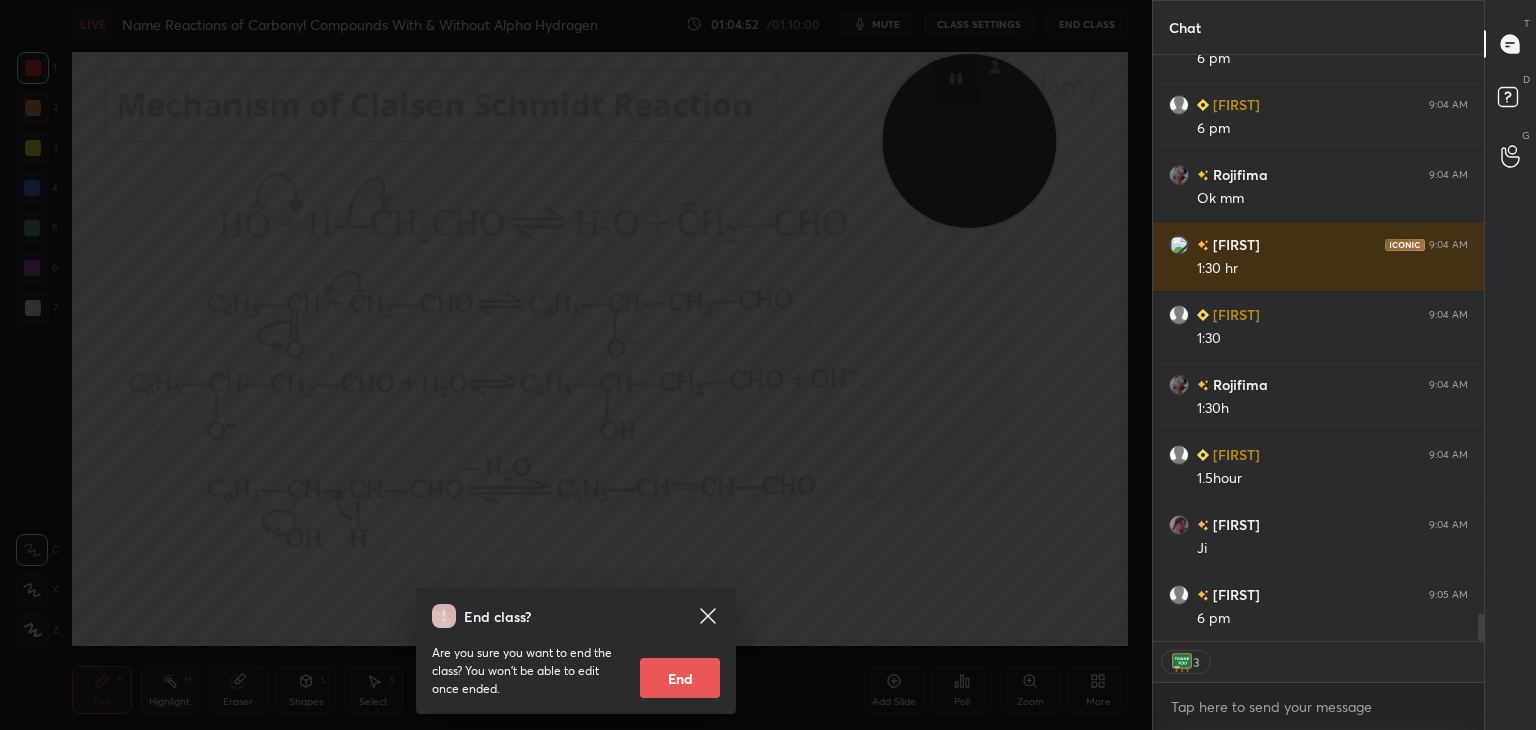 click on "End" at bounding box center (680, 678) 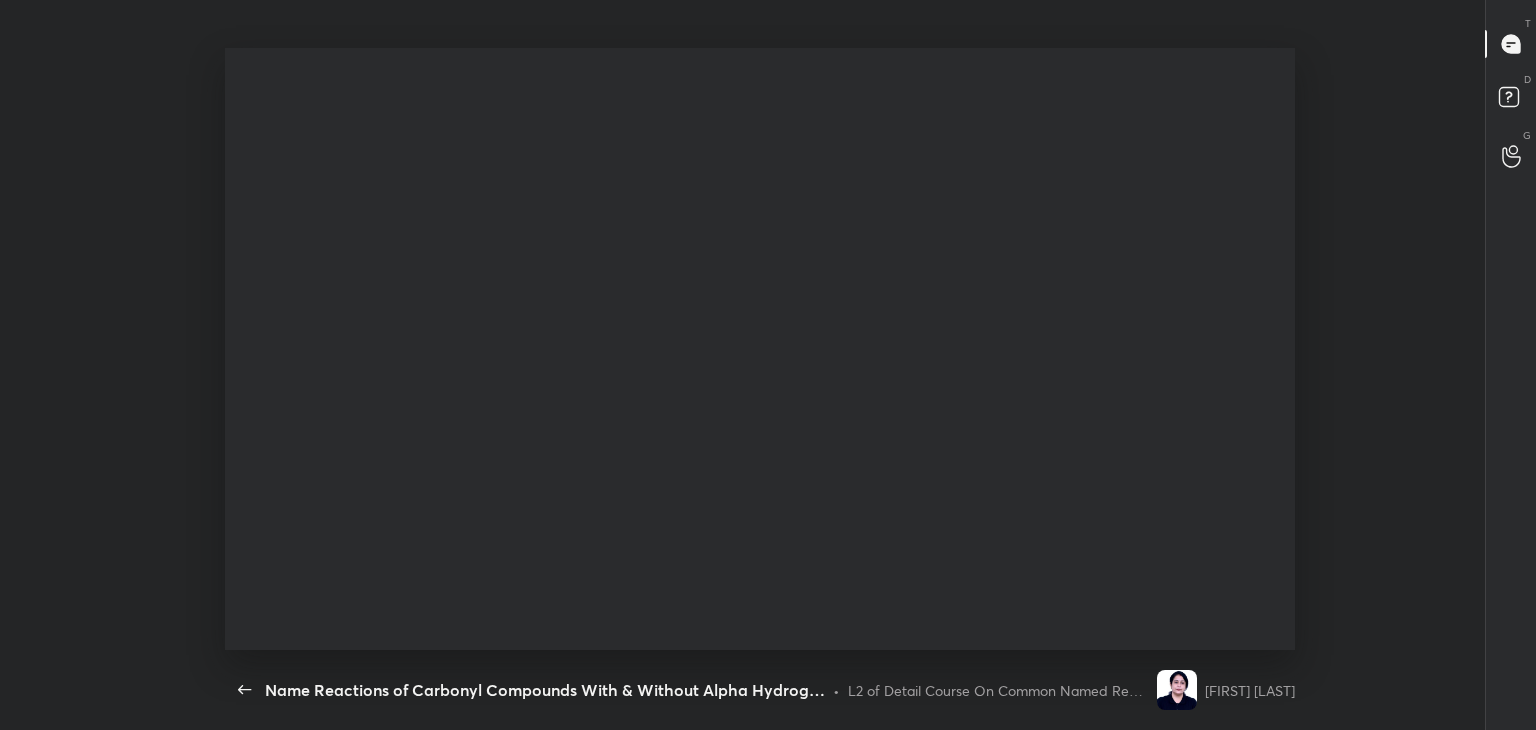 scroll, scrollTop: 99397, scrollLeft: 98856, axis: both 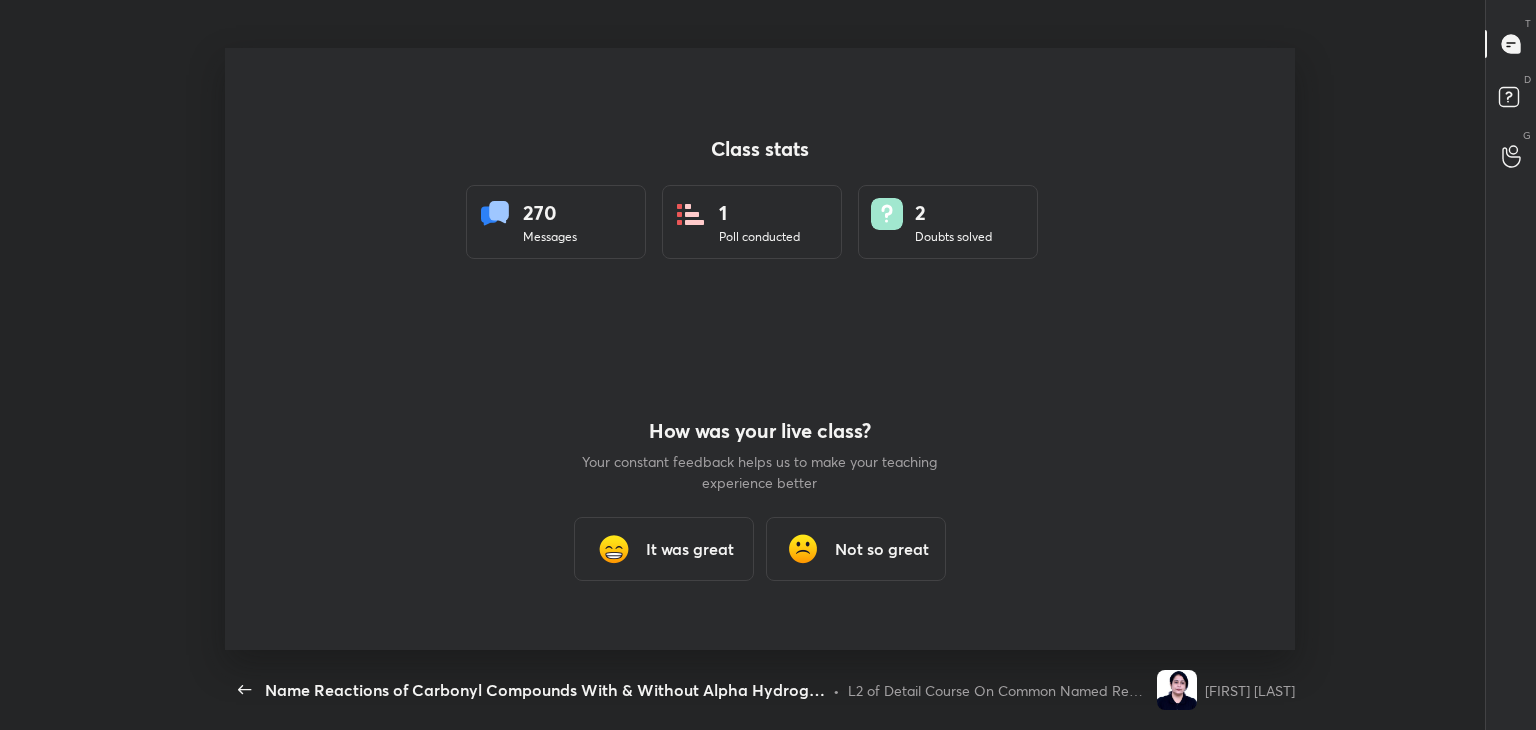 type on "x" 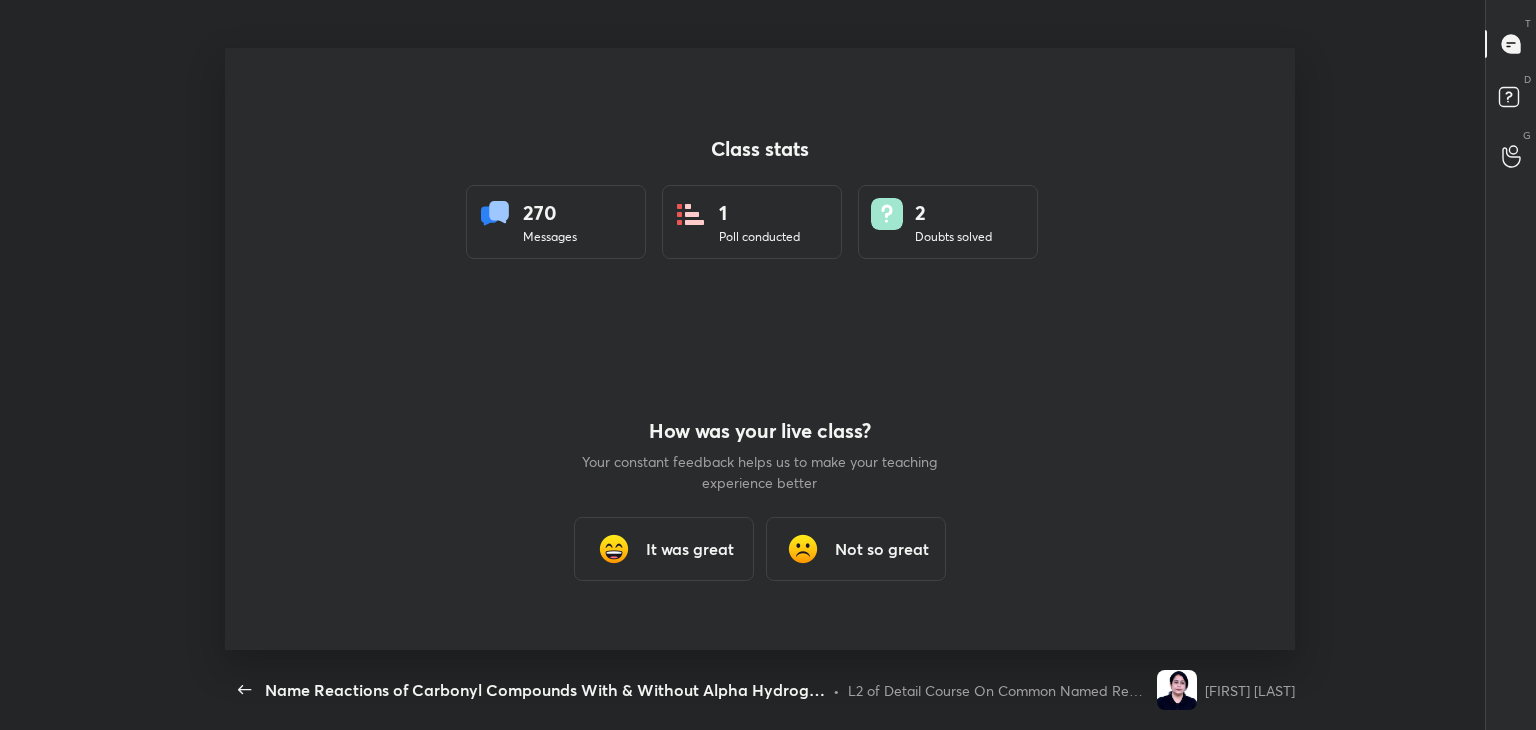 scroll, scrollTop: 99397, scrollLeft: 98617, axis: both 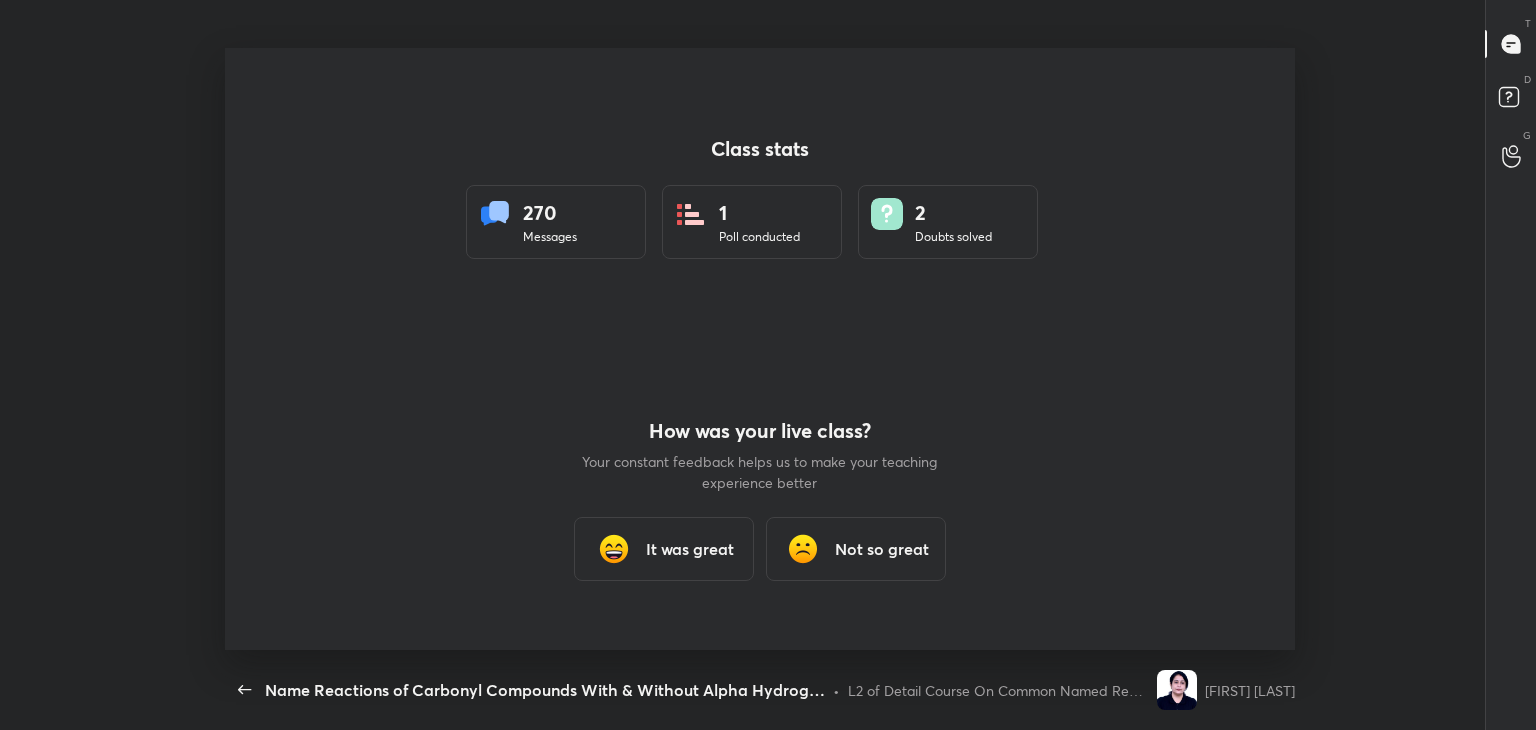 click on "It was great" at bounding box center [690, 549] 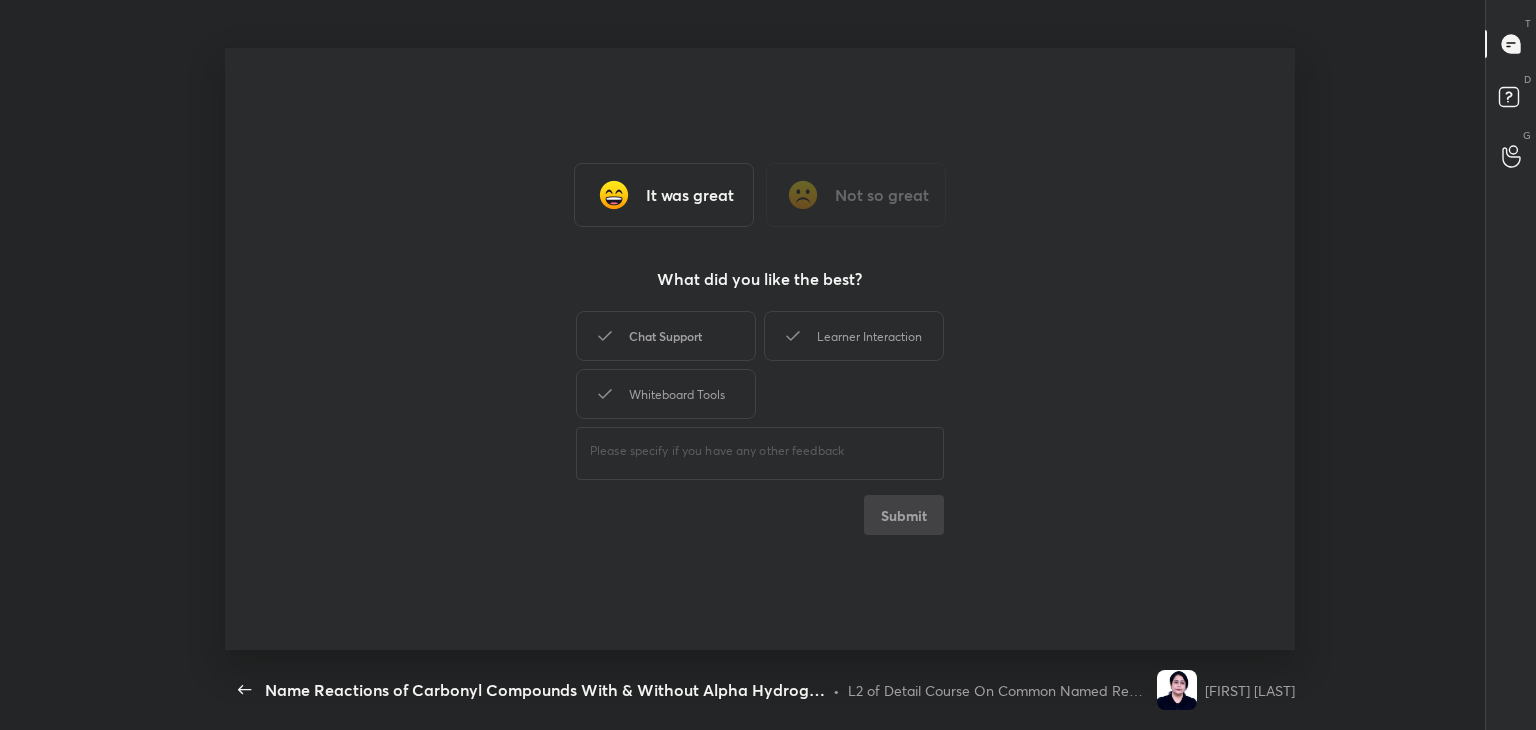 click on "Chat Support" at bounding box center [666, 336] 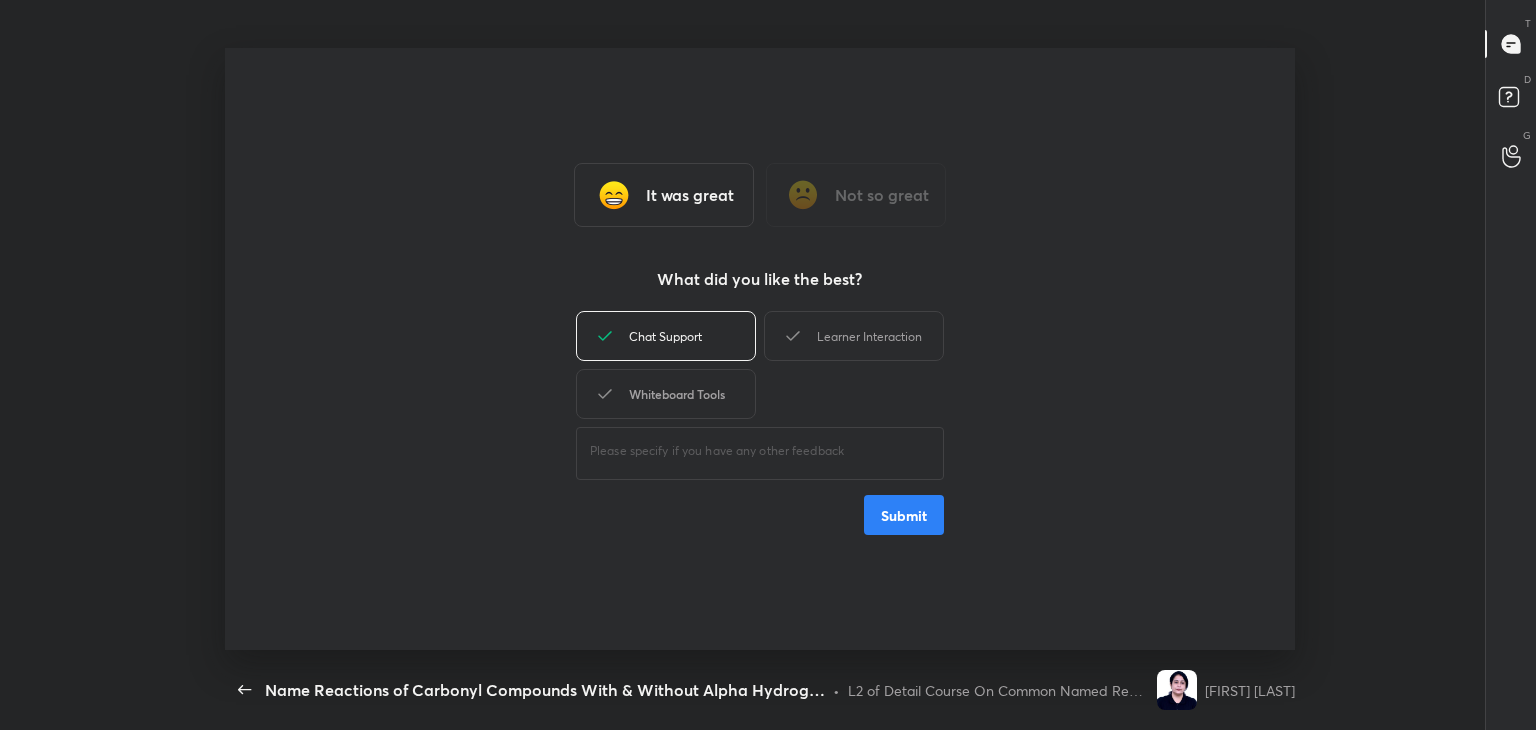 drag, startPoint x: 669, startPoint y: 401, endPoint x: 720, endPoint y: 378, distance: 55.946404 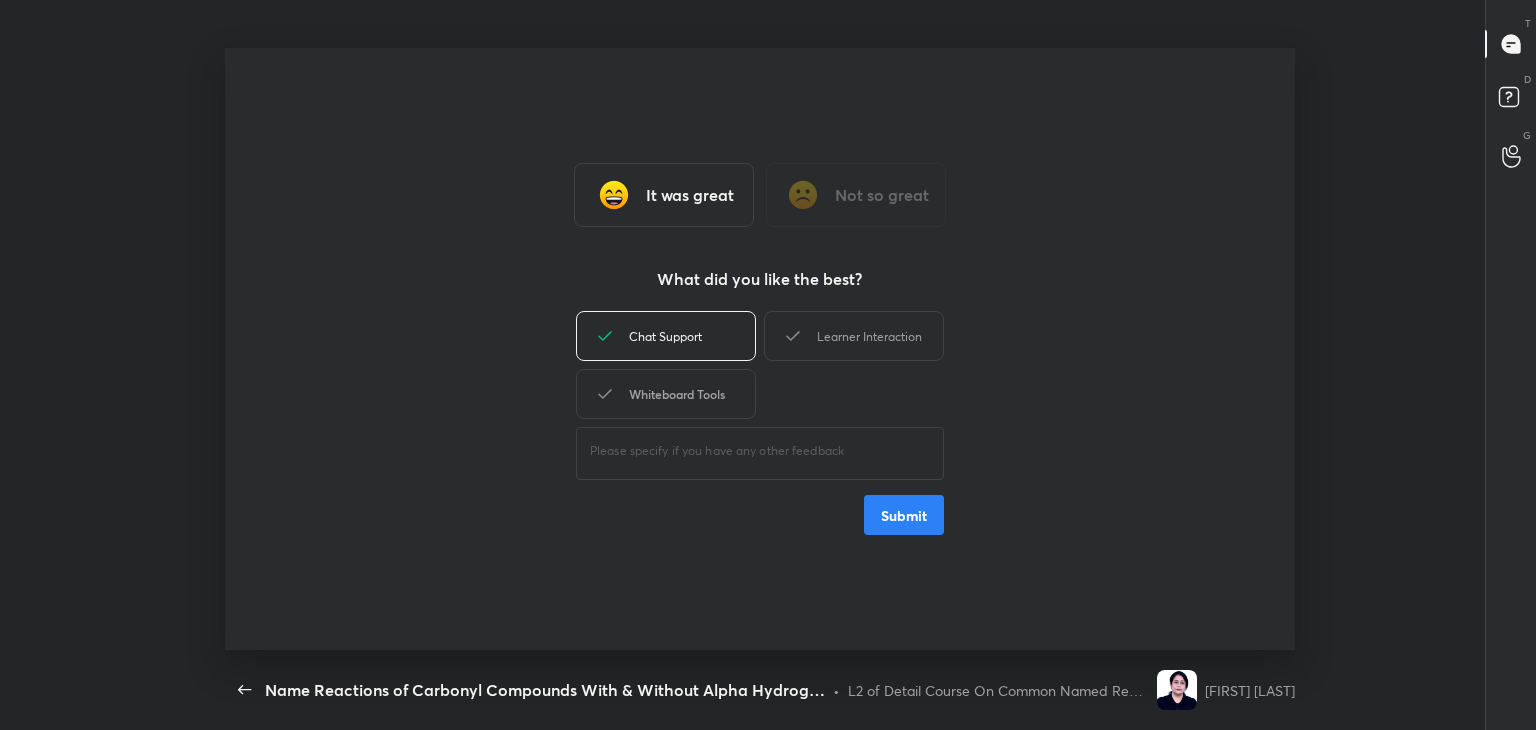 click on "Whiteboard Tools" at bounding box center (666, 394) 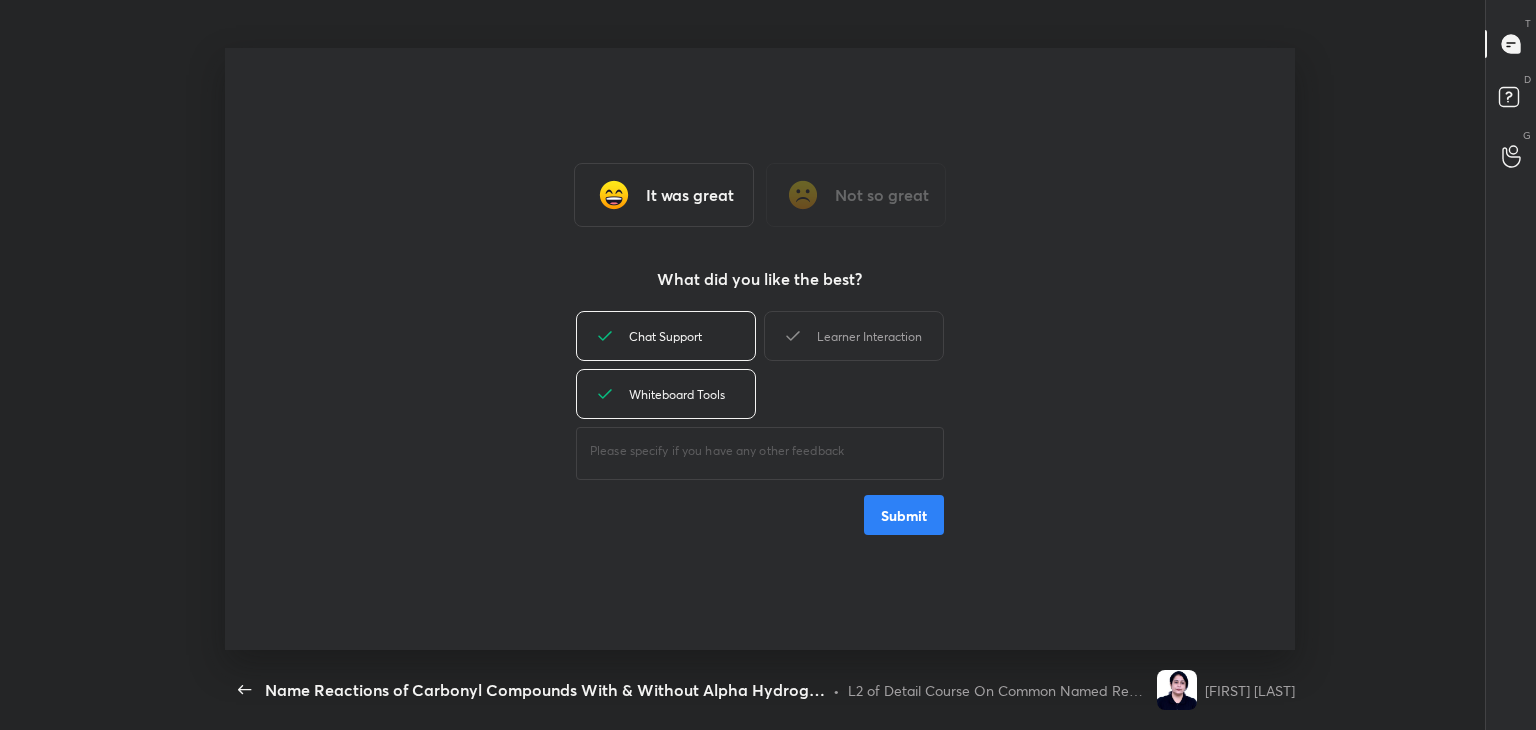 drag, startPoint x: 814, startPoint y: 336, endPoint x: 827, endPoint y: 369, distance: 35.468296 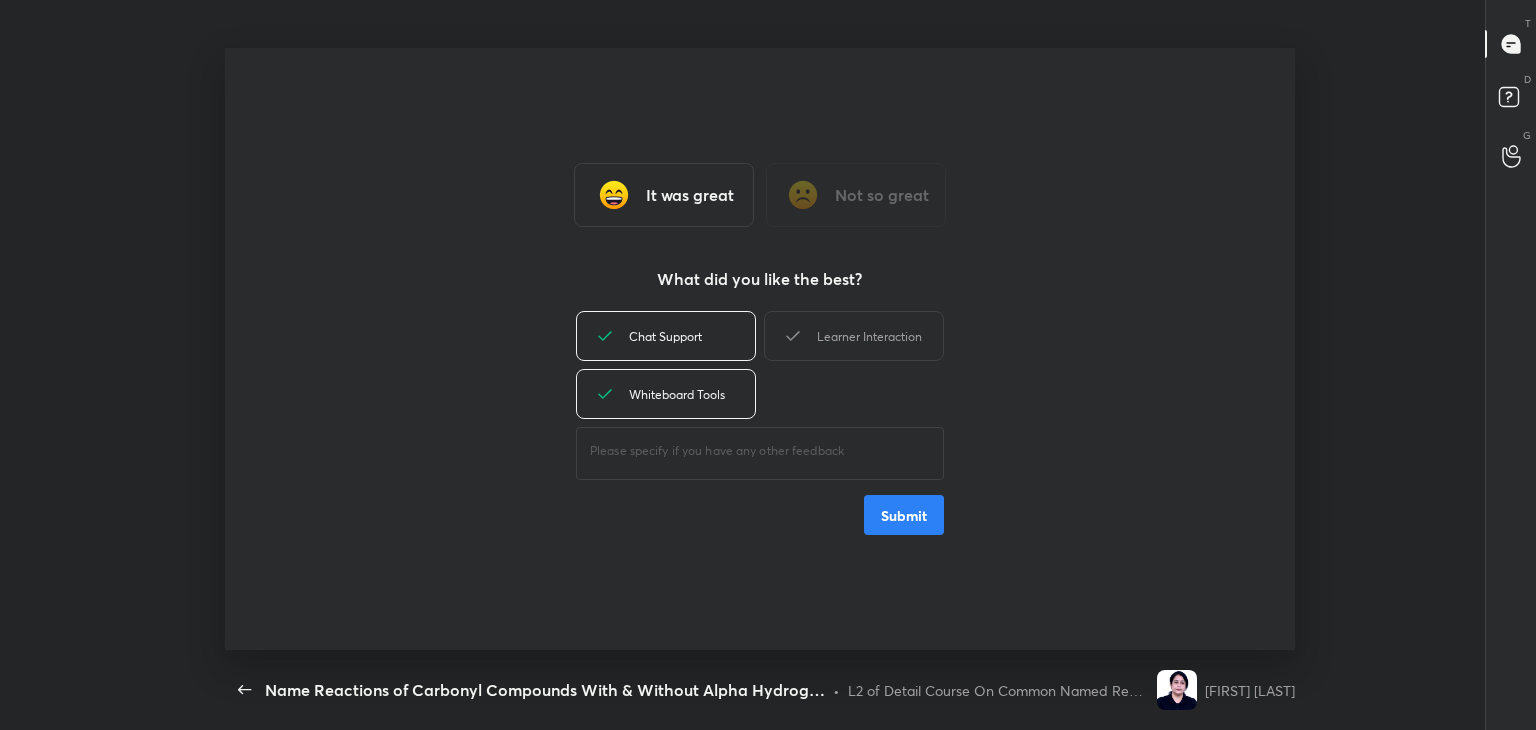 click on "Learner Interaction" at bounding box center [854, 336] 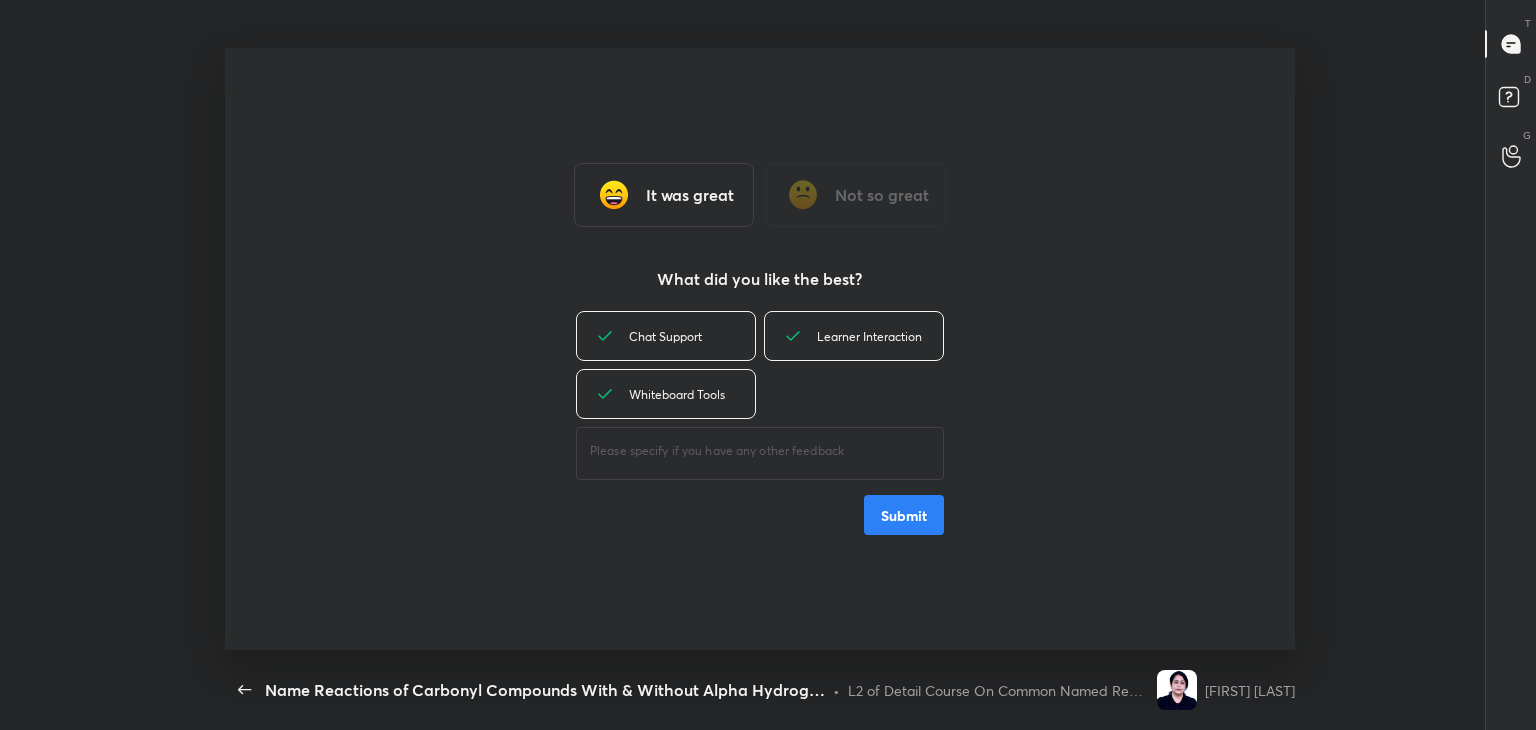 click on "Submit" at bounding box center (904, 515) 